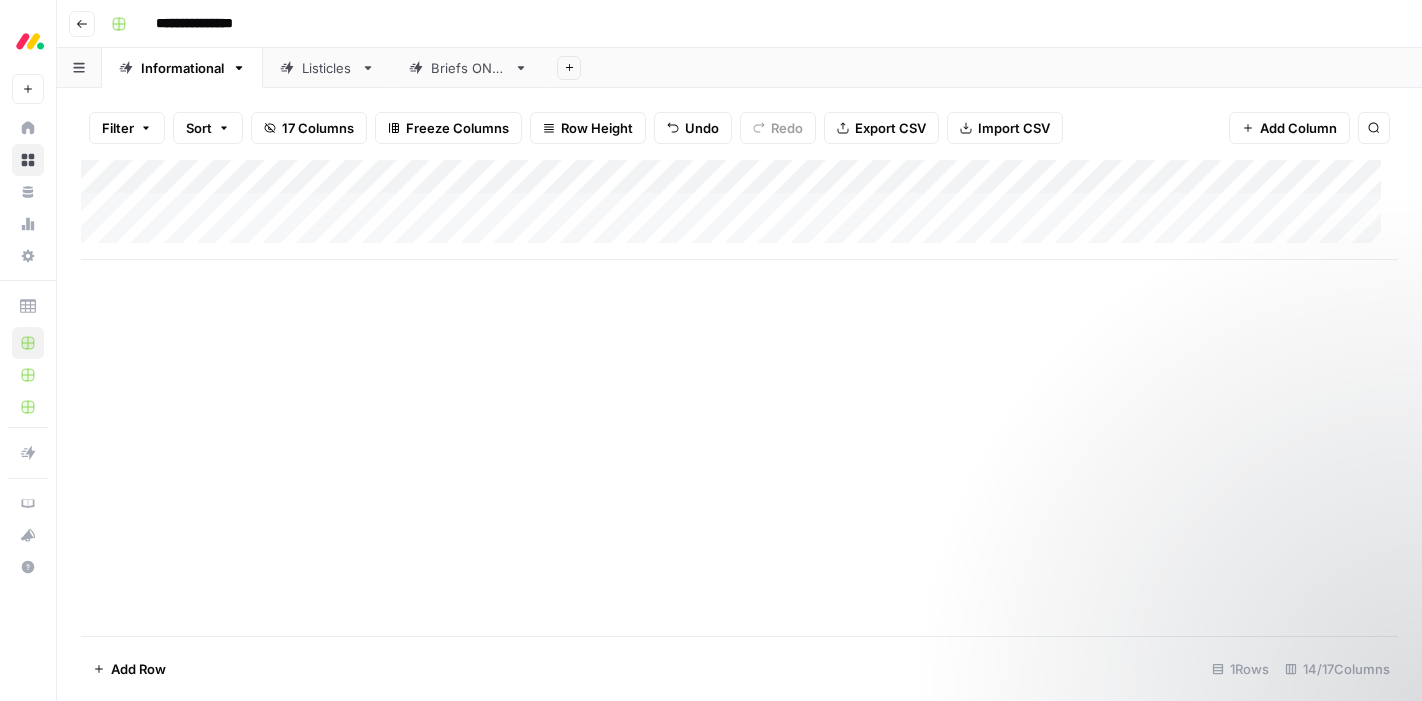 scroll, scrollTop: 0, scrollLeft: 0, axis: both 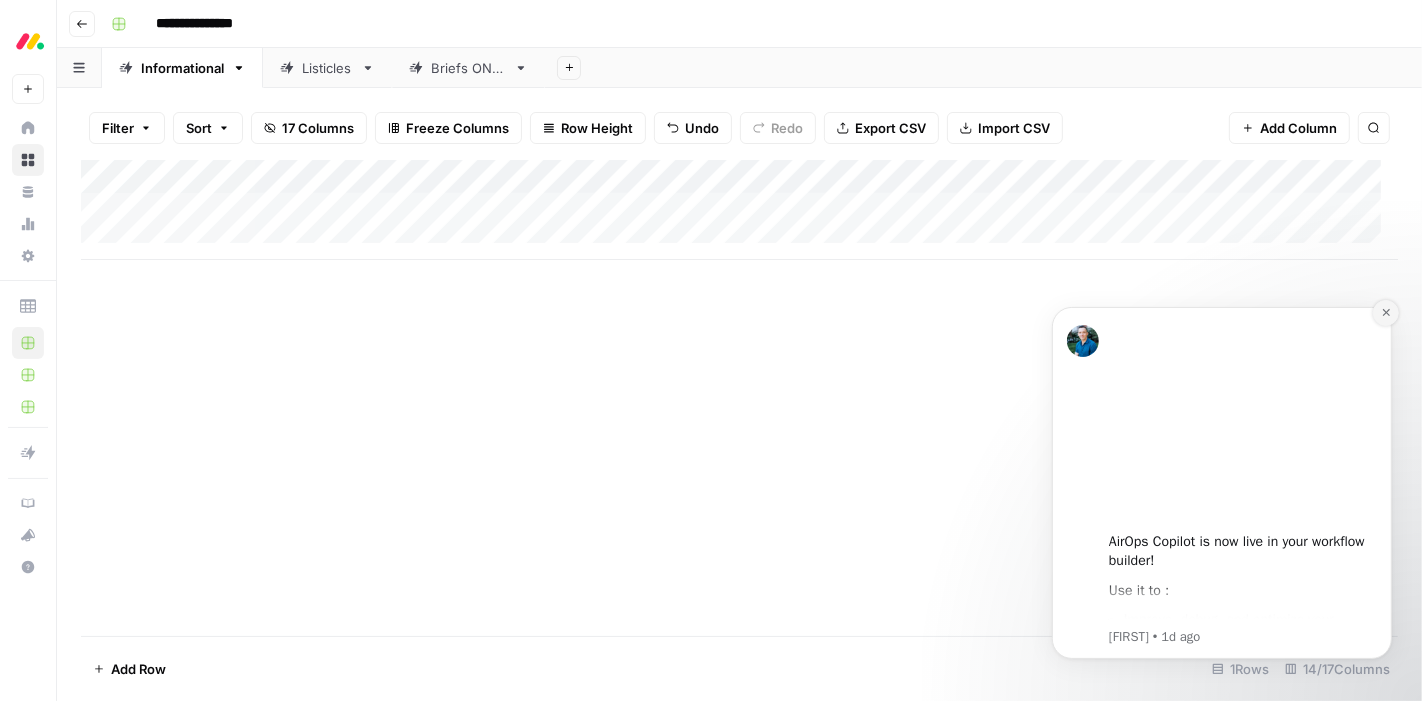 click at bounding box center (1385, 312) 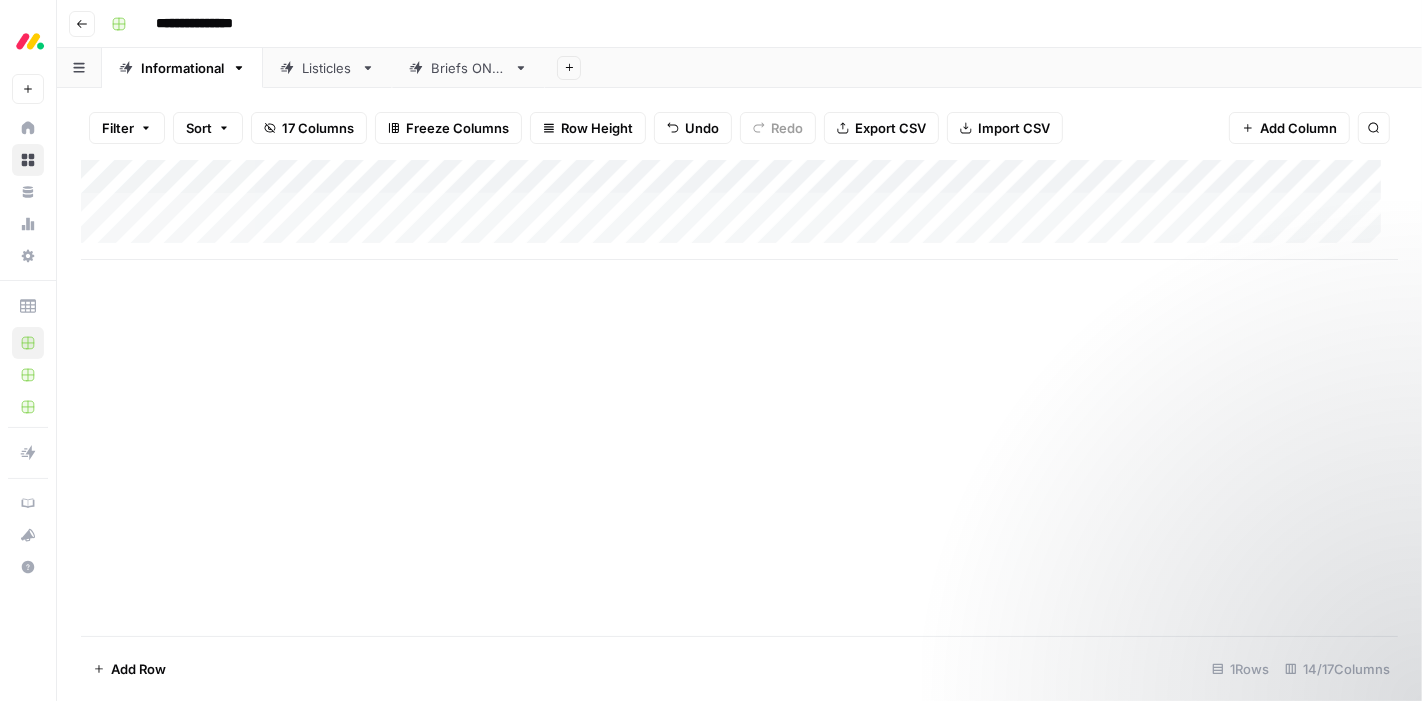 click on "Add Column" at bounding box center (739, 210) 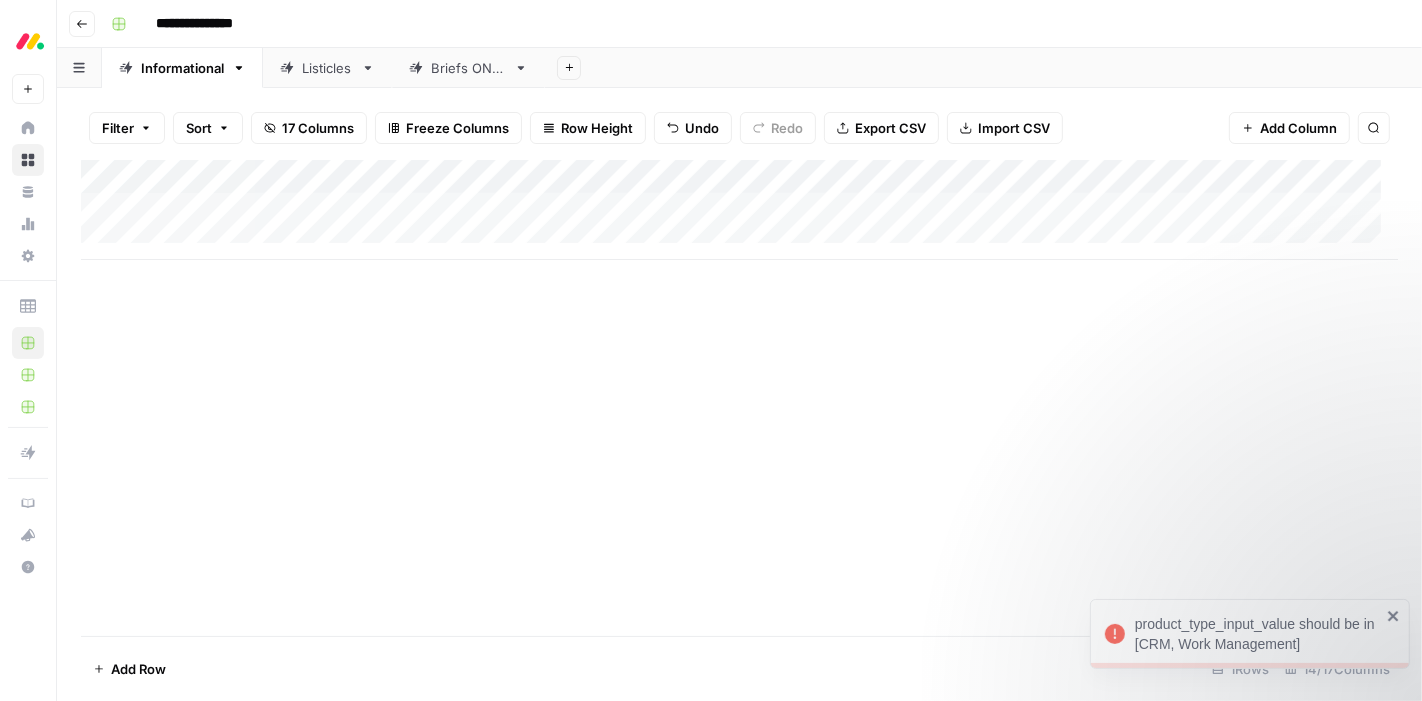 click on "Add Column" at bounding box center (739, 210) 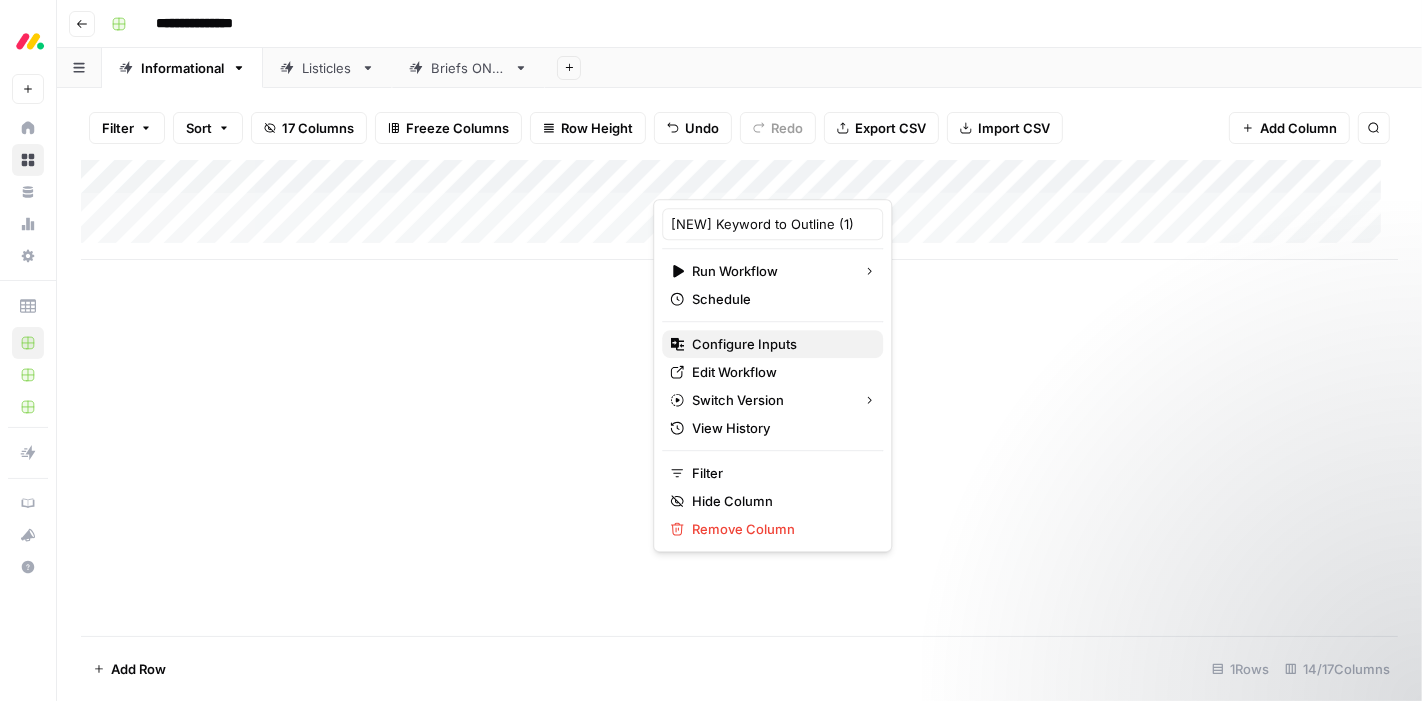 click on "Configure Inputs" at bounding box center [779, 344] 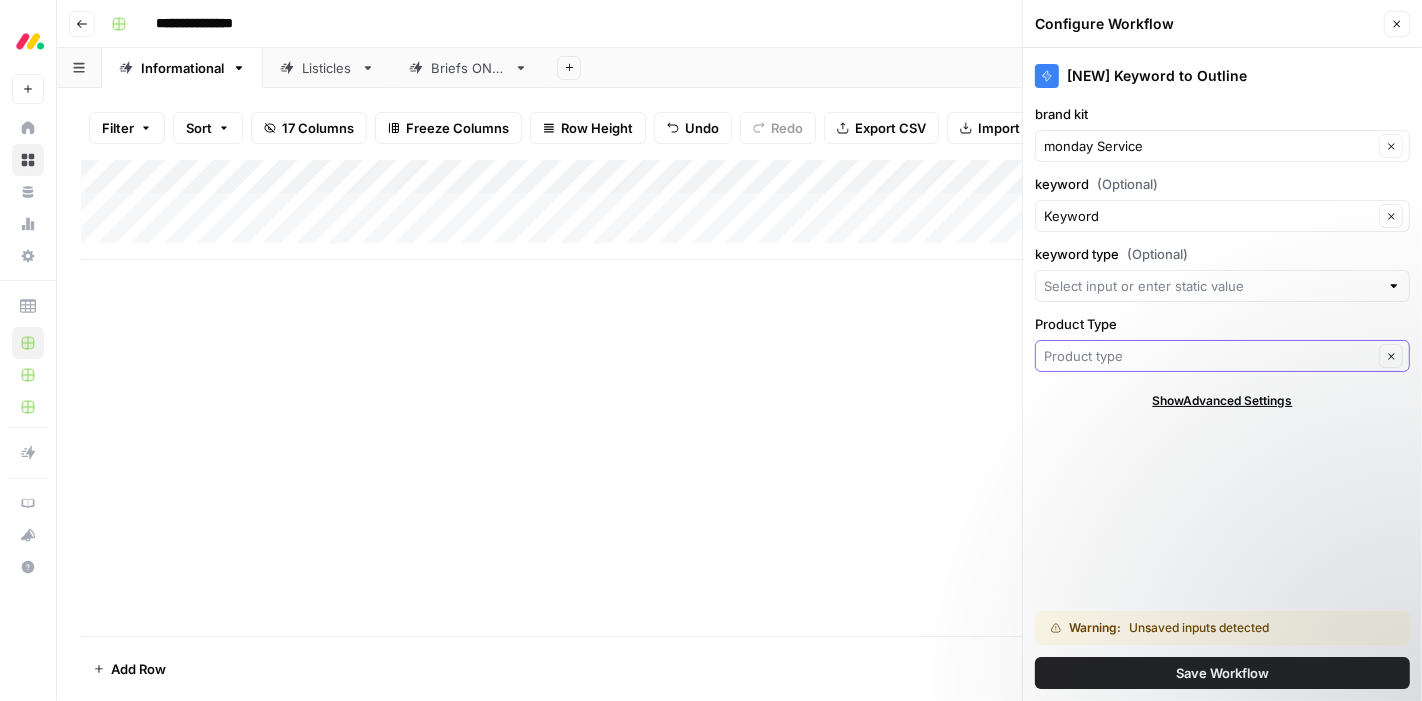 click on "Product Type" at bounding box center [1208, 356] 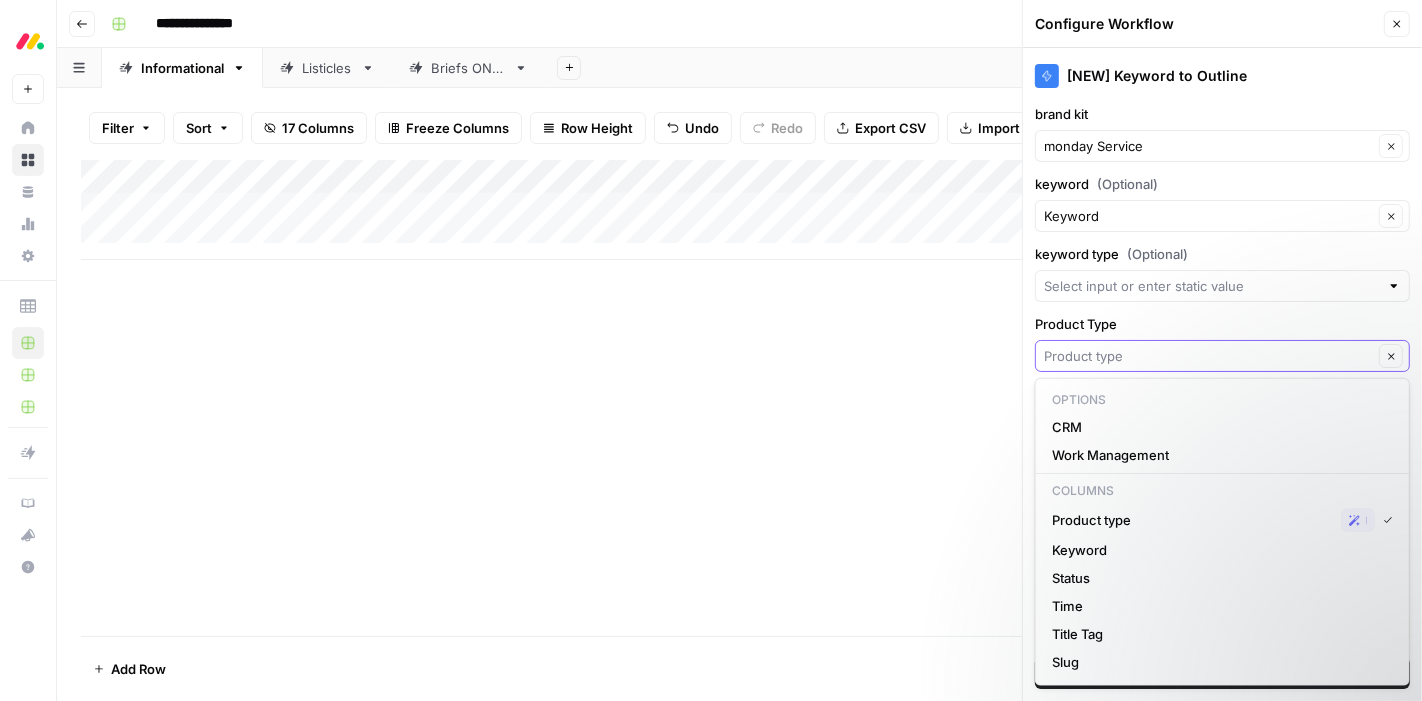 click on "Product Type" at bounding box center (1208, 356) 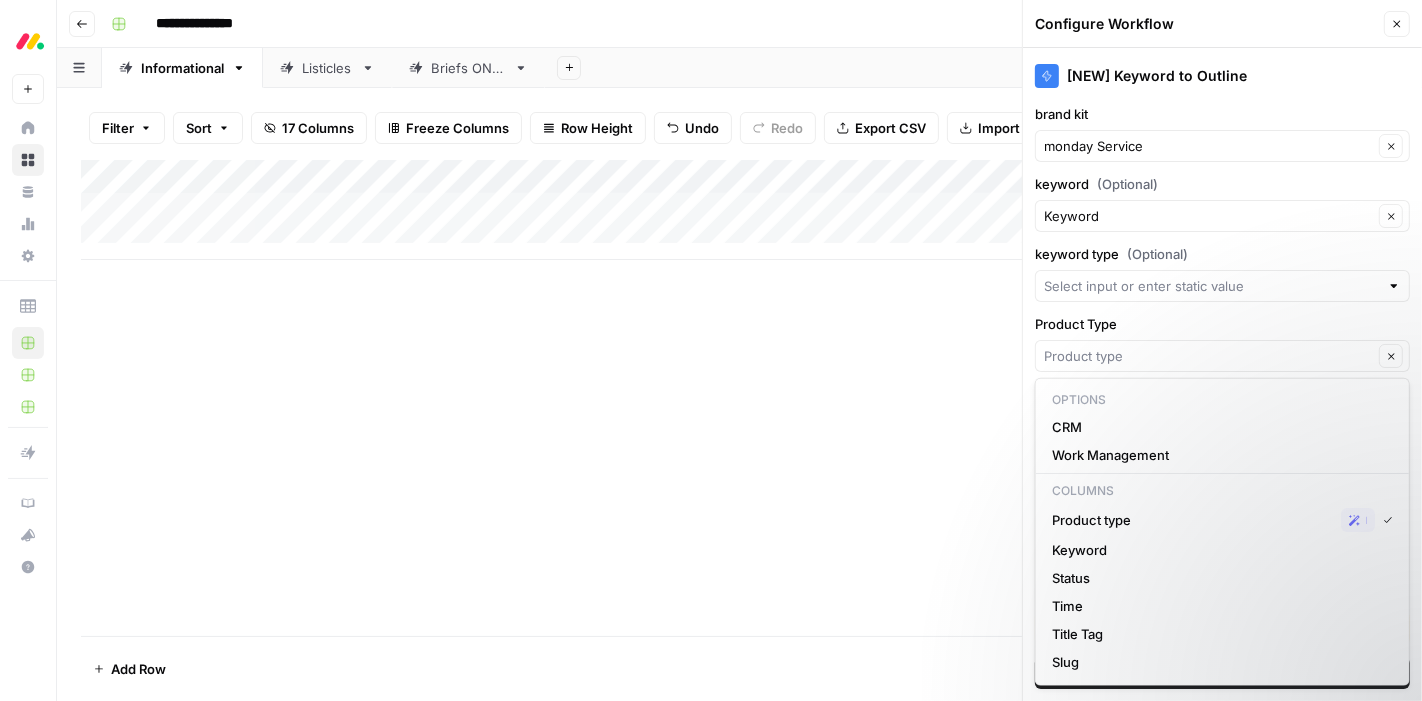 type on "Product type" 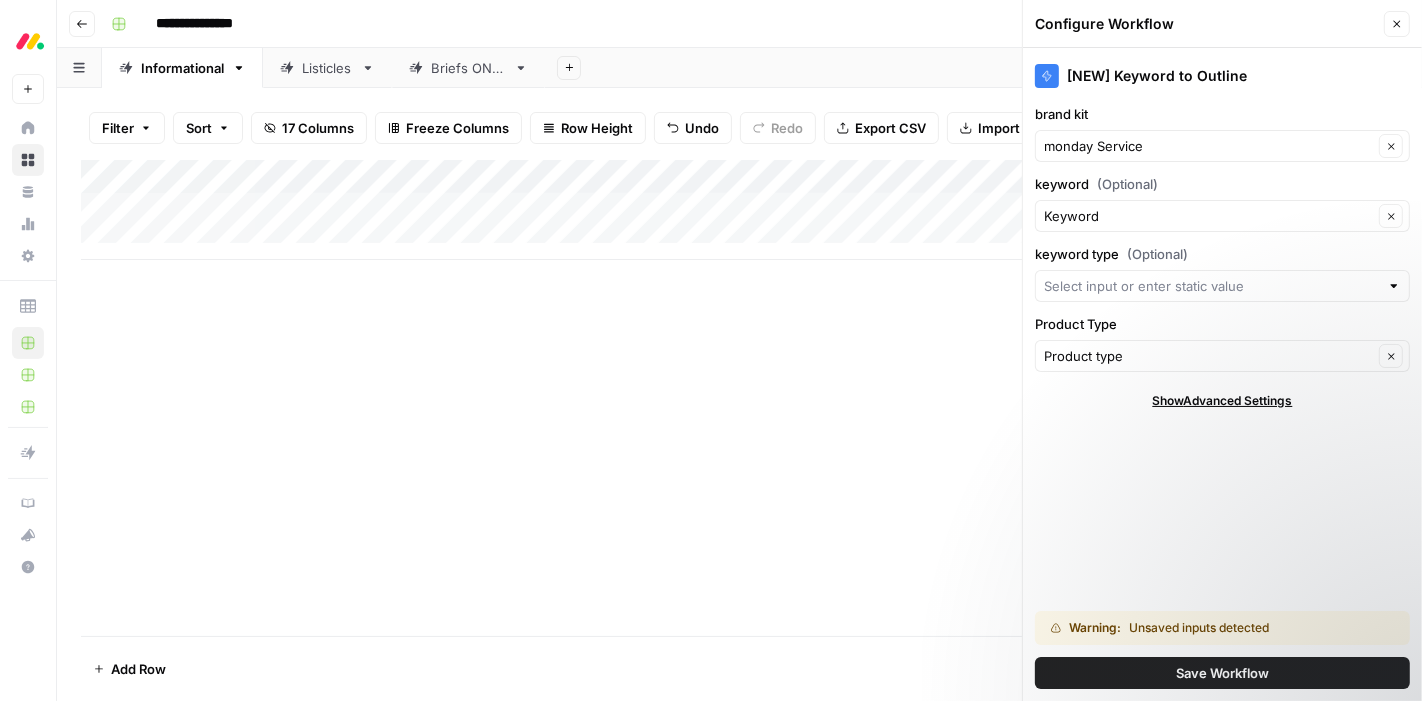click on "Add Column" at bounding box center (739, 398) 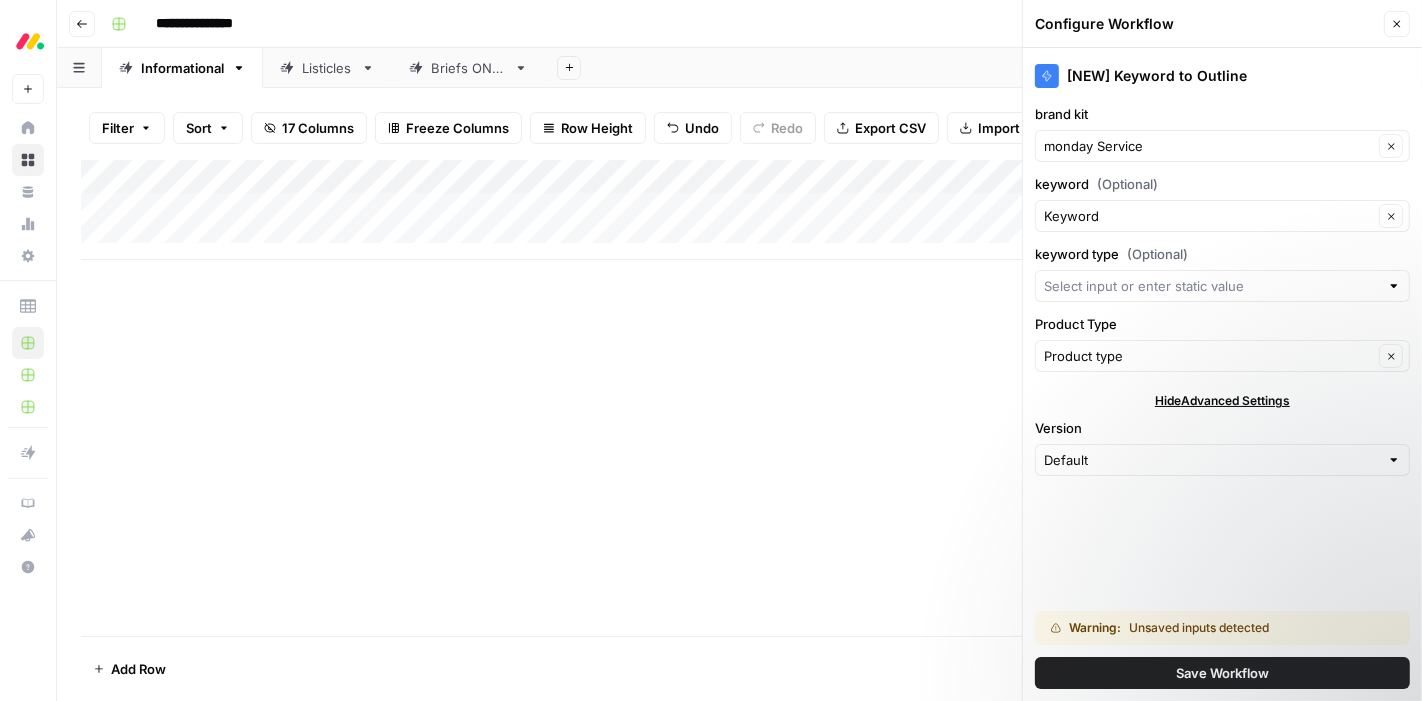 click on "Hide  Advanced Settings" at bounding box center (1222, 401) 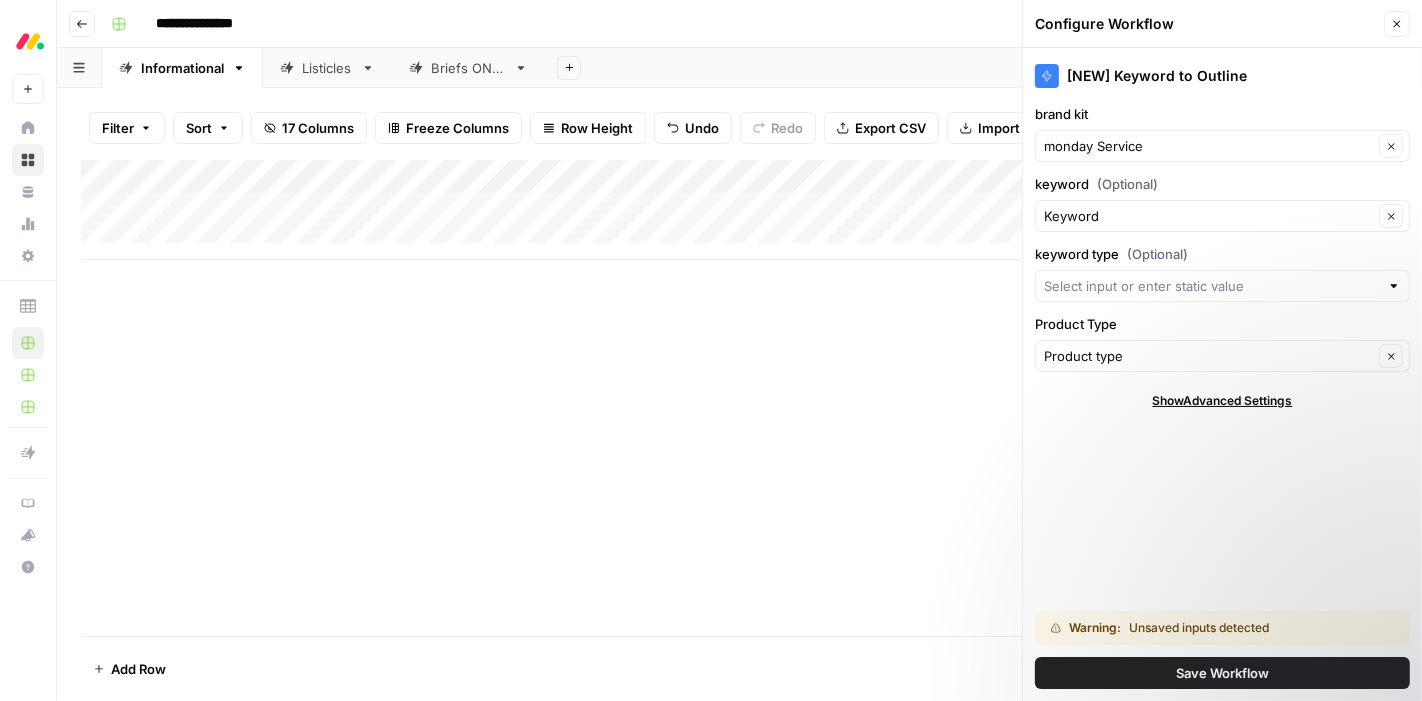 click on "Add Column" at bounding box center (739, 210) 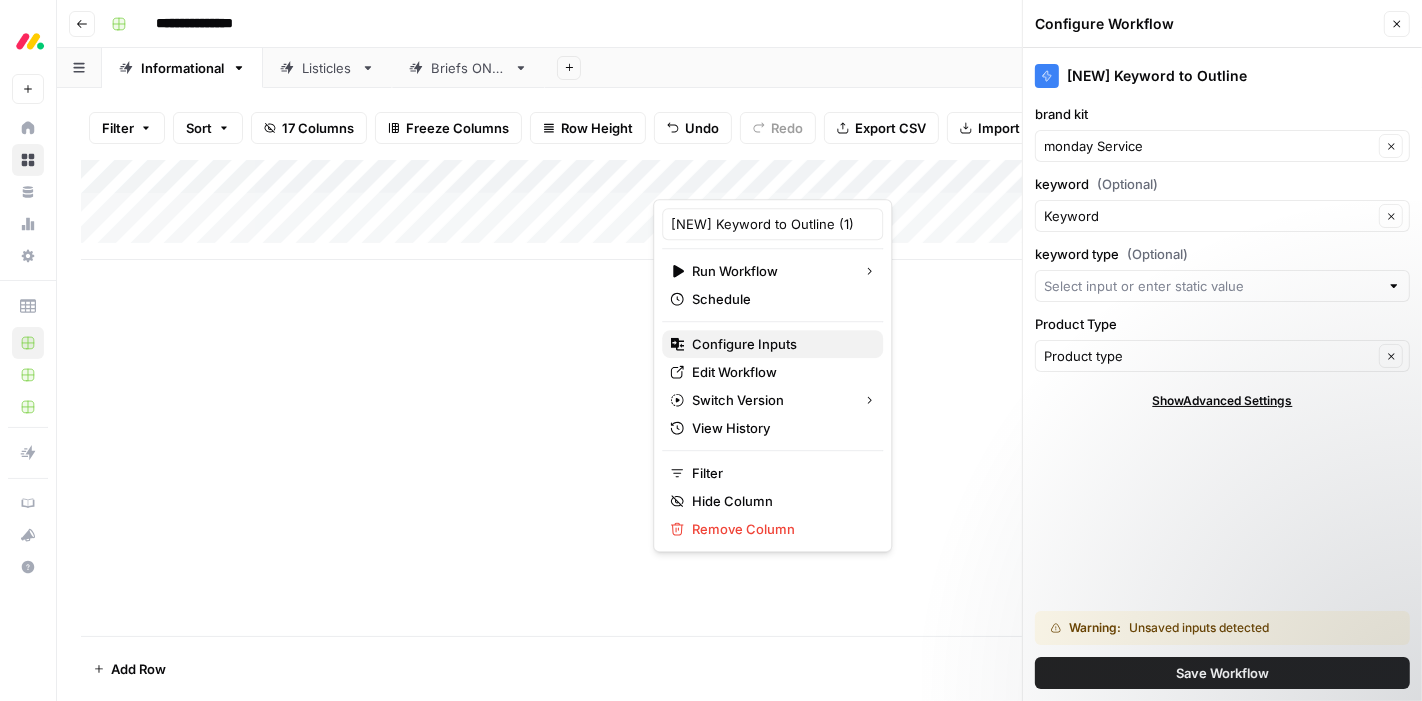 click on "Configure Inputs" at bounding box center [779, 344] 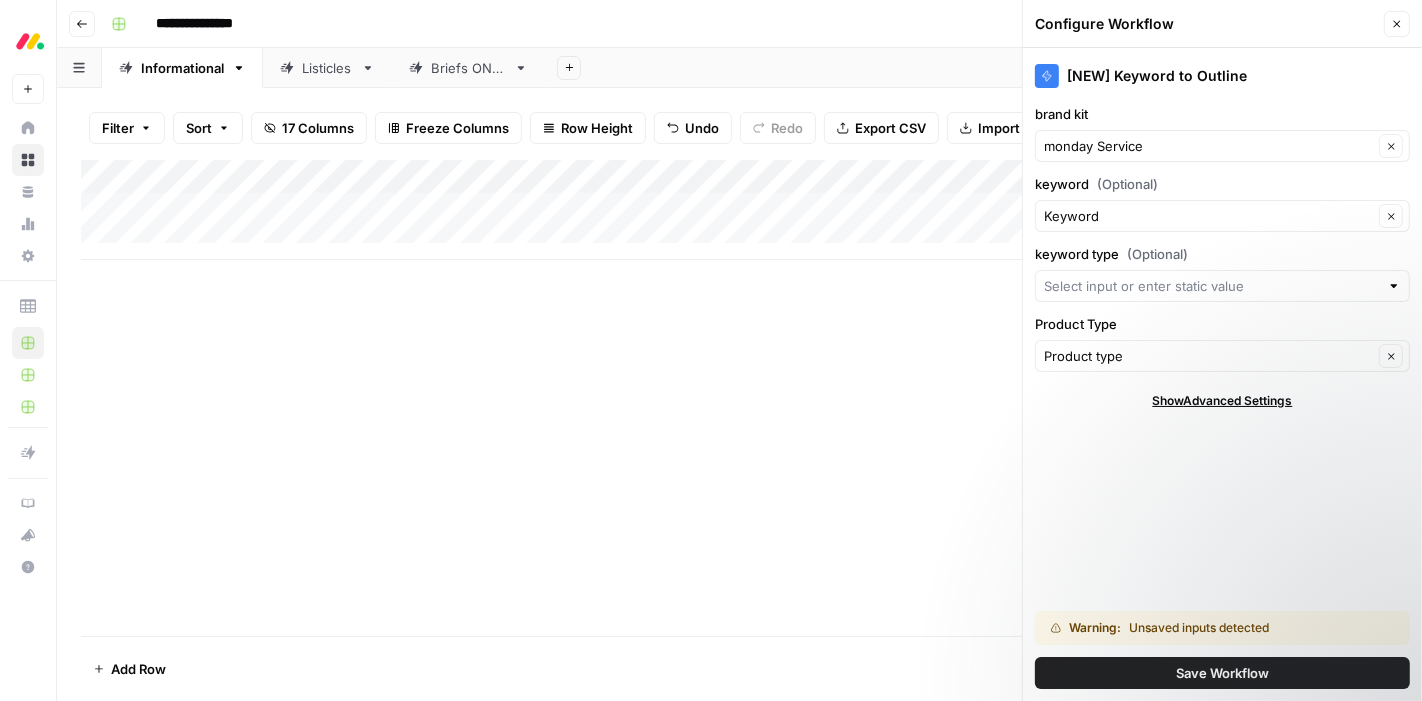 click on "Add Column" at bounding box center (739, 210) 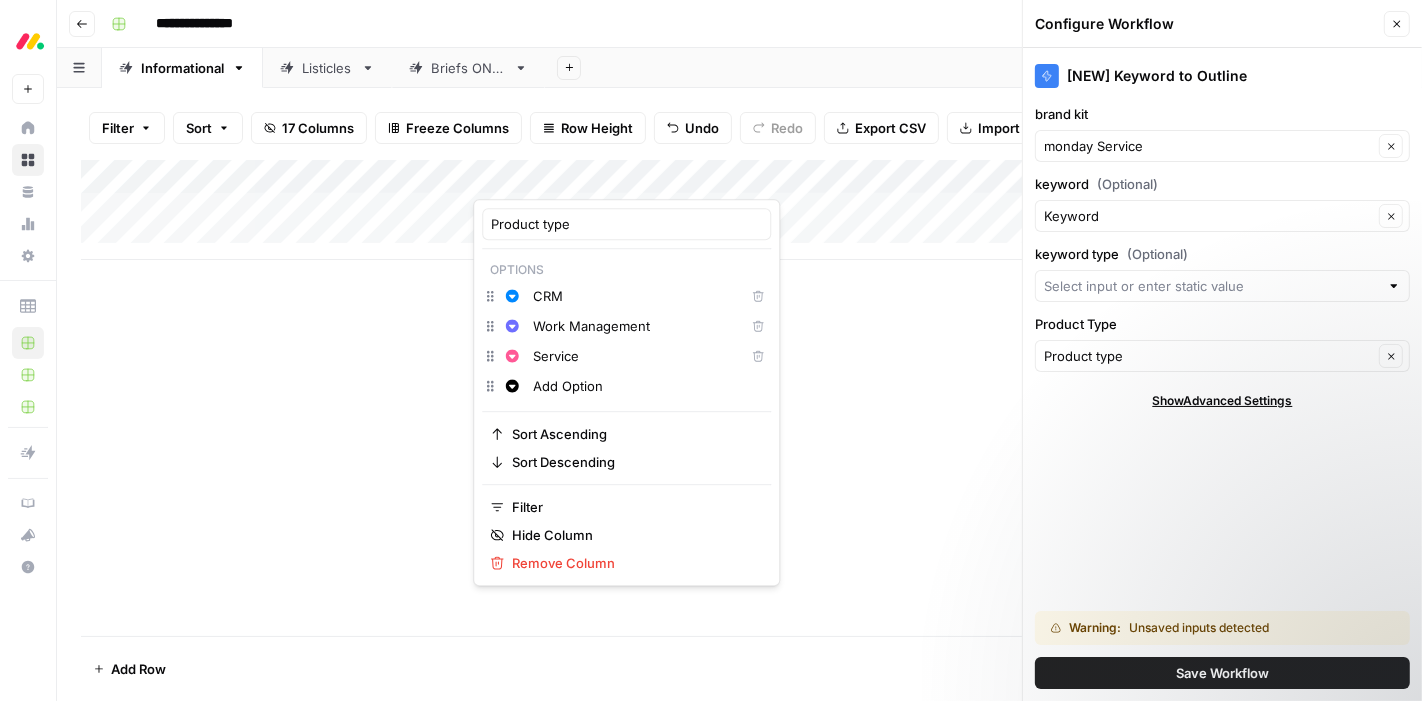 click on "Add Column" at bounding box center (739, 398) 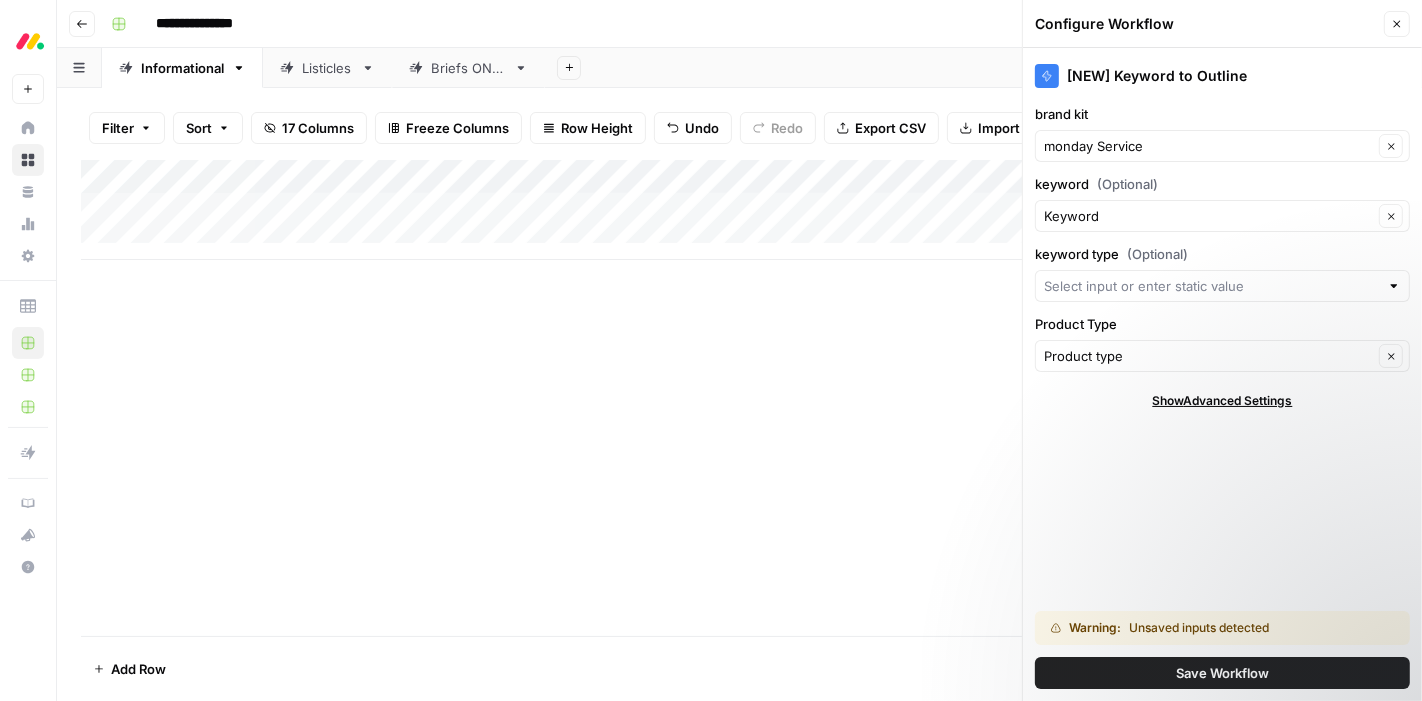 click on "Add Column" at bounding box center (739, 210) 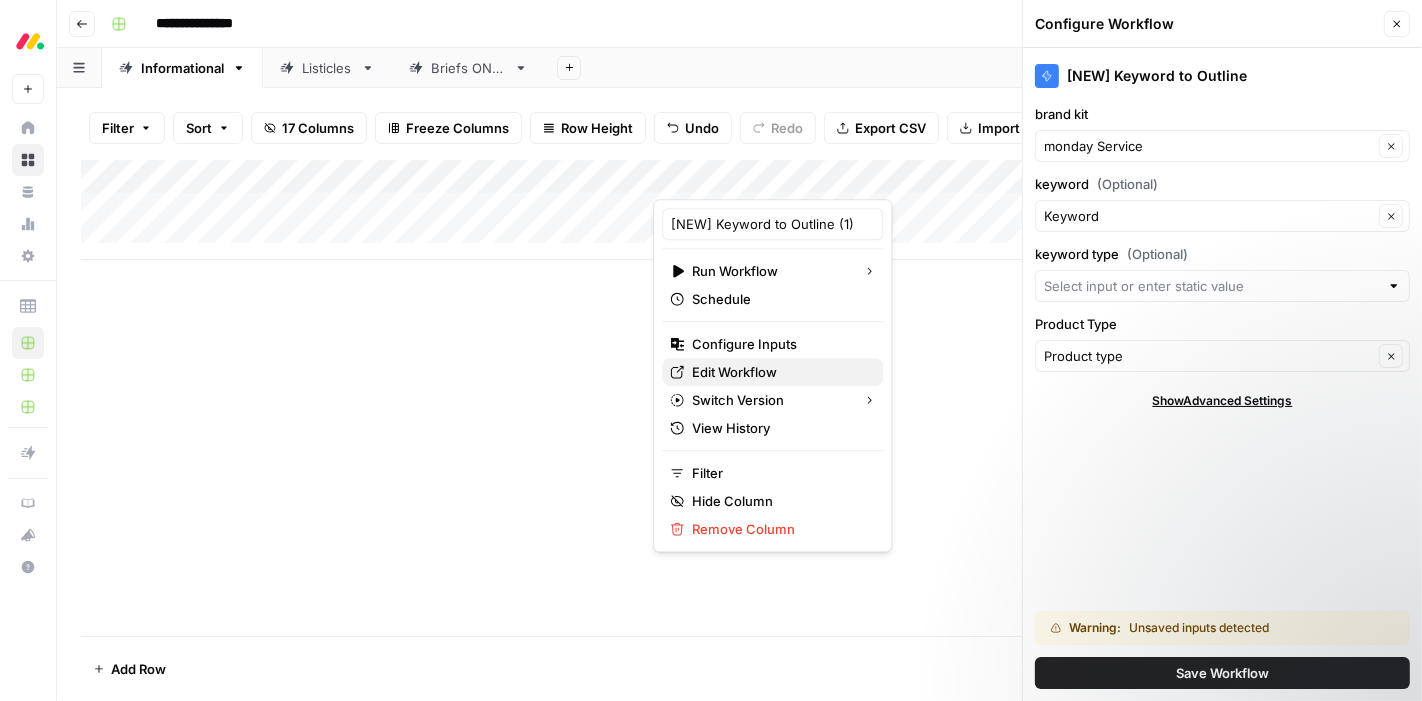 click on "Edit Workflow" at bounding box center (779, 372) 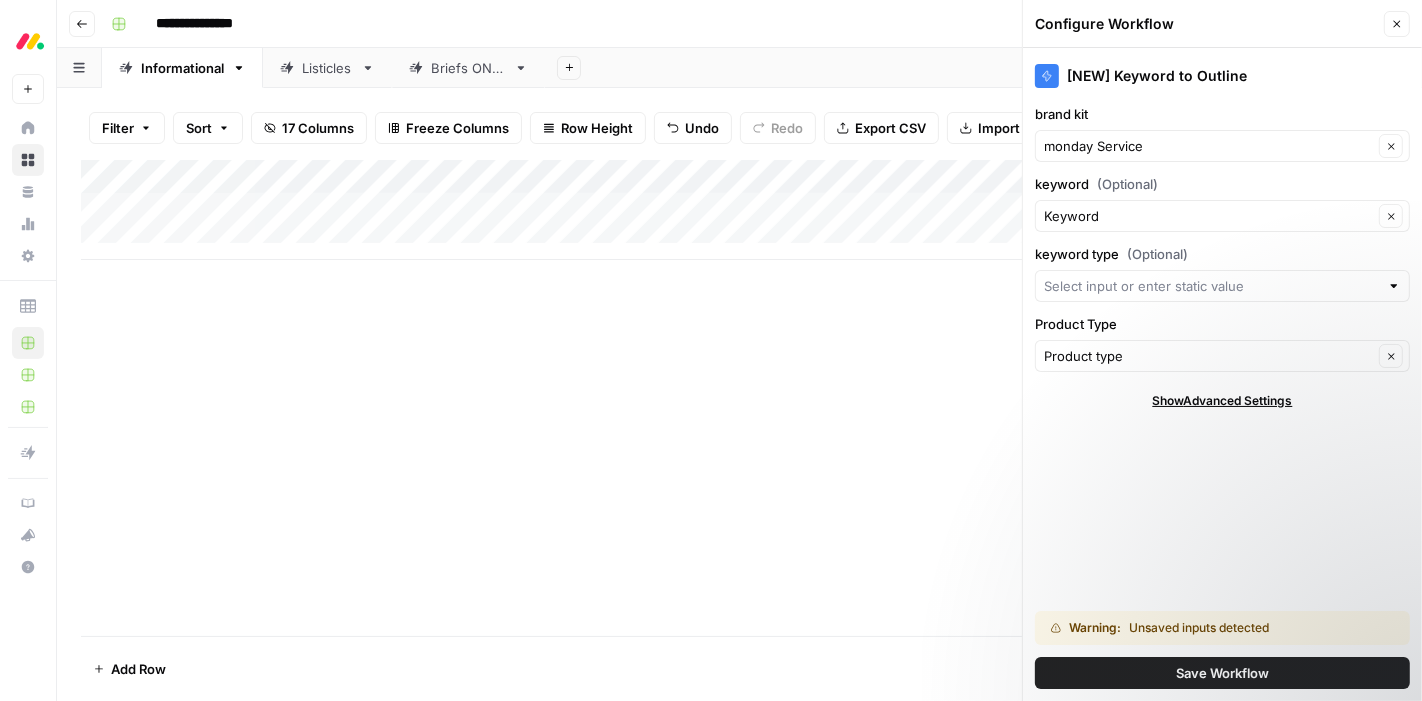 click on "Add Column" at bounding box center [739, 210] 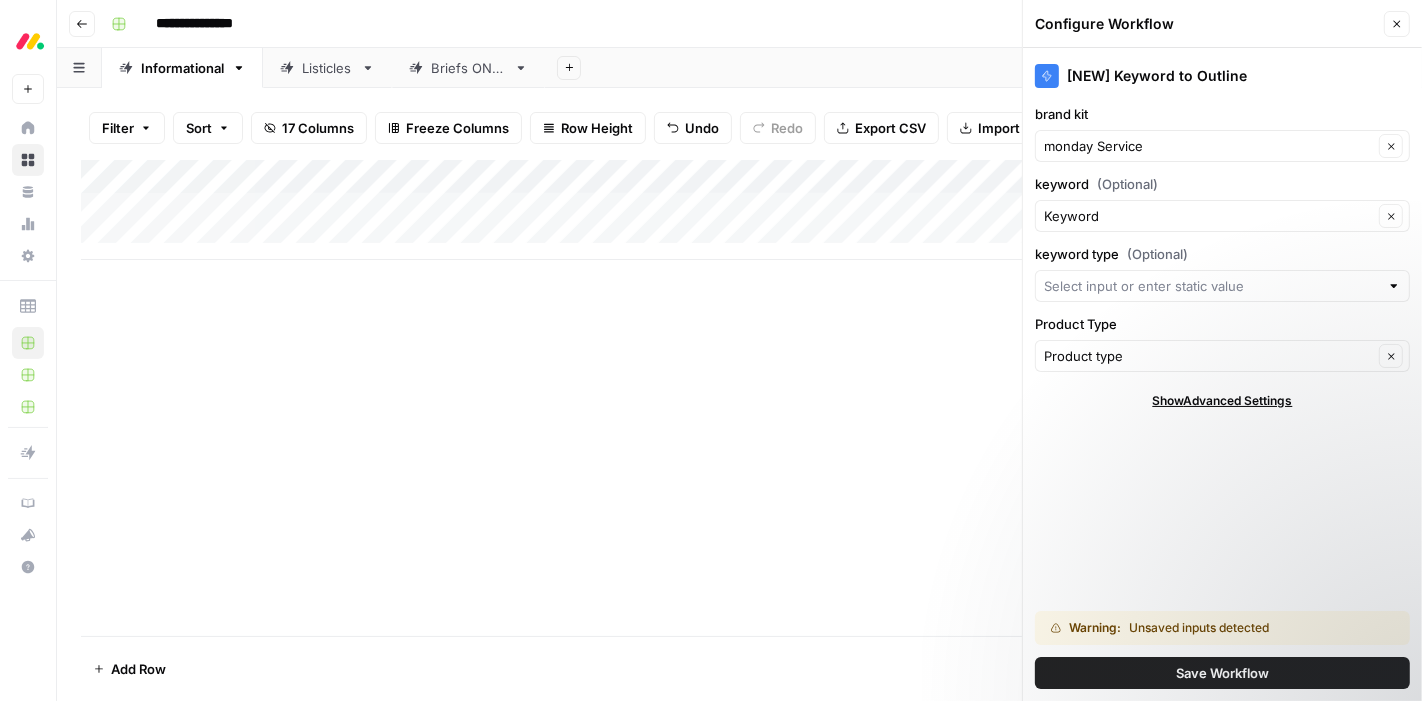 click 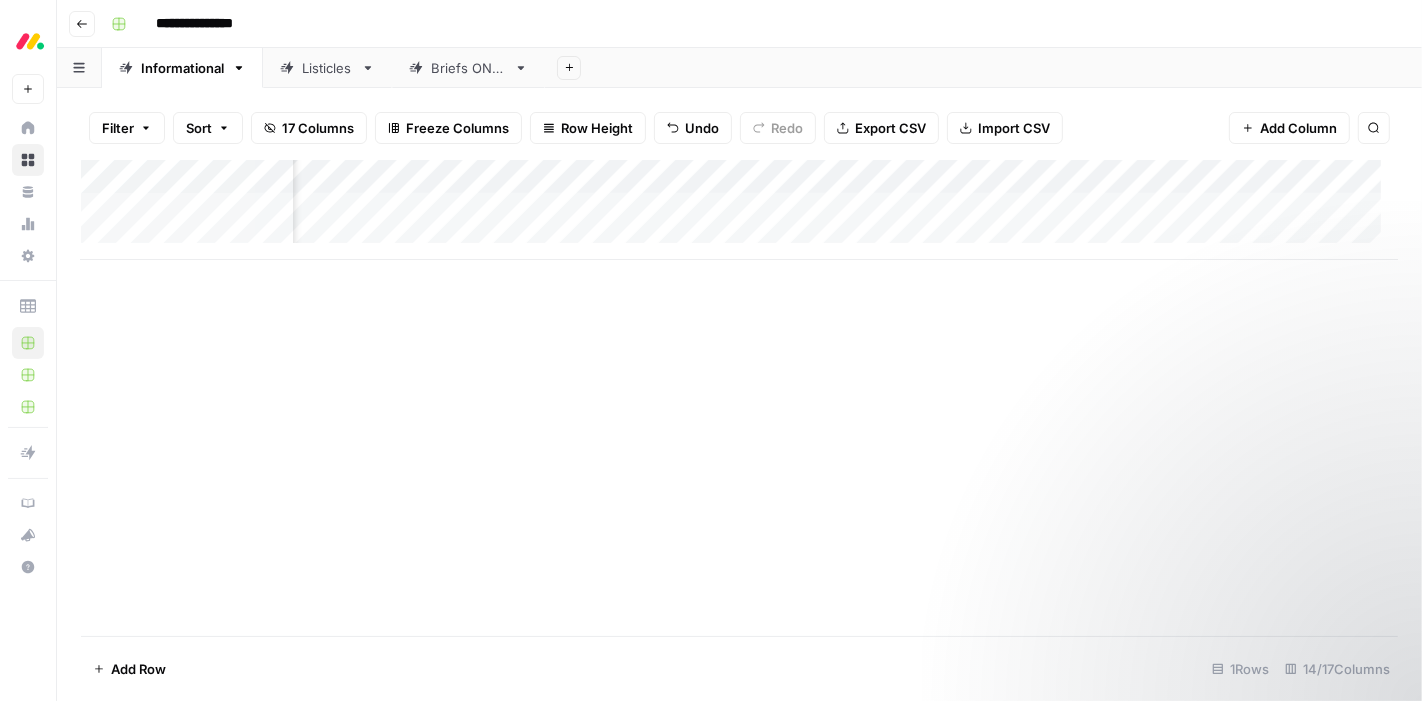 scroll, scrollTop: 0, scrollLeft: 1177, axis: horizontal 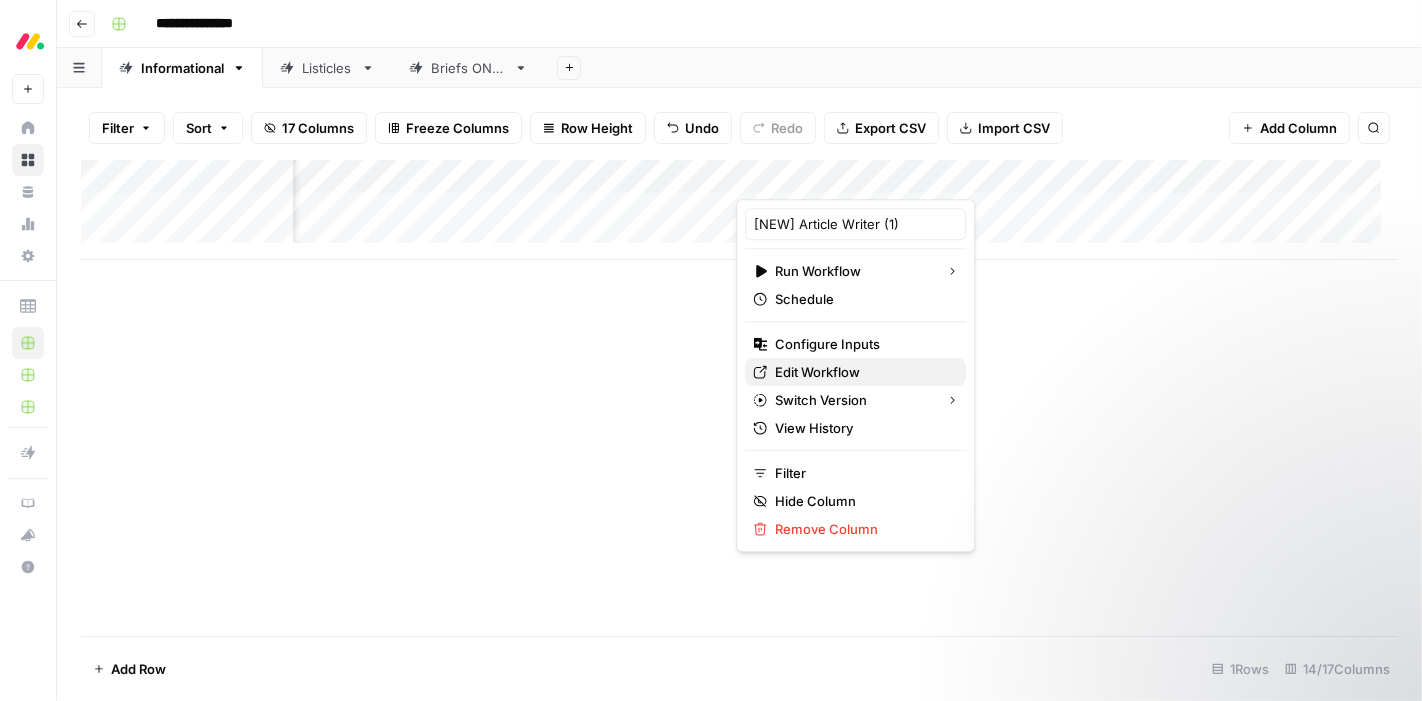 click on "Edit Workflow" at bounding box center (862, 372) 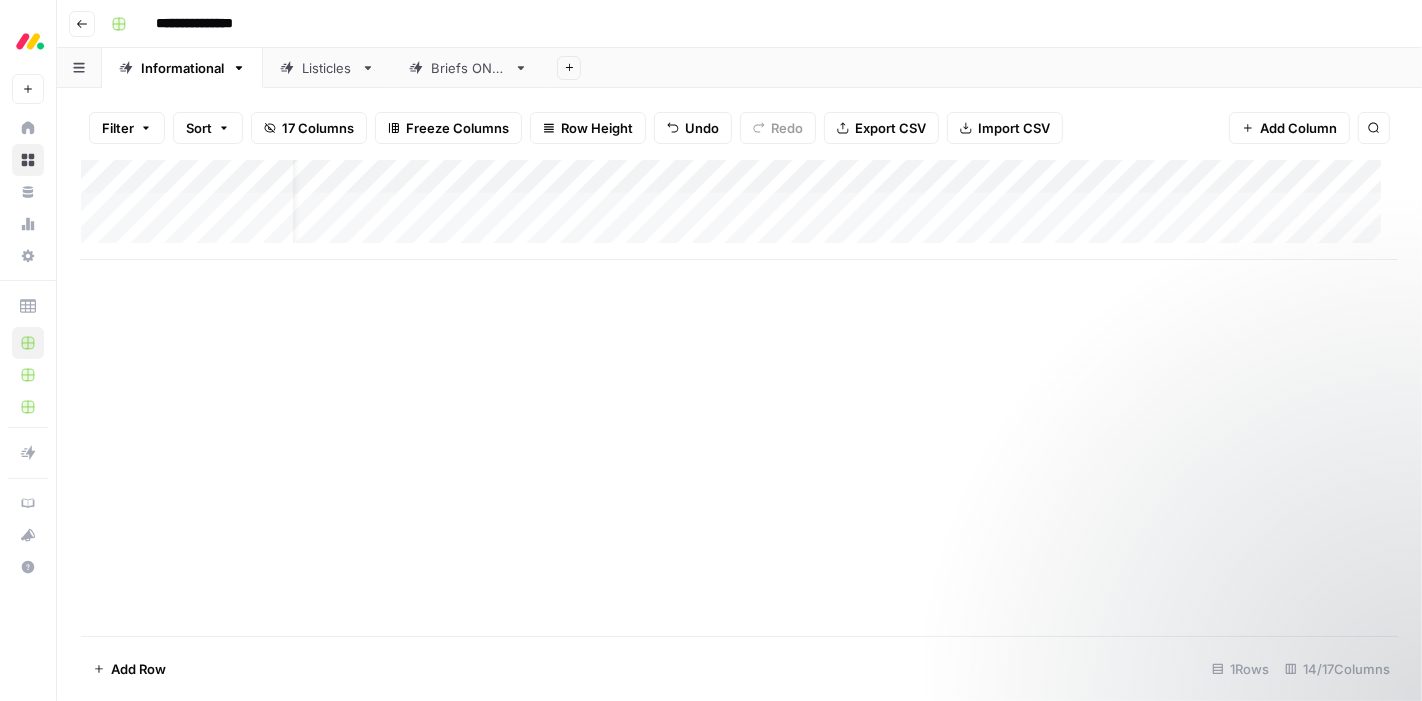 scroll, scrollTop: 0, scrollLeft: 48, axis: horizontal 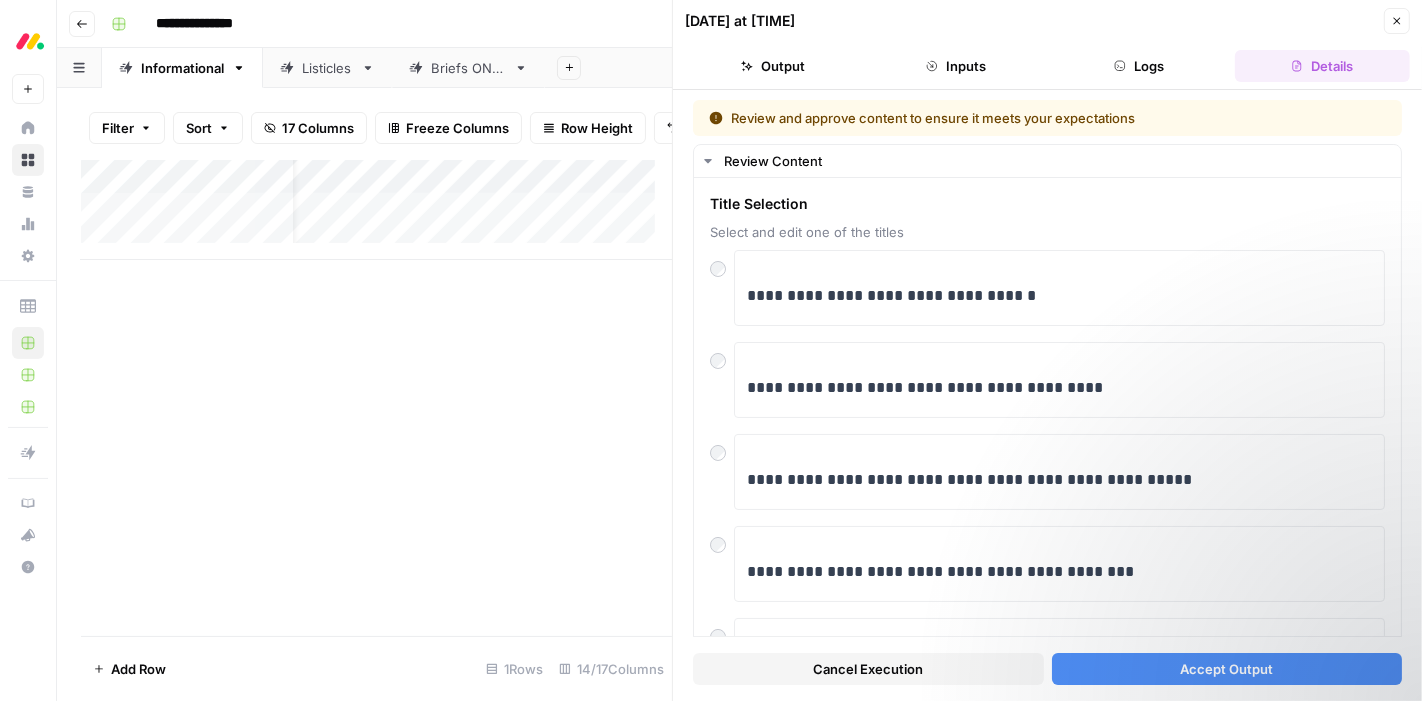 click on "Accept Output" at bounding box center [1227, 669] 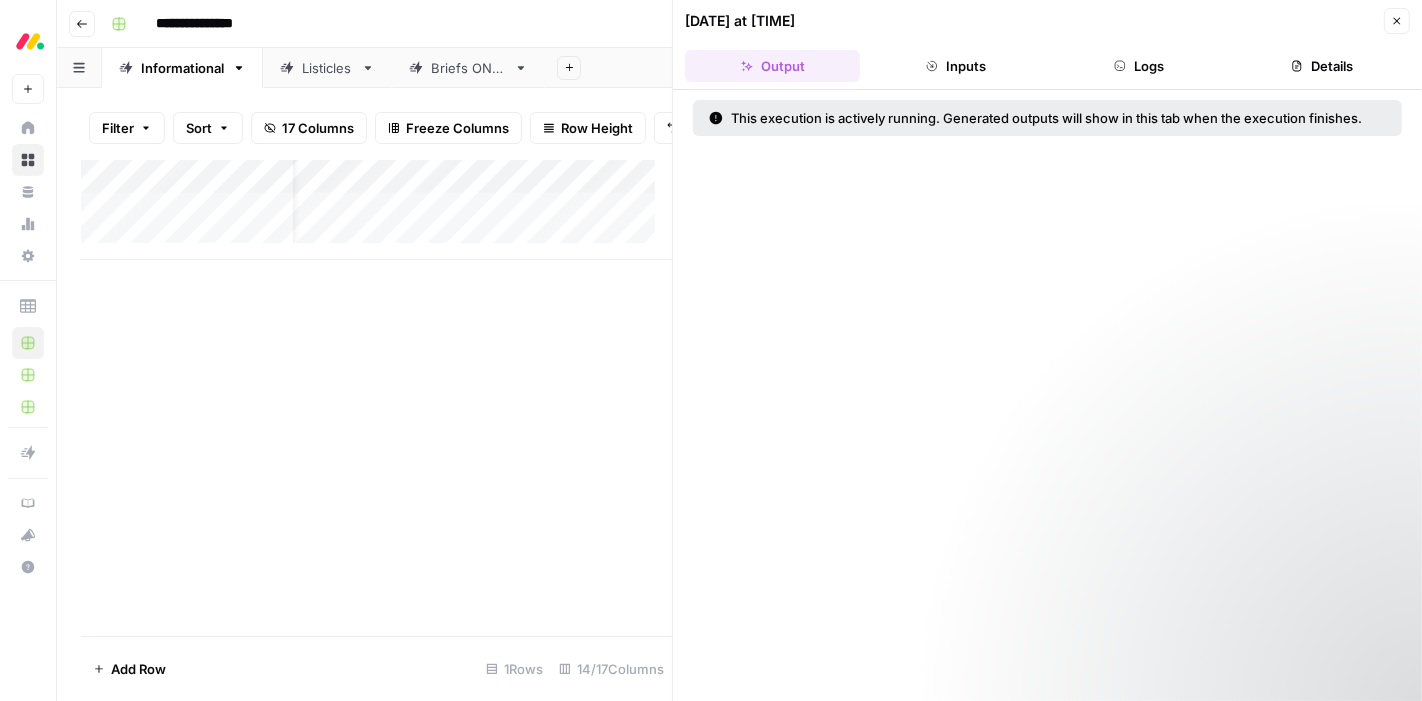click 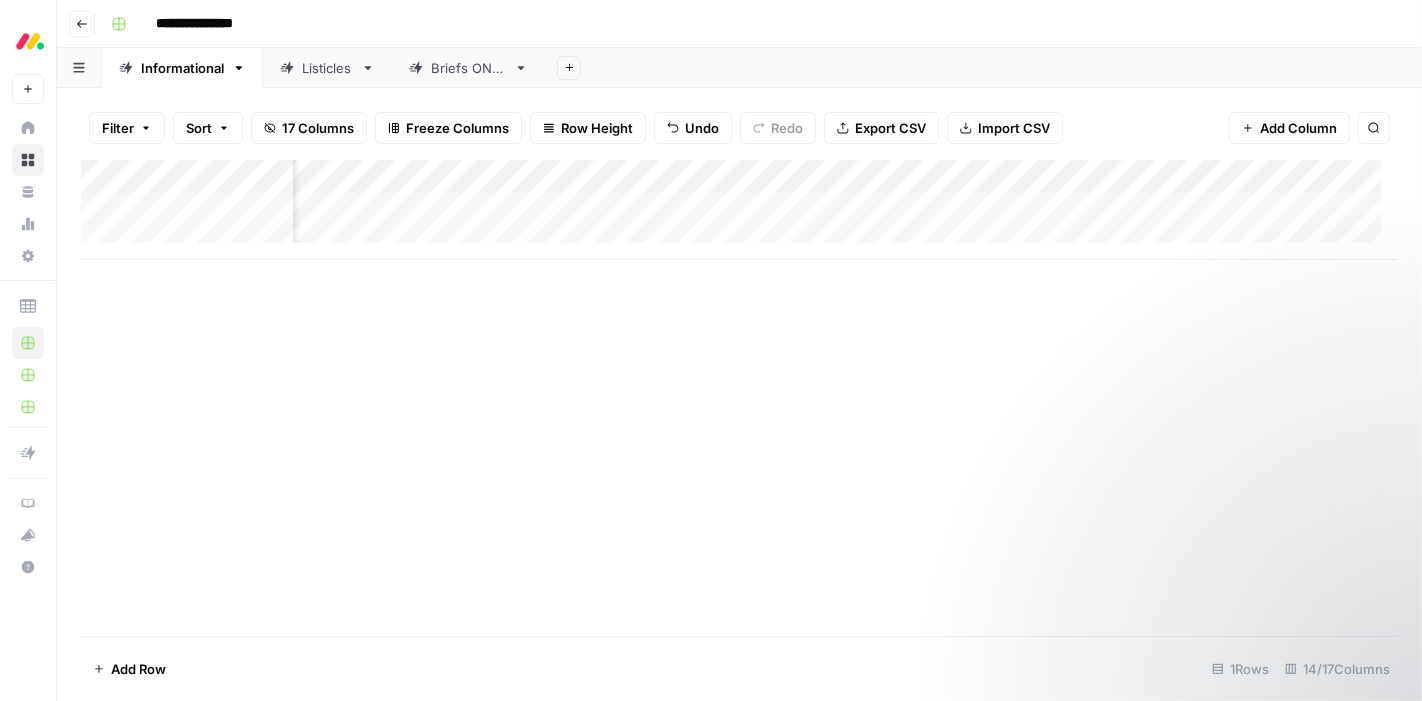 scroll, scrollTop: 0, scrollLeft: 983, axis: horizontal 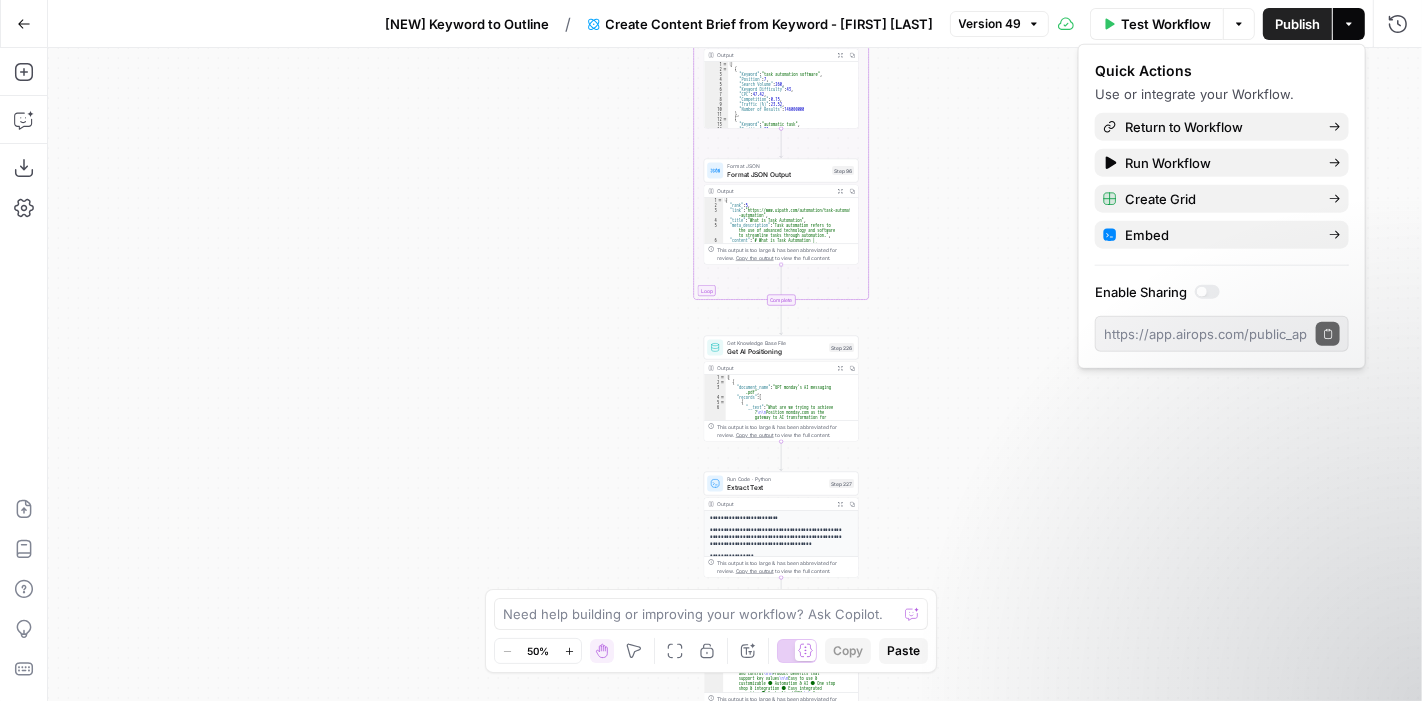 click 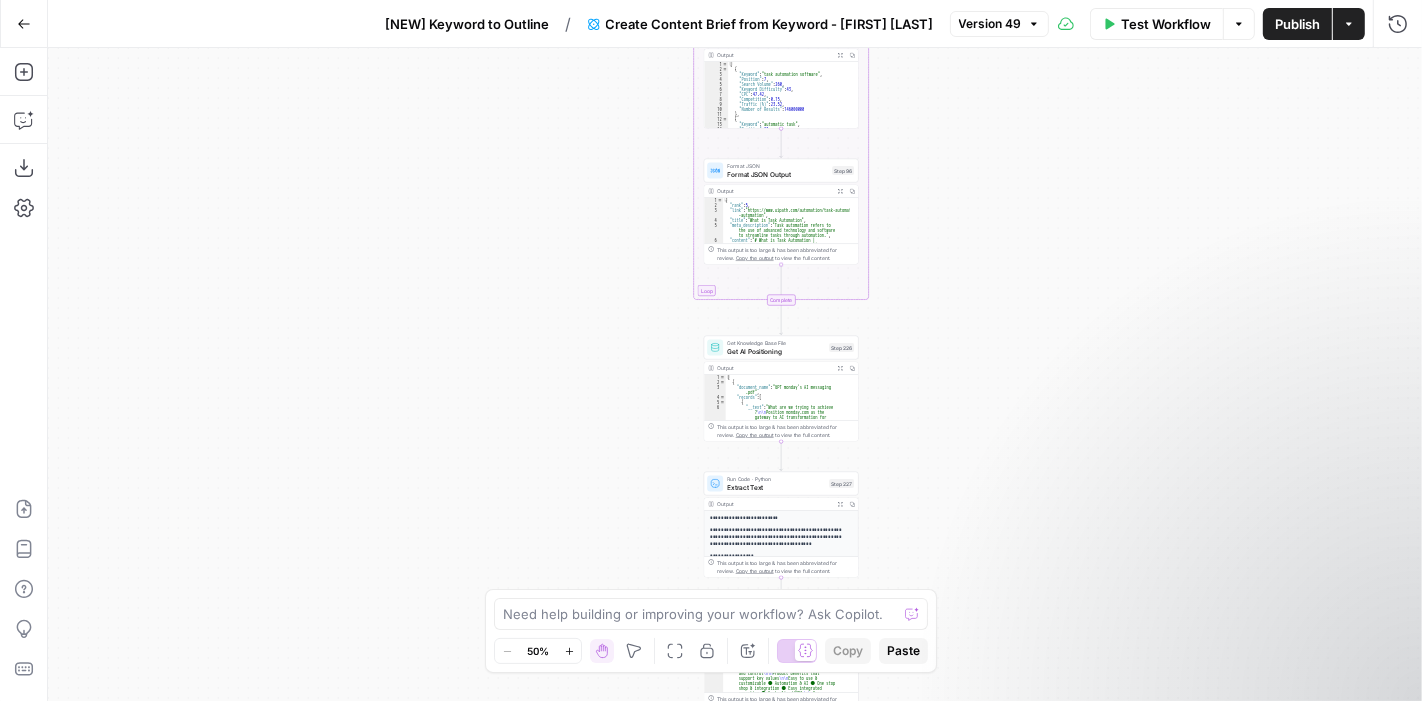 click 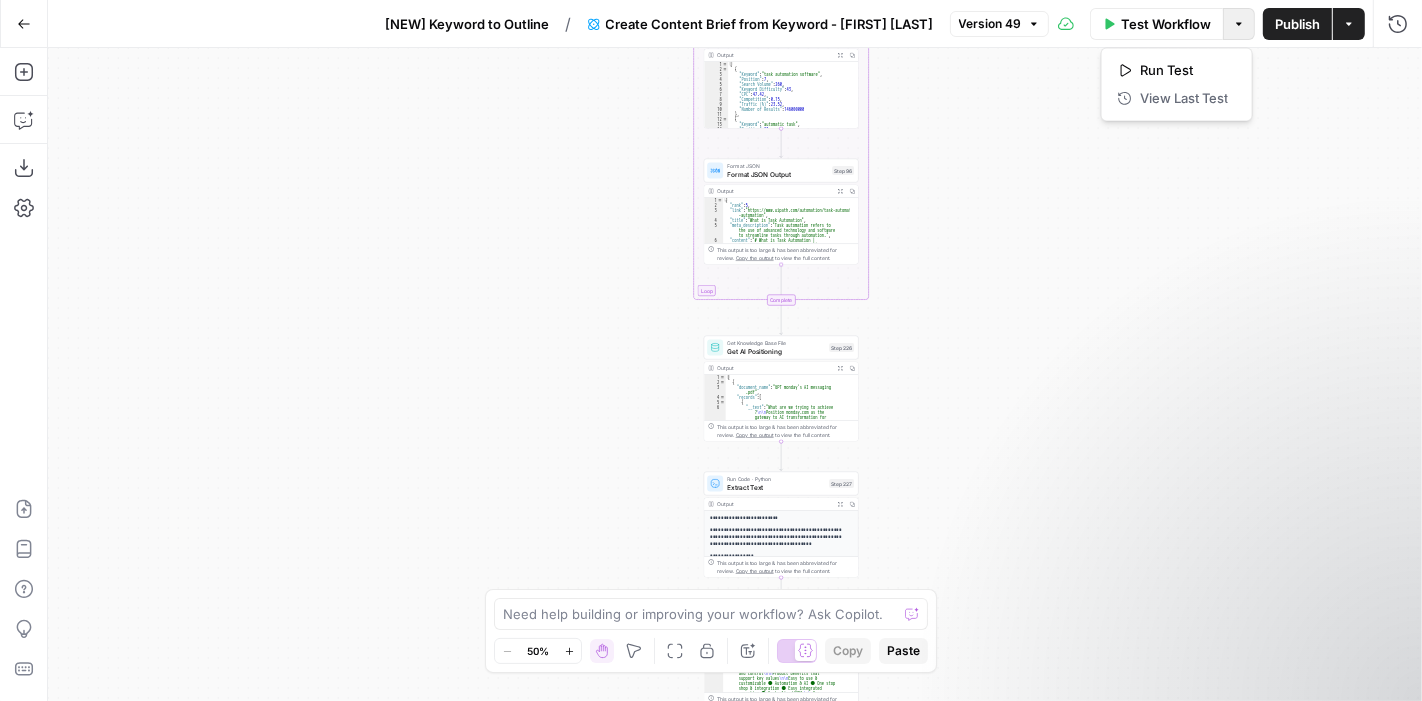 click 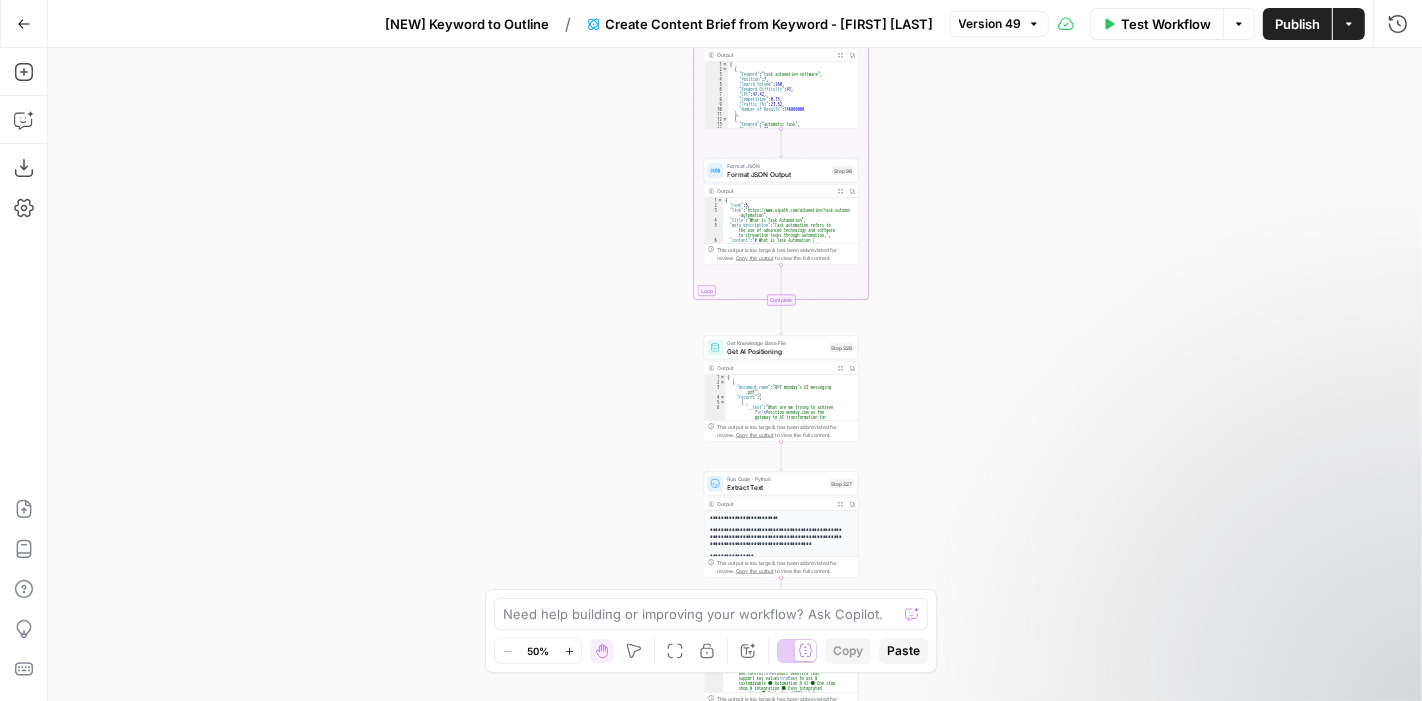 click on "Actions" at bounding box center (1349, 24) 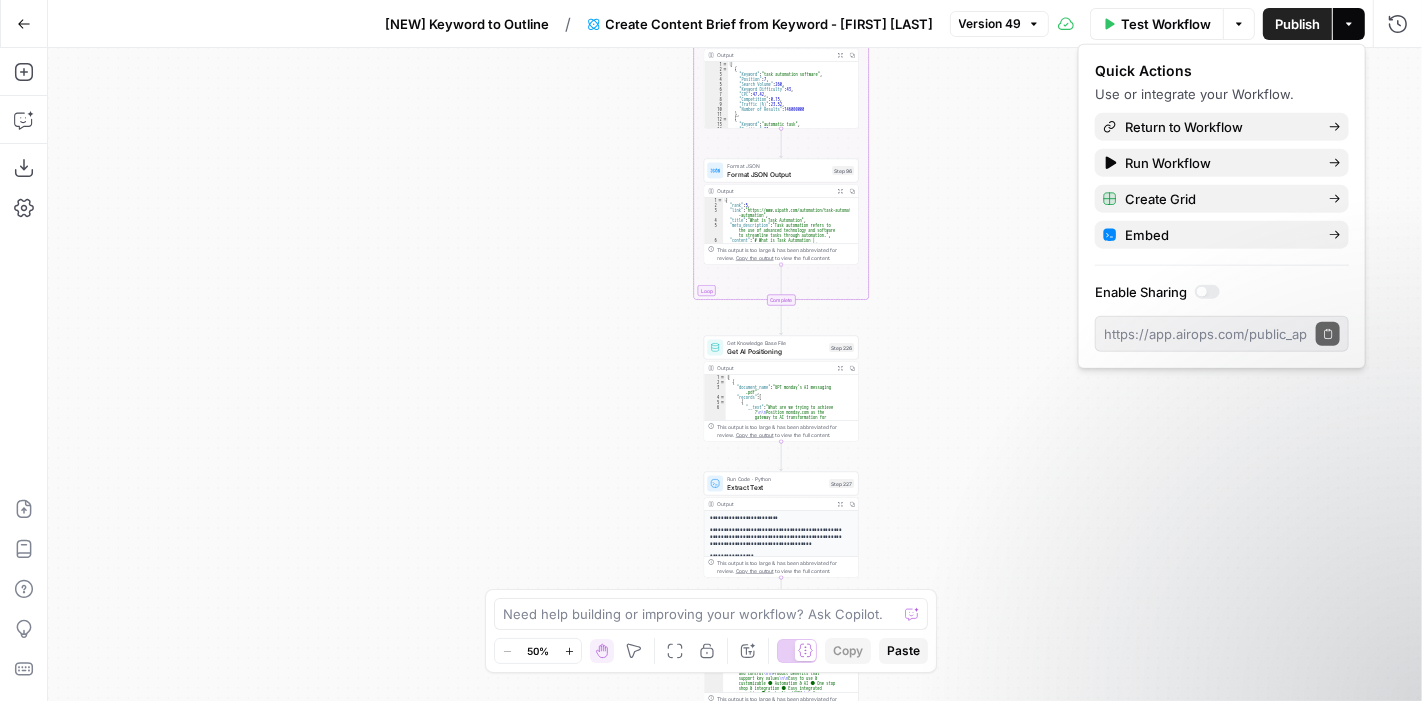 click on "Actions" at bounding box center [1349, 24] 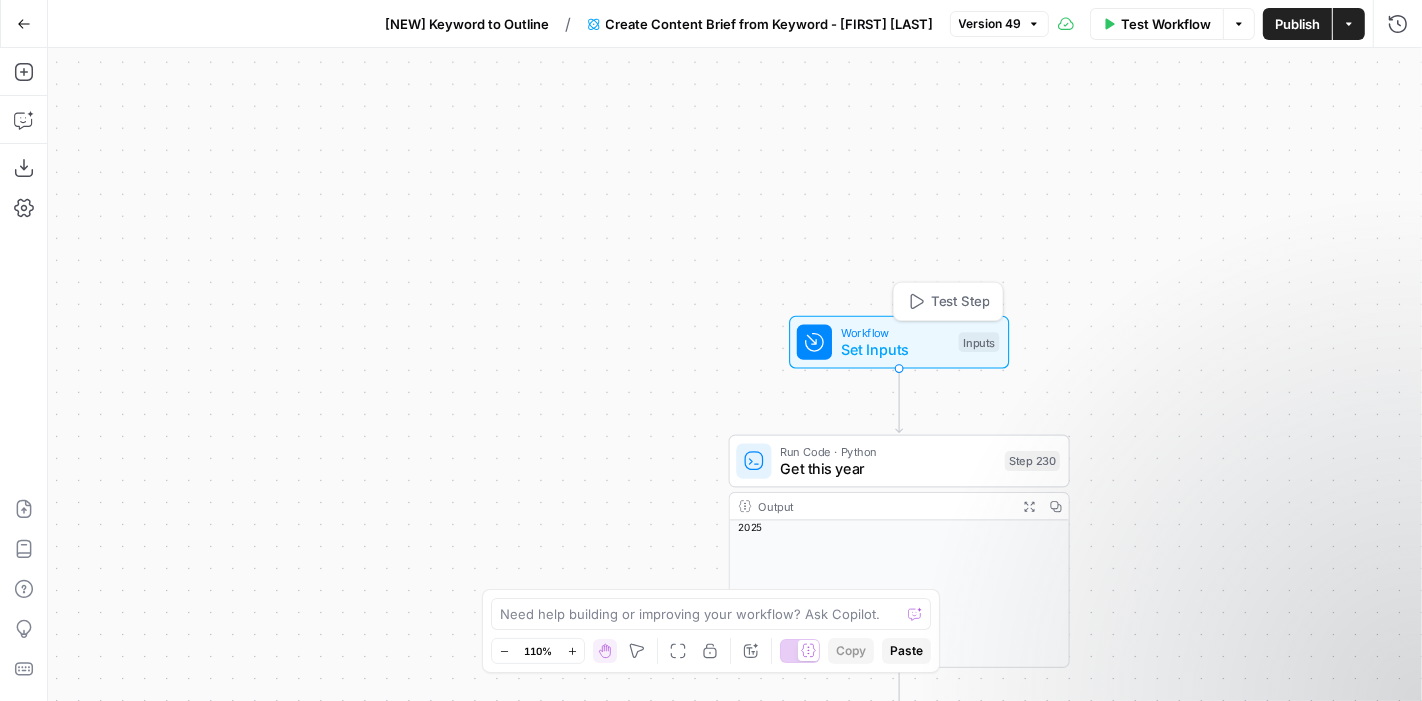 click on "Workflow" at bounding box center [895, 333] 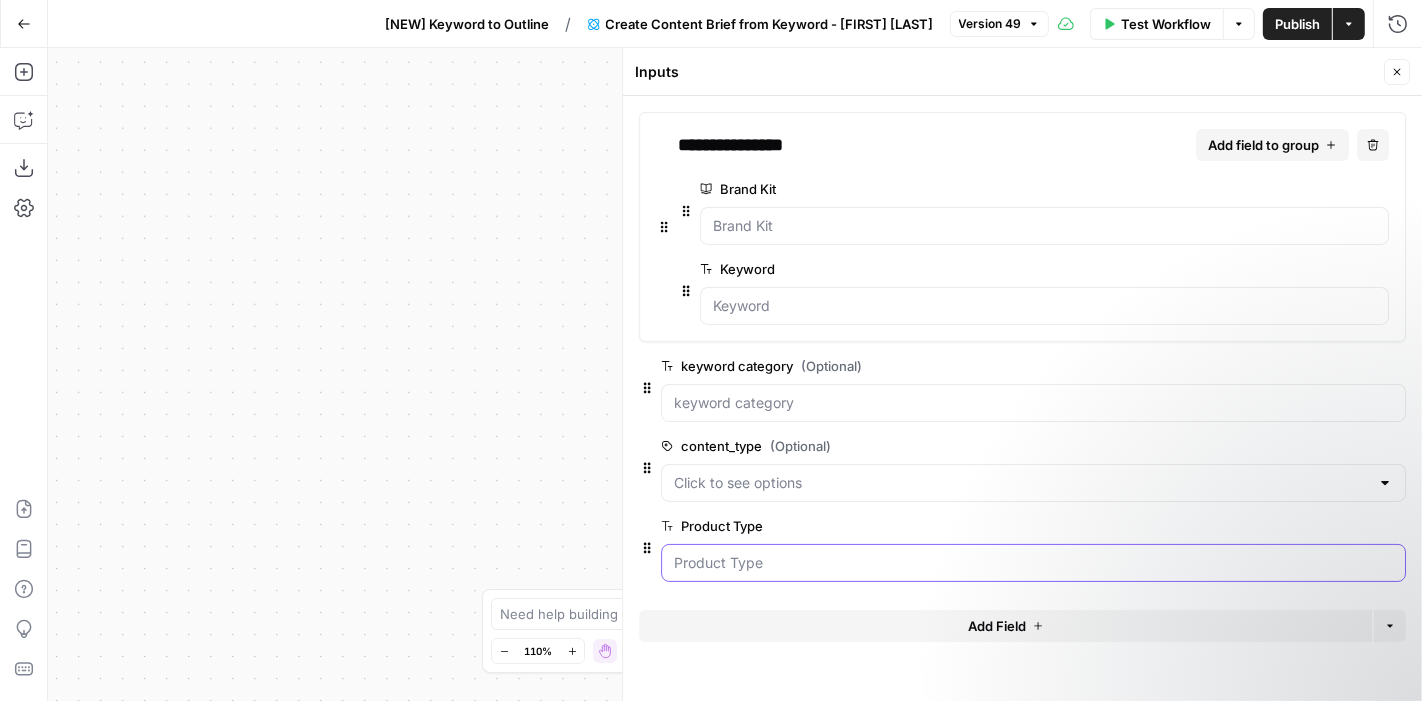 click on "Product Type" at bounding box center (1033, 563) 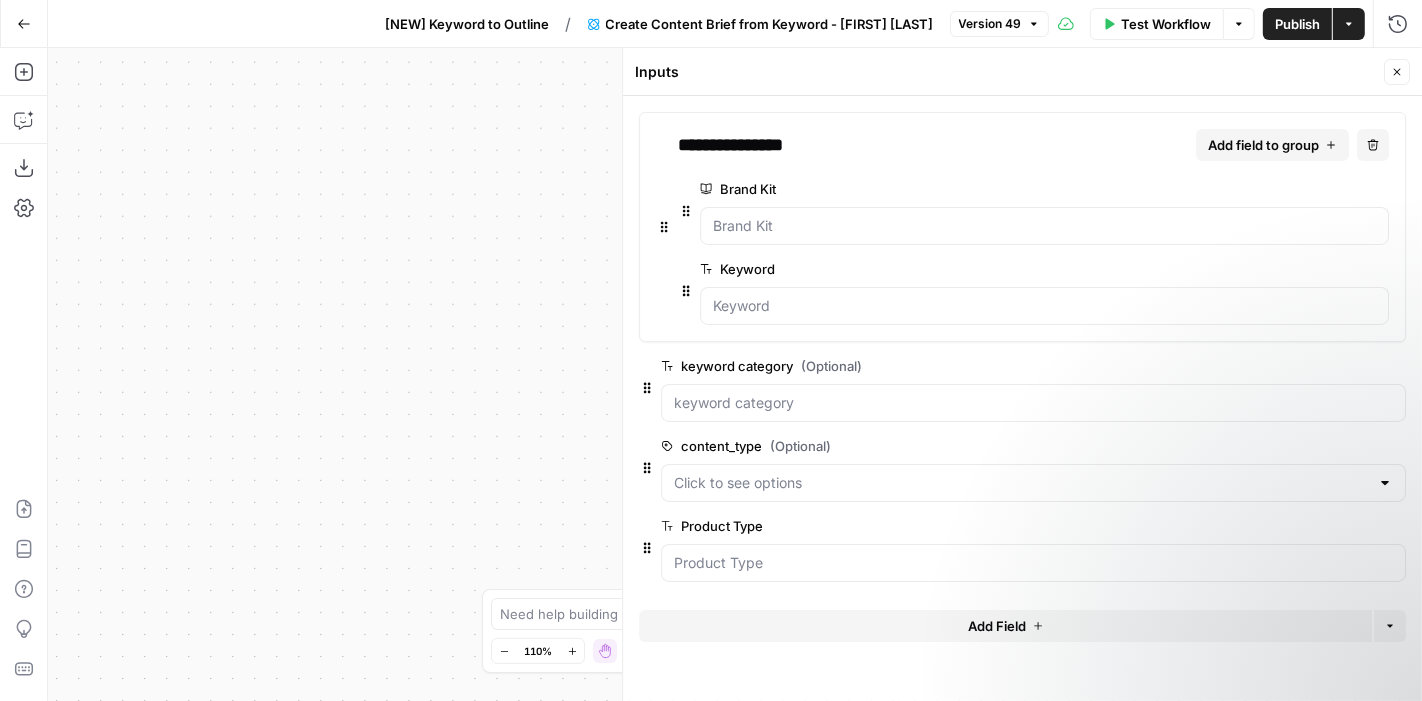 click on "Test Workflow" at bounding box center (1166, 24) 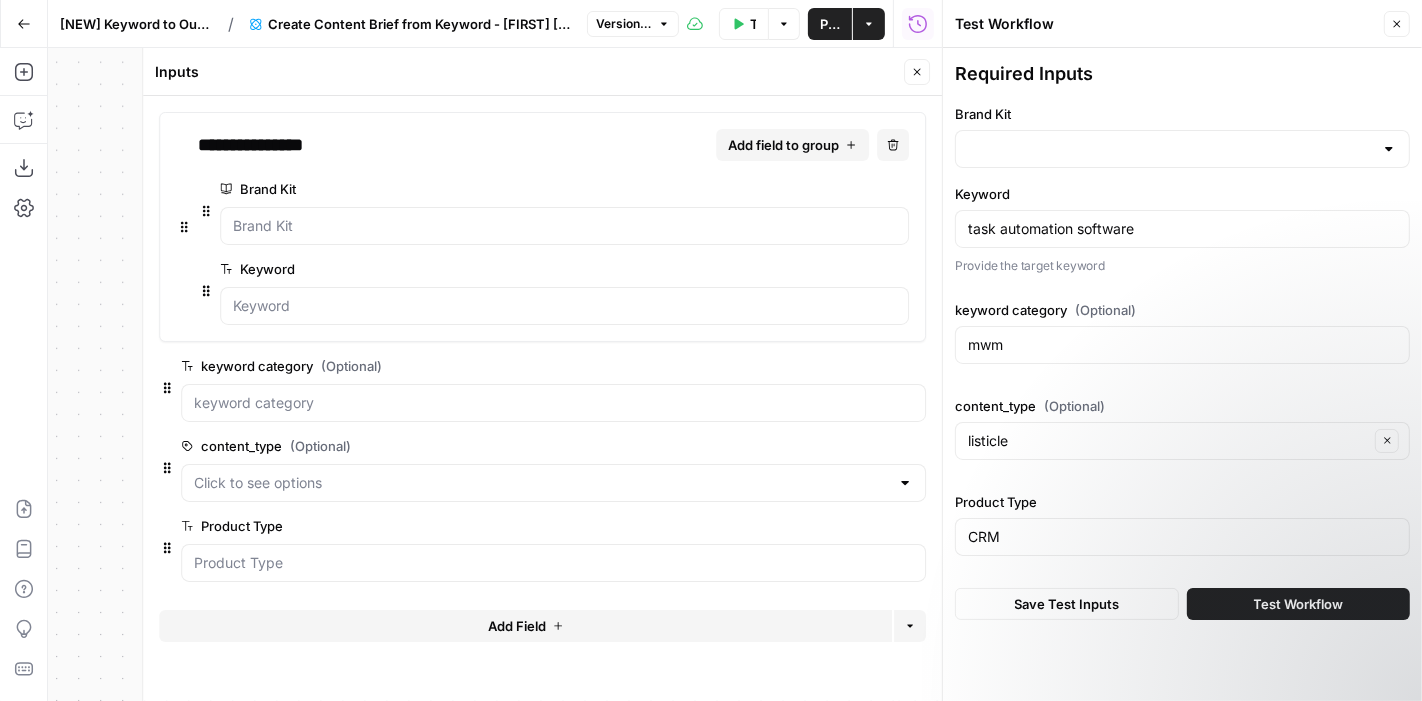 type on "monday work management" 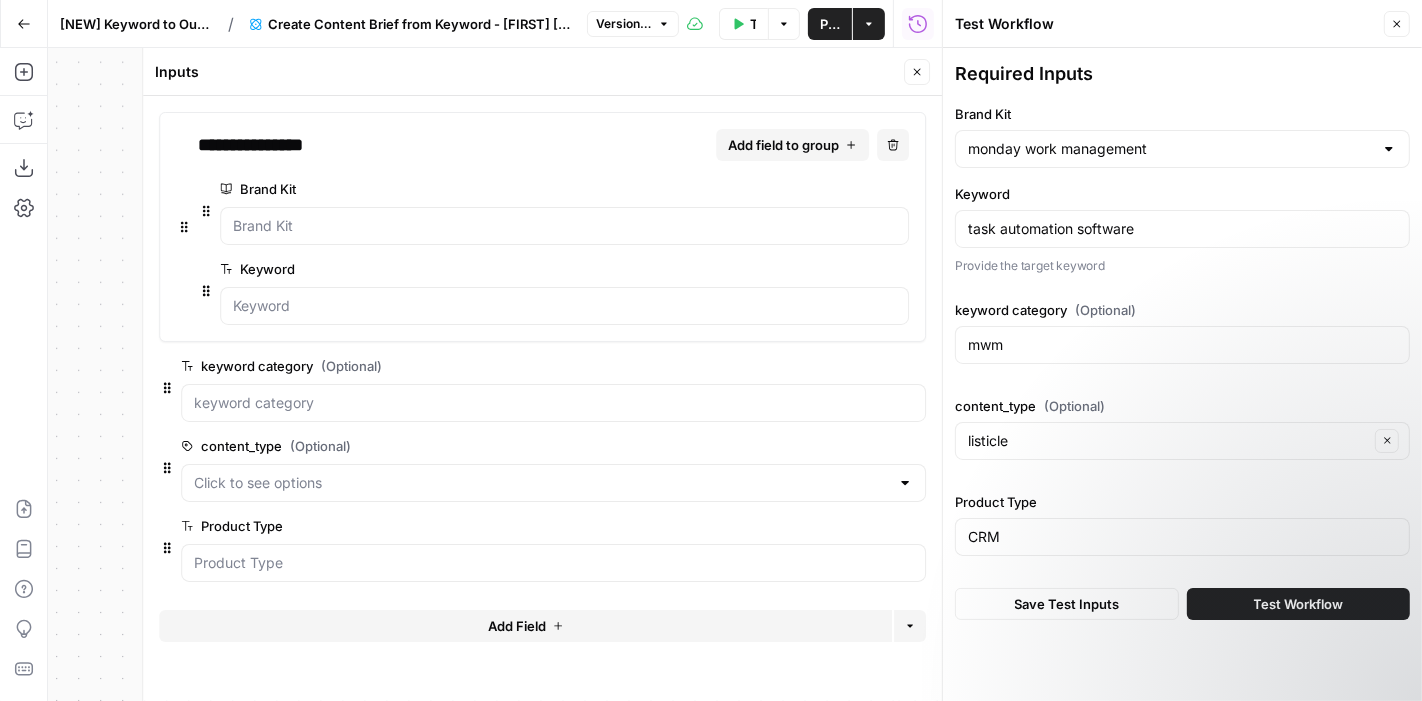 click 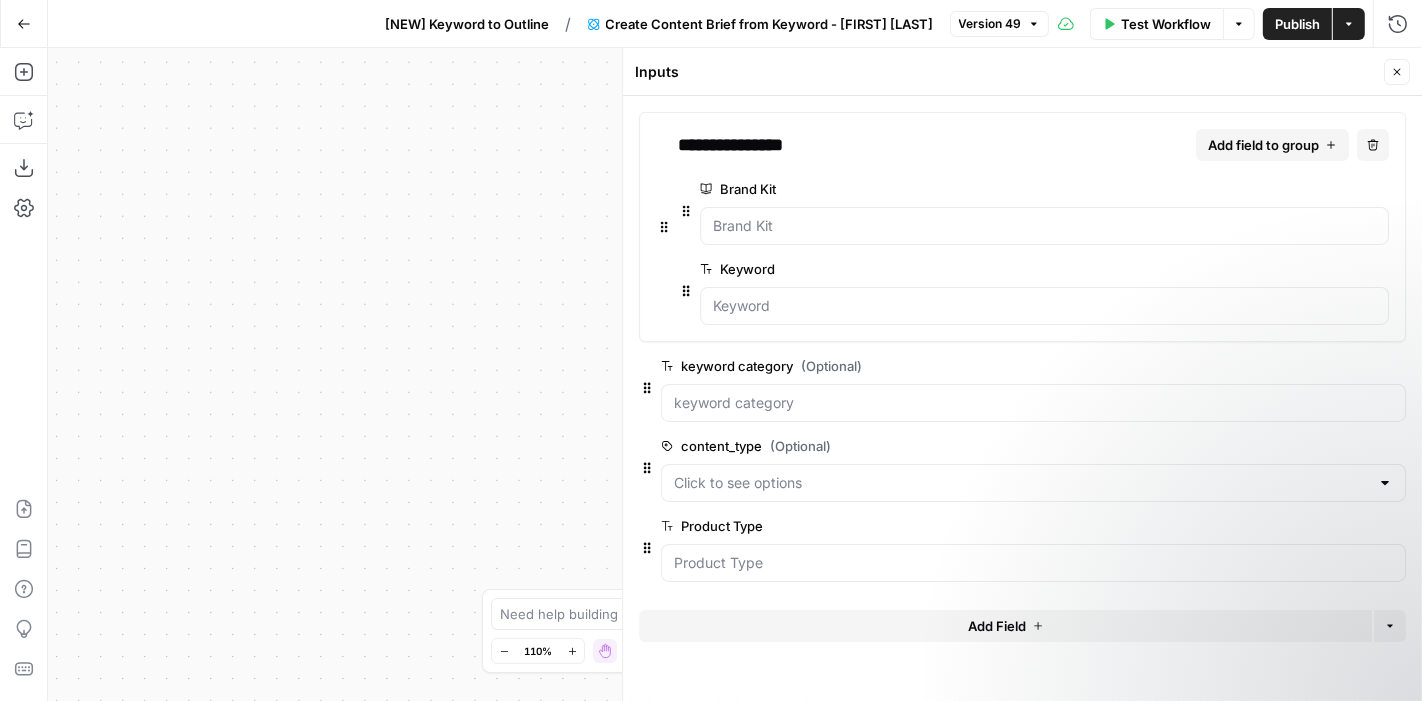 click on "Close" at bounding box center (1397, 72) 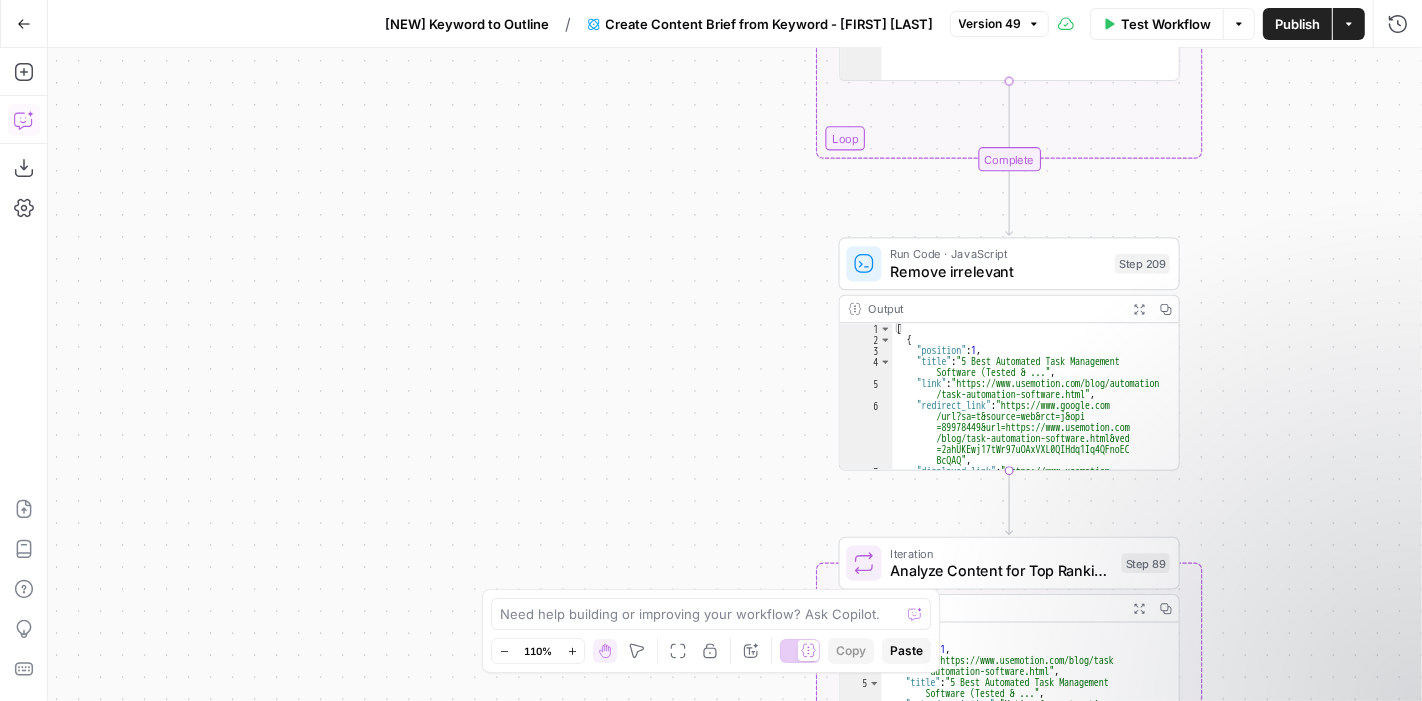 click 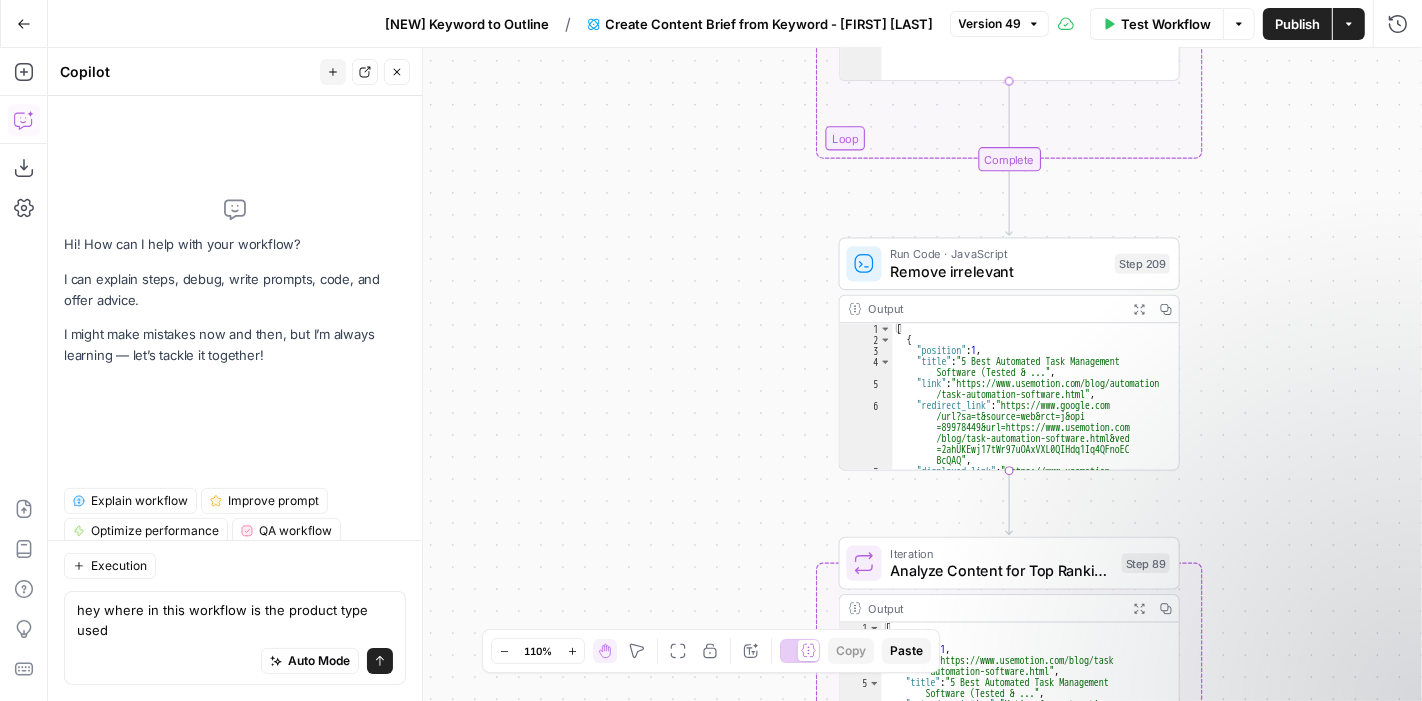 type on "hey where in this workflow is the product type used?" 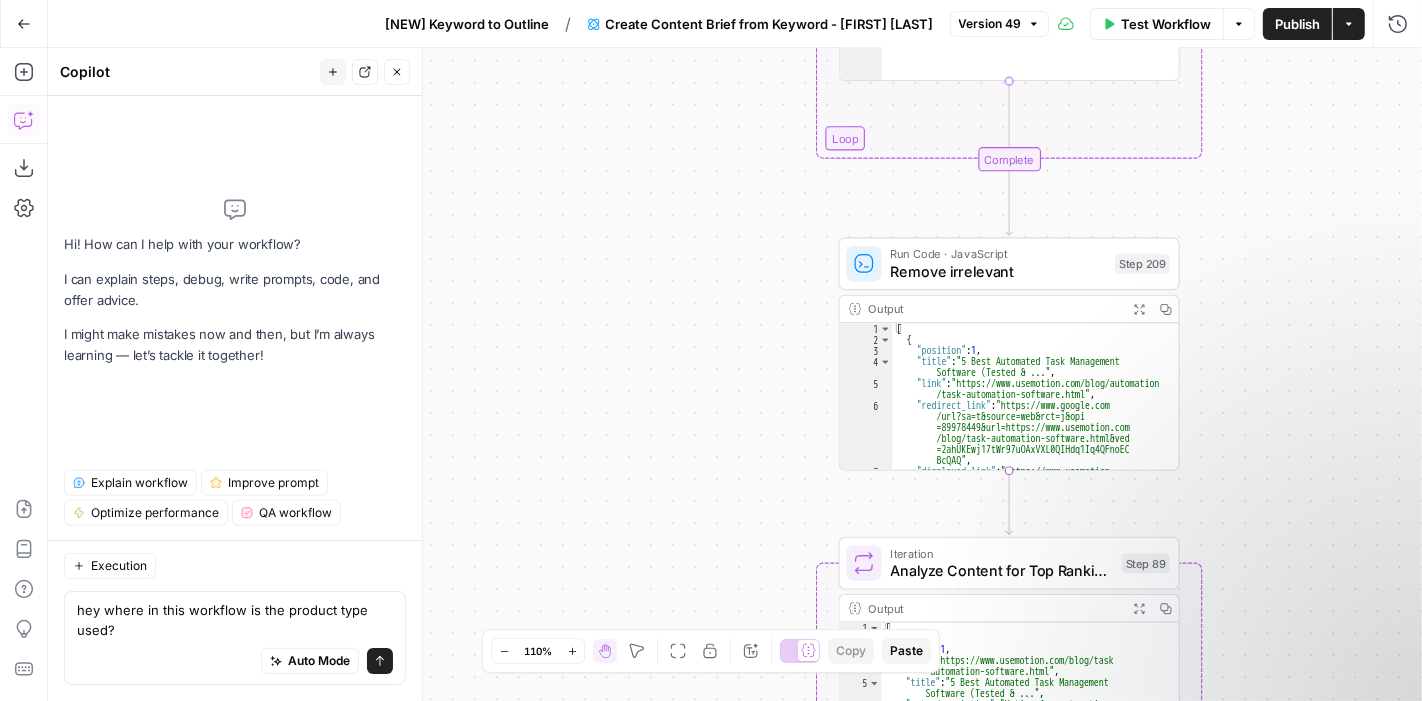 type 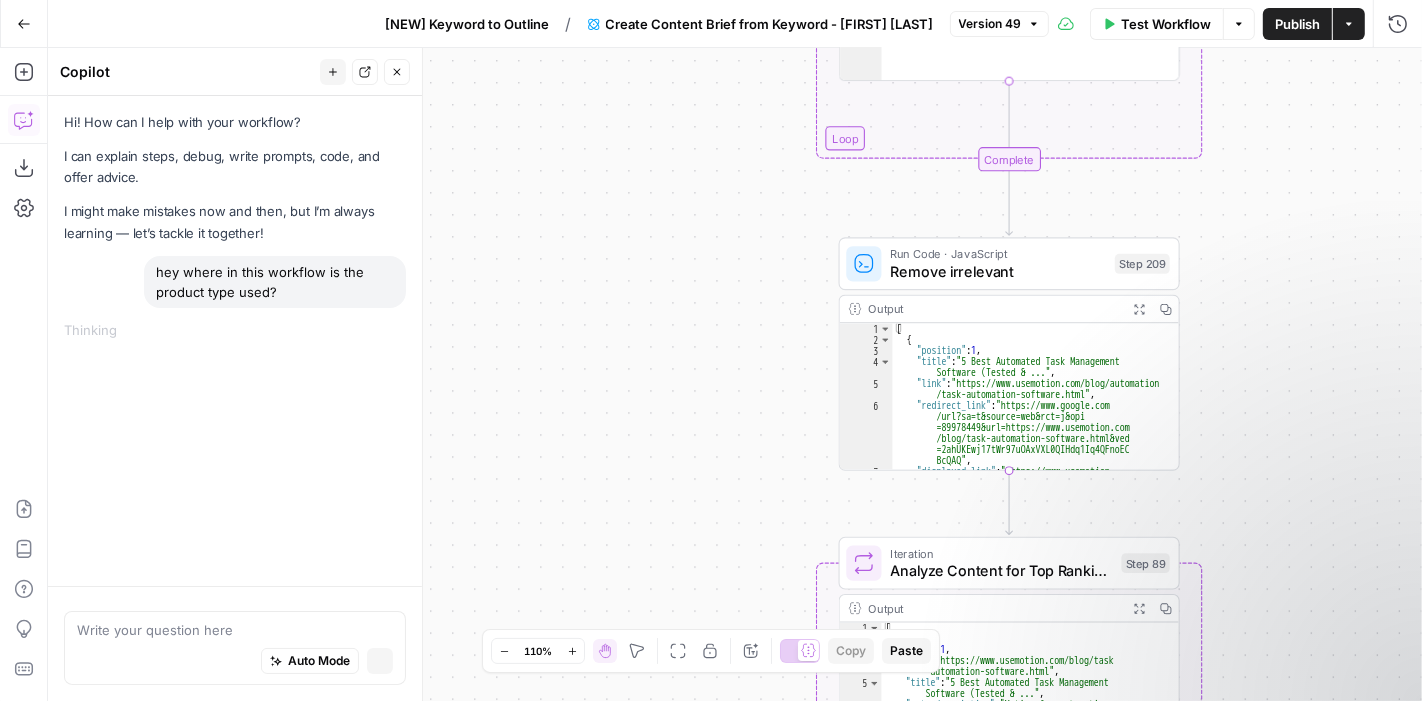scroll, scrollTop: 0, scrollLeft: 0, axis: both 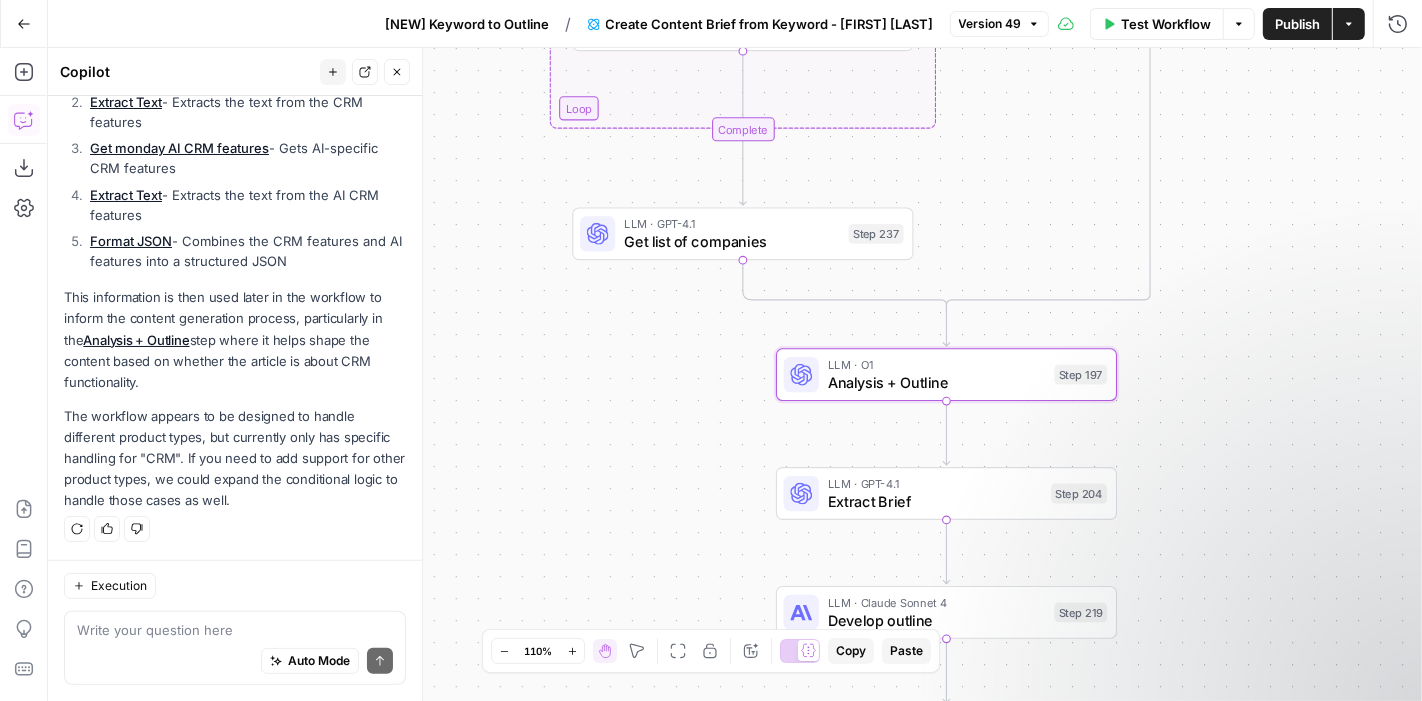 click on "Analysis + Outline" at bounding box center [136, 340] 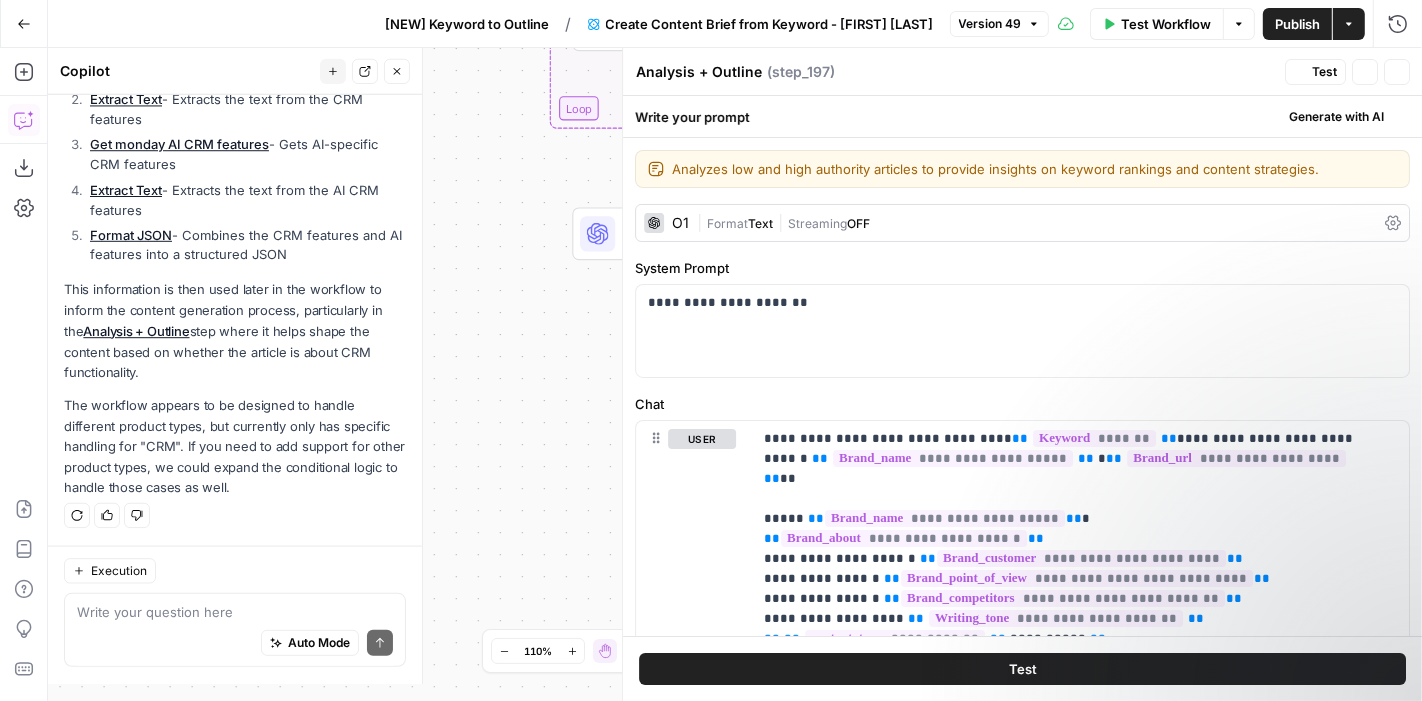 scroll, scrollTop: 449, scrollLeft: 0, axis: vertical 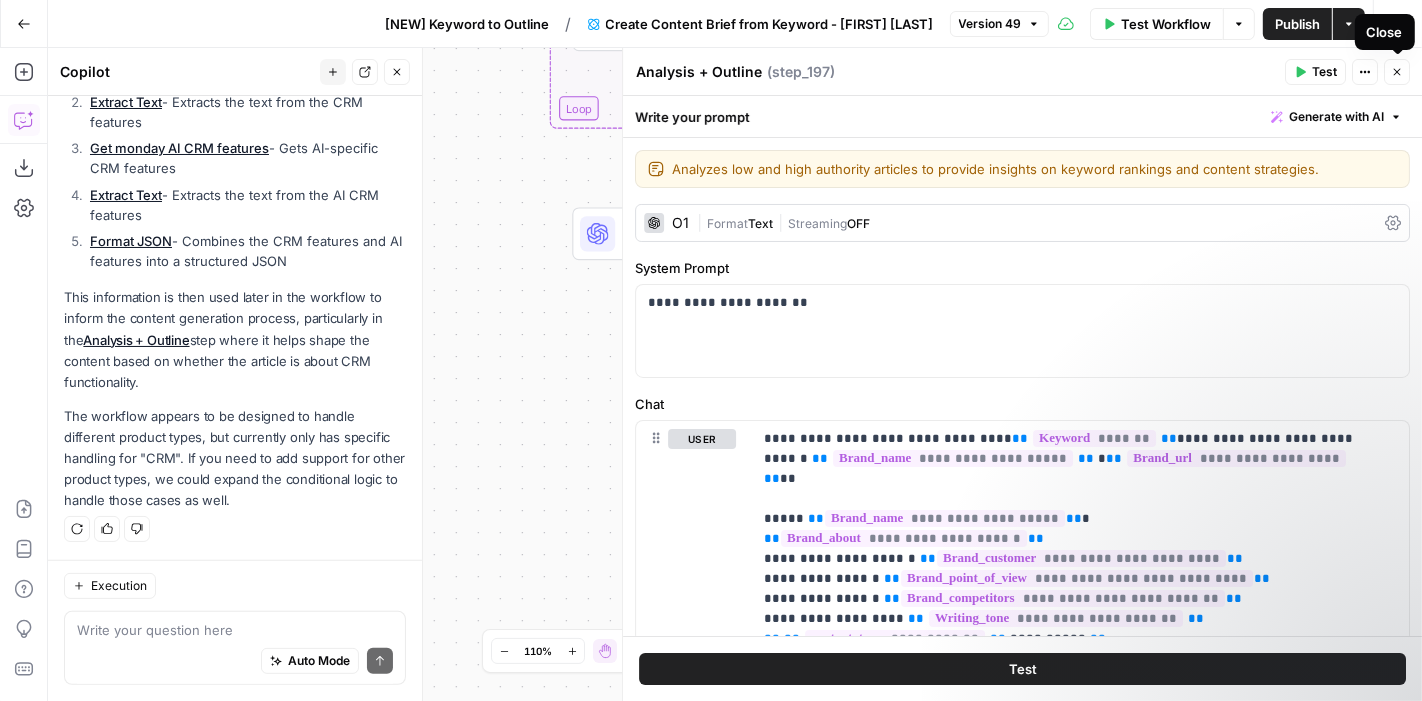 click on "Close" at bounding box center [1397, 72] 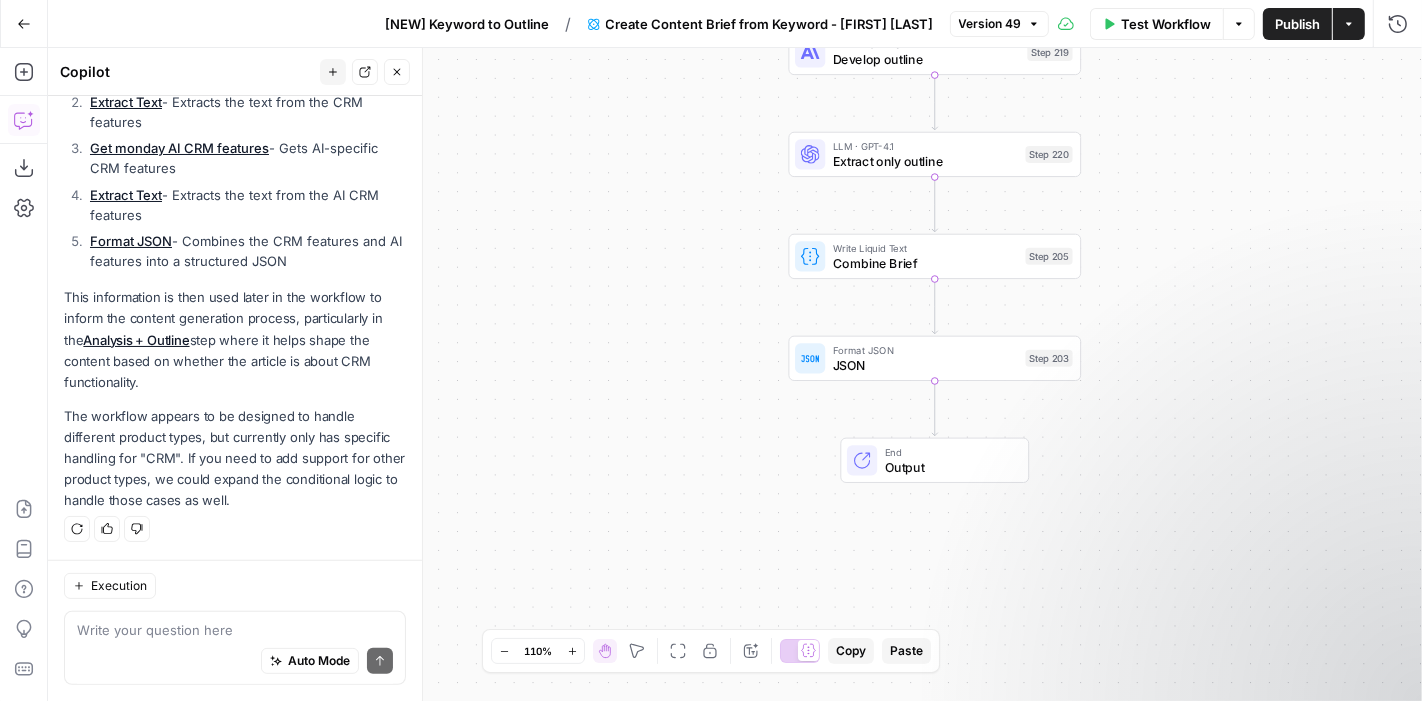scroll, scrollTop: 449, scrollLeft: 0, axis: vertical 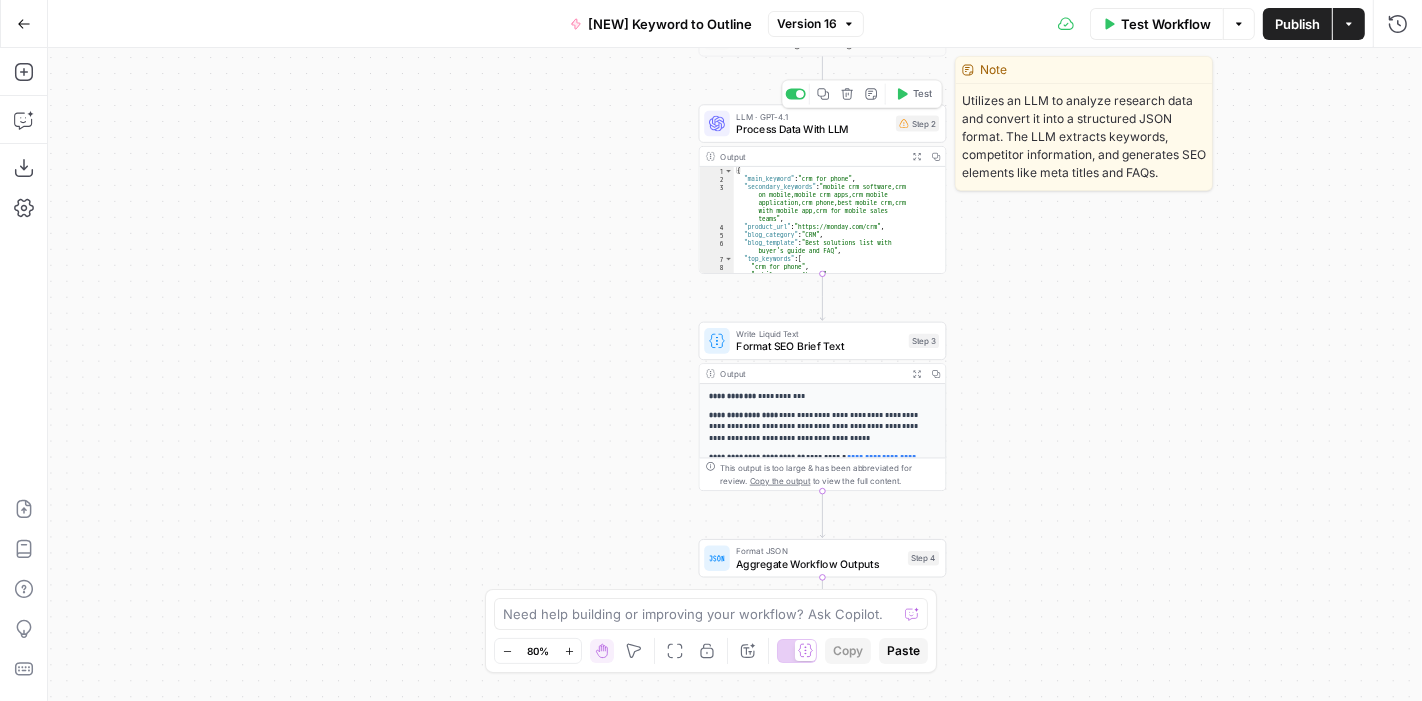 click on "Process Data With LLM" at bounding box center (812, 129) 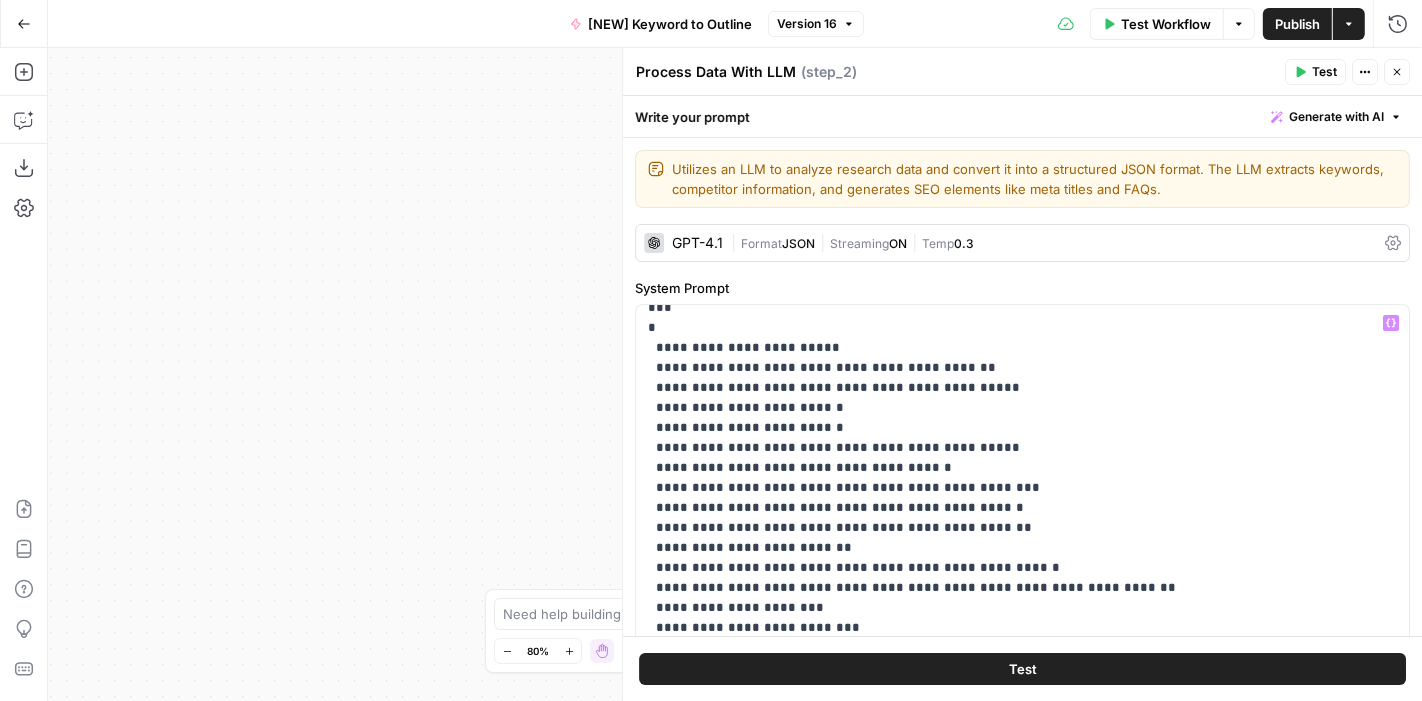 scroll, scrollTop: 541, scrollLeft: 0, axis: vertical 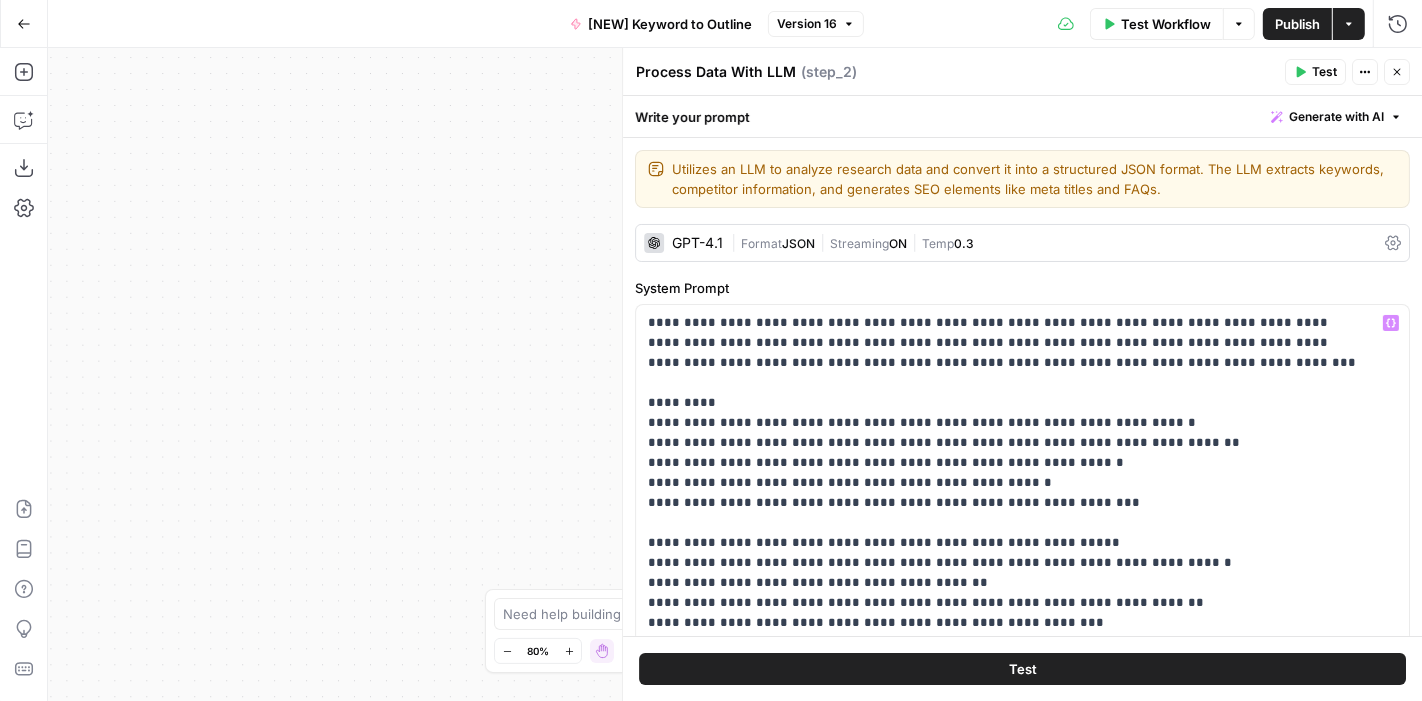 click on "* Sales and revenue leaders on the go: Individuals such as sales directors, revenue operations managers, or business owners who need CRM access from anywhere (trade shows, client meetings, travel).   \n   - *Field sales reps:* Salespeople or account executives who work outside the office and need quick access to lead information, activity updates, and pipelines through their phones.   \n    -  *Small business owners:* Leaders juggling multiple roles who want a simple yet powerful CRM tool to organize customer data without being tied to a desk." at bounding box center (735, 374) 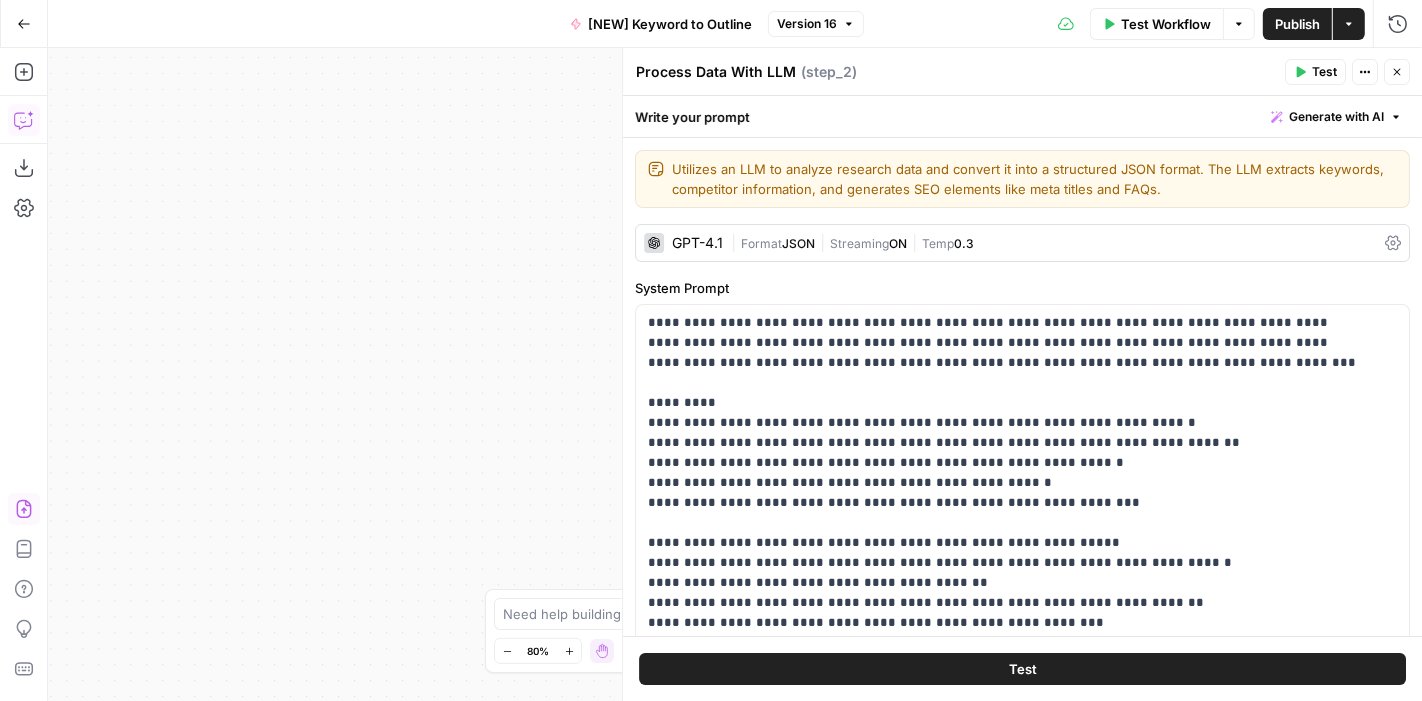 click 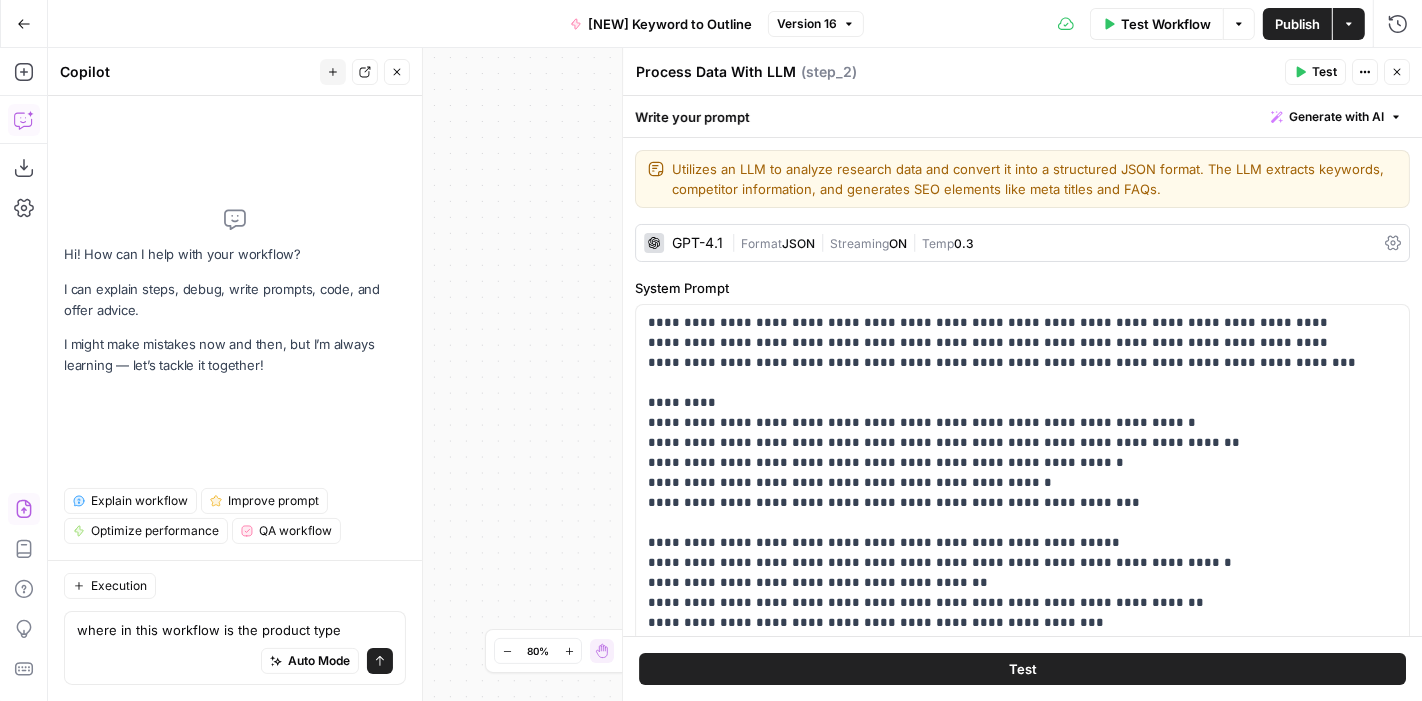 type on "where in this workflow is the product type required?" 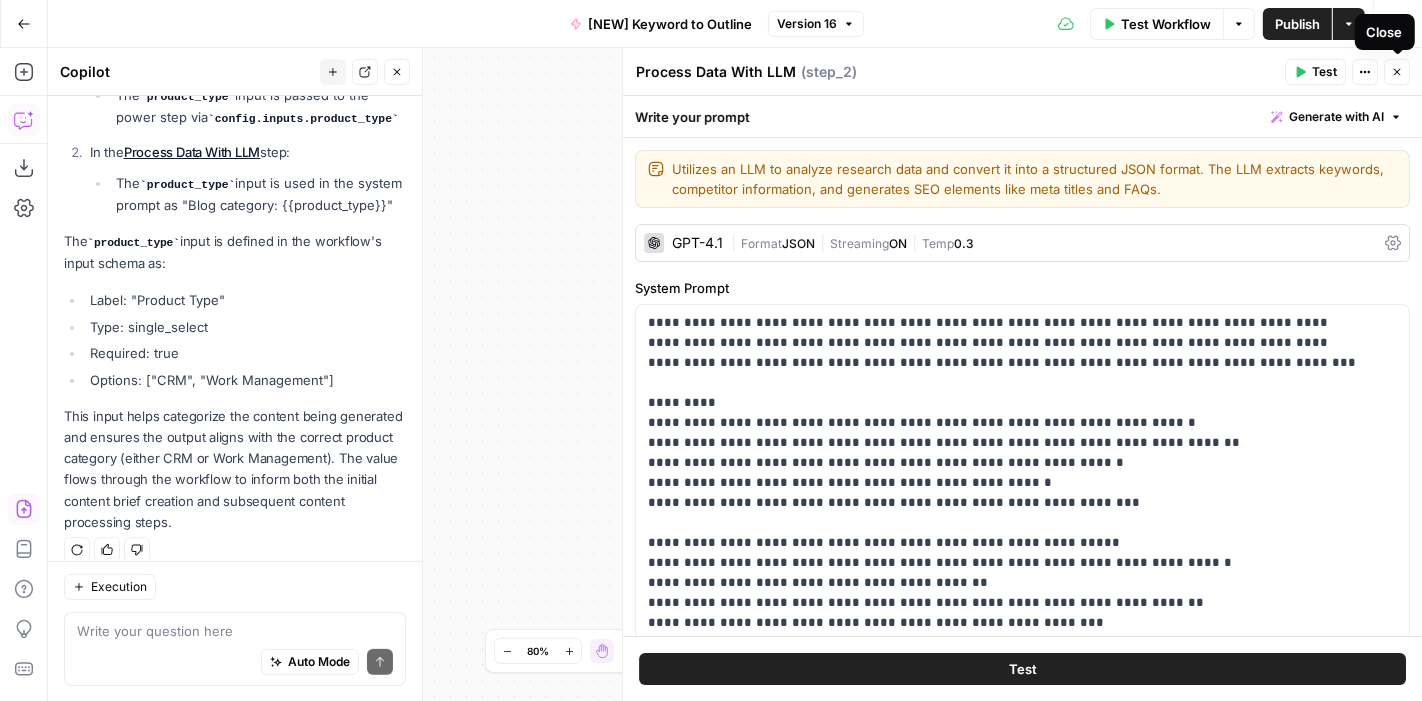 scroll, scrollTop: 381, scrollLeft: 0, axis: vertical 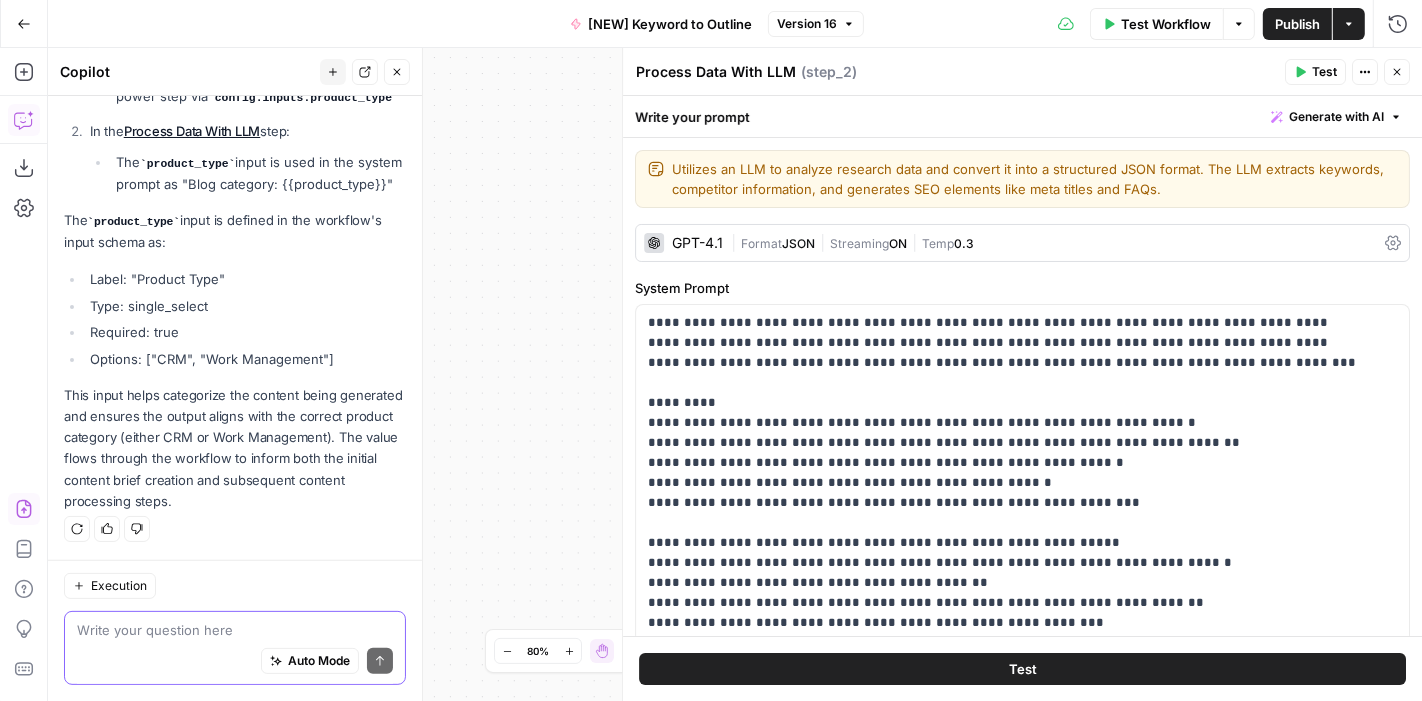 click at bounding box center (235, 630) 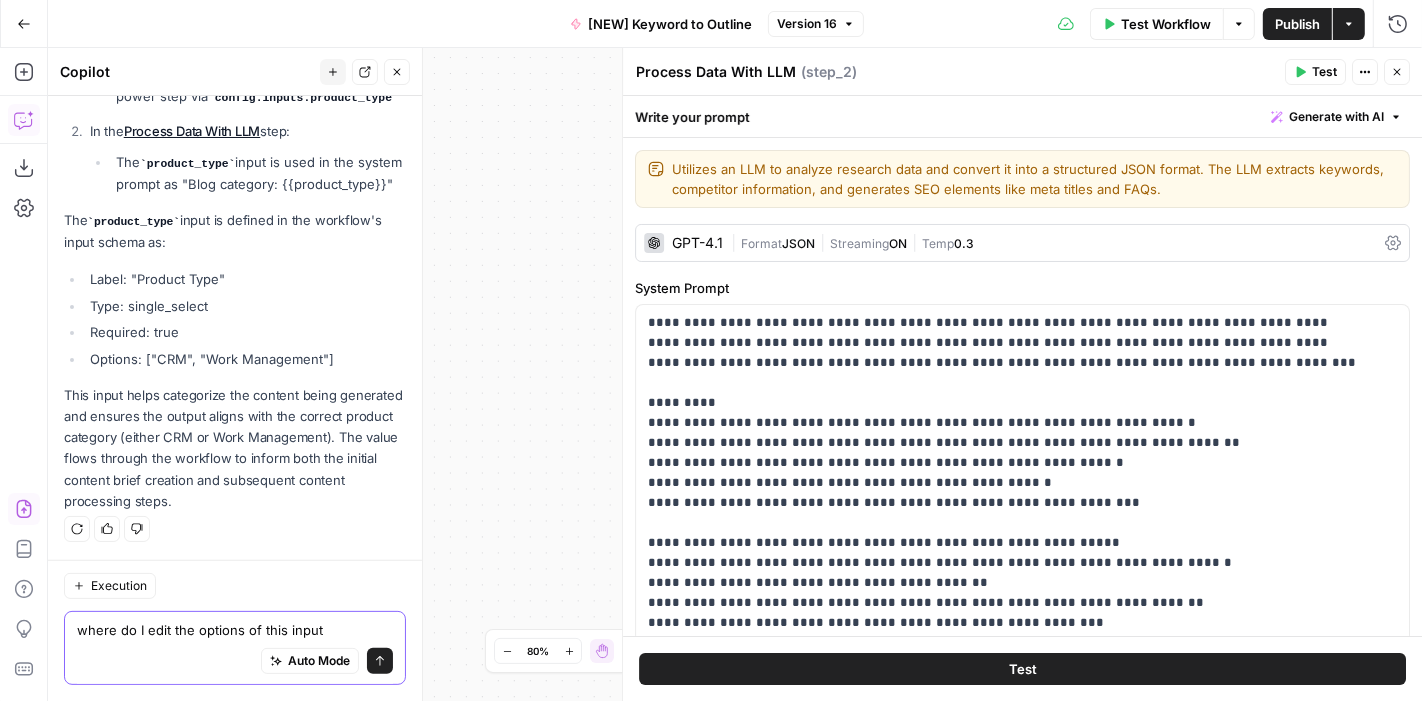 type on "where do I edit the options of this input?" 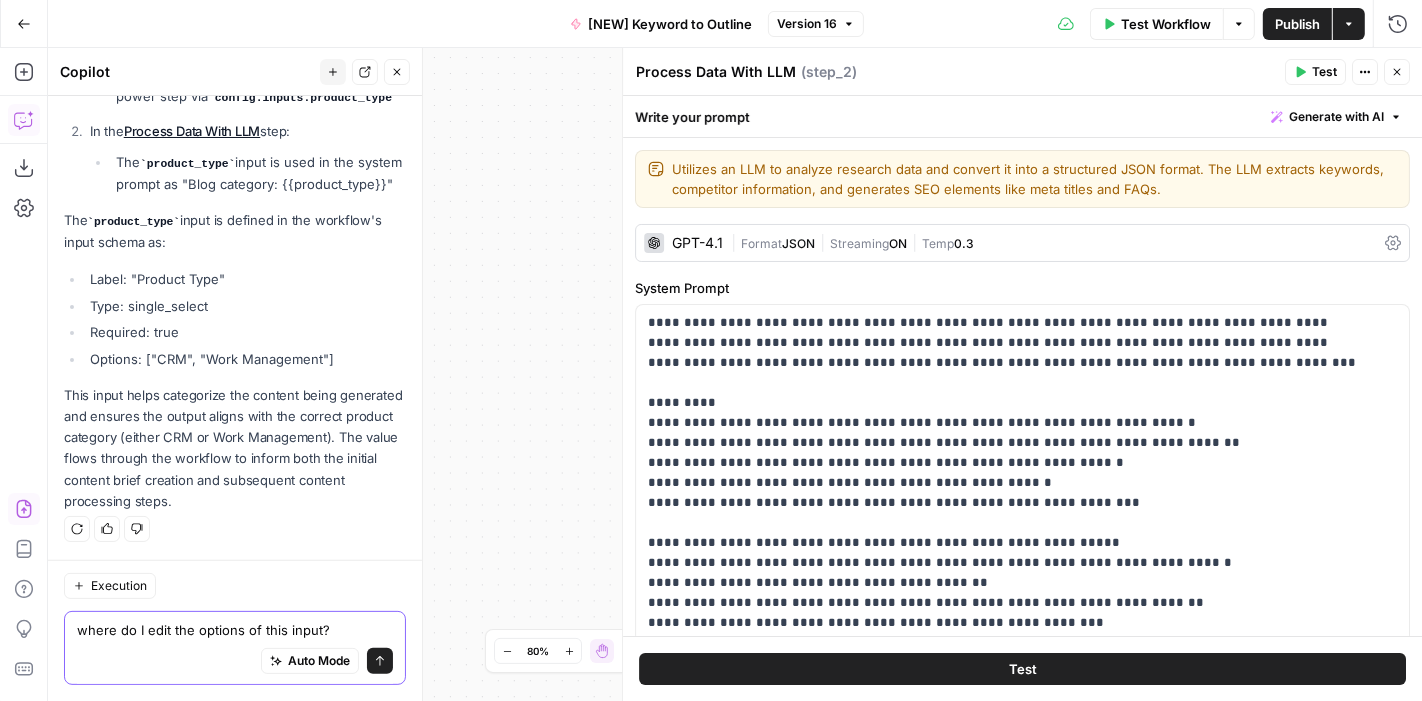type 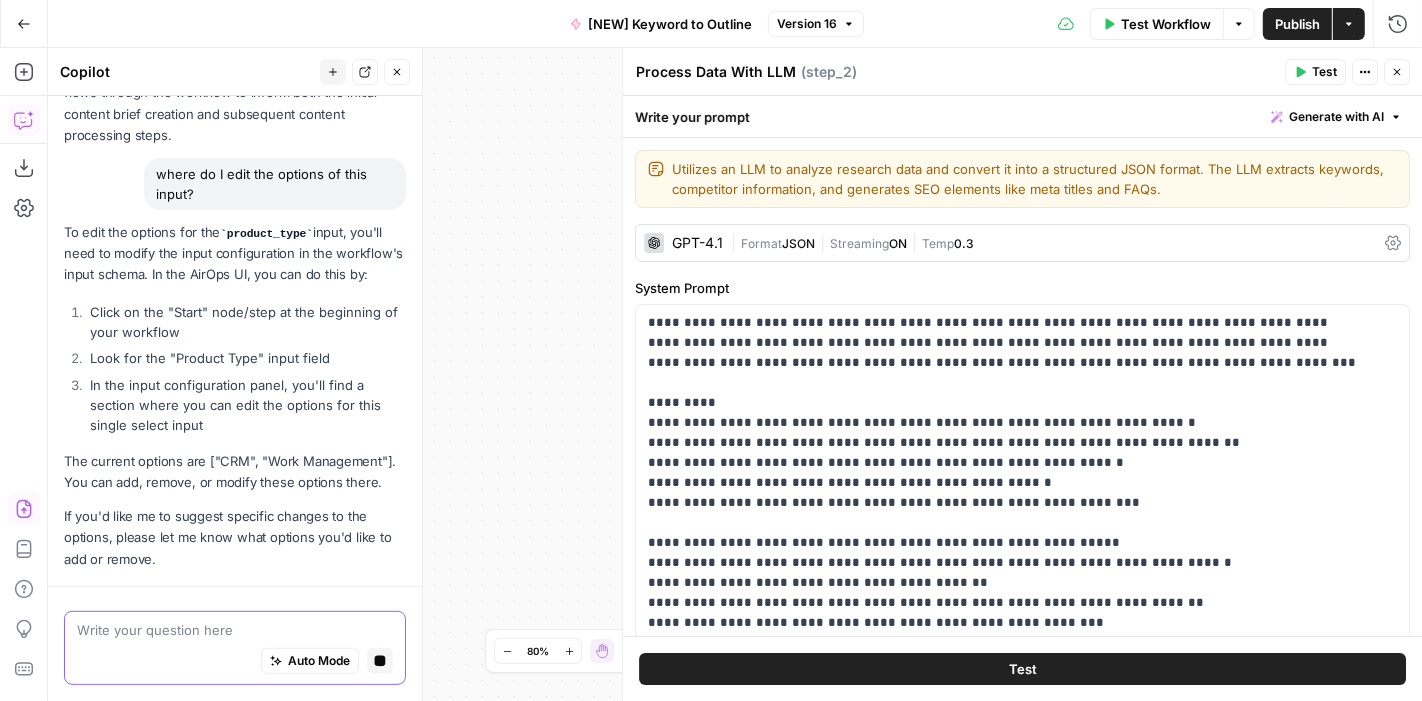 scroll, scrollTop: 847, scrollLeft: 0, axis: vertical 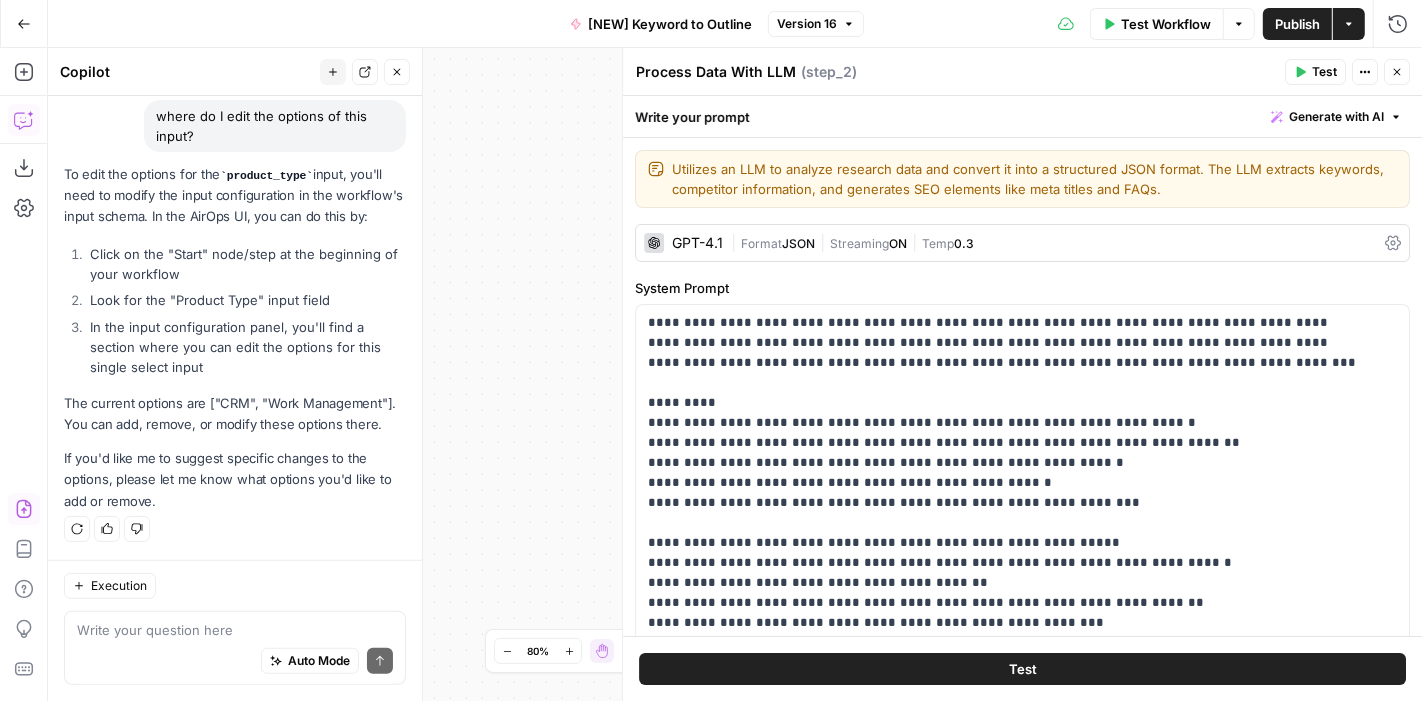 click 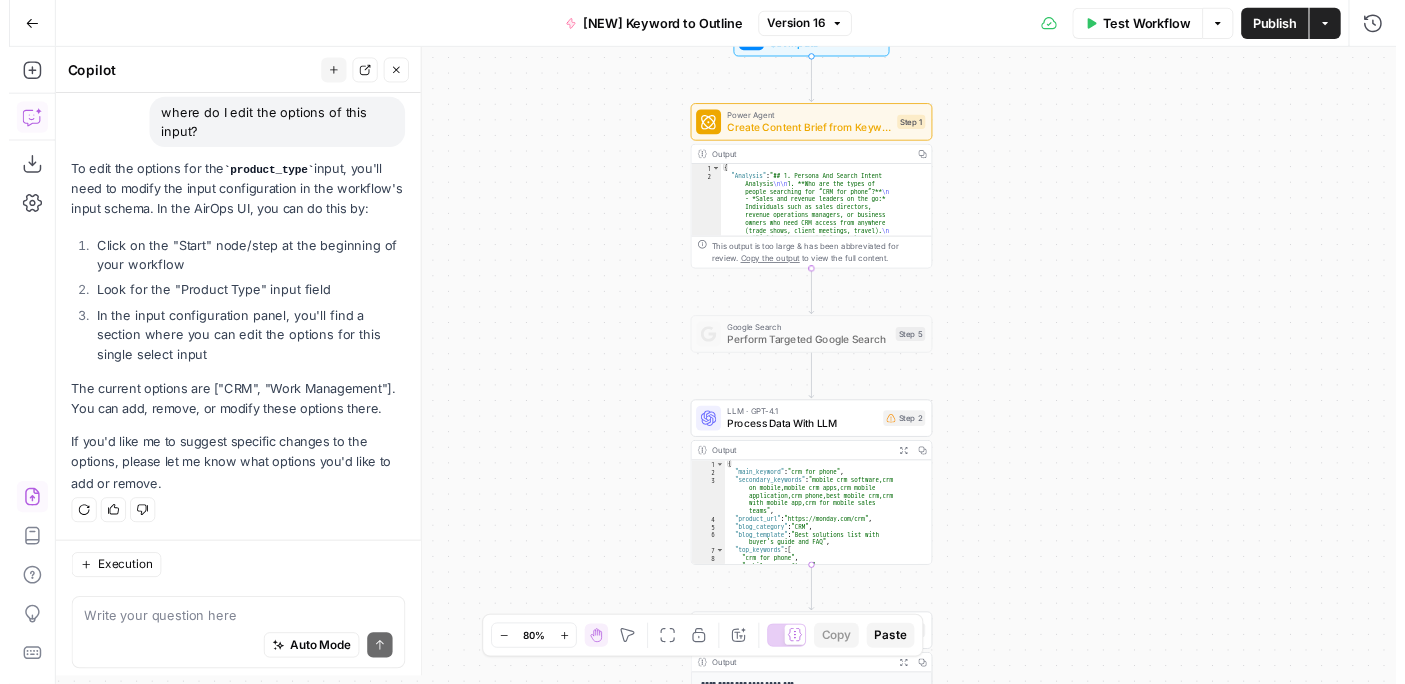 scroll, scrollTop: 847, scrollLeft: 0, axis: vertical 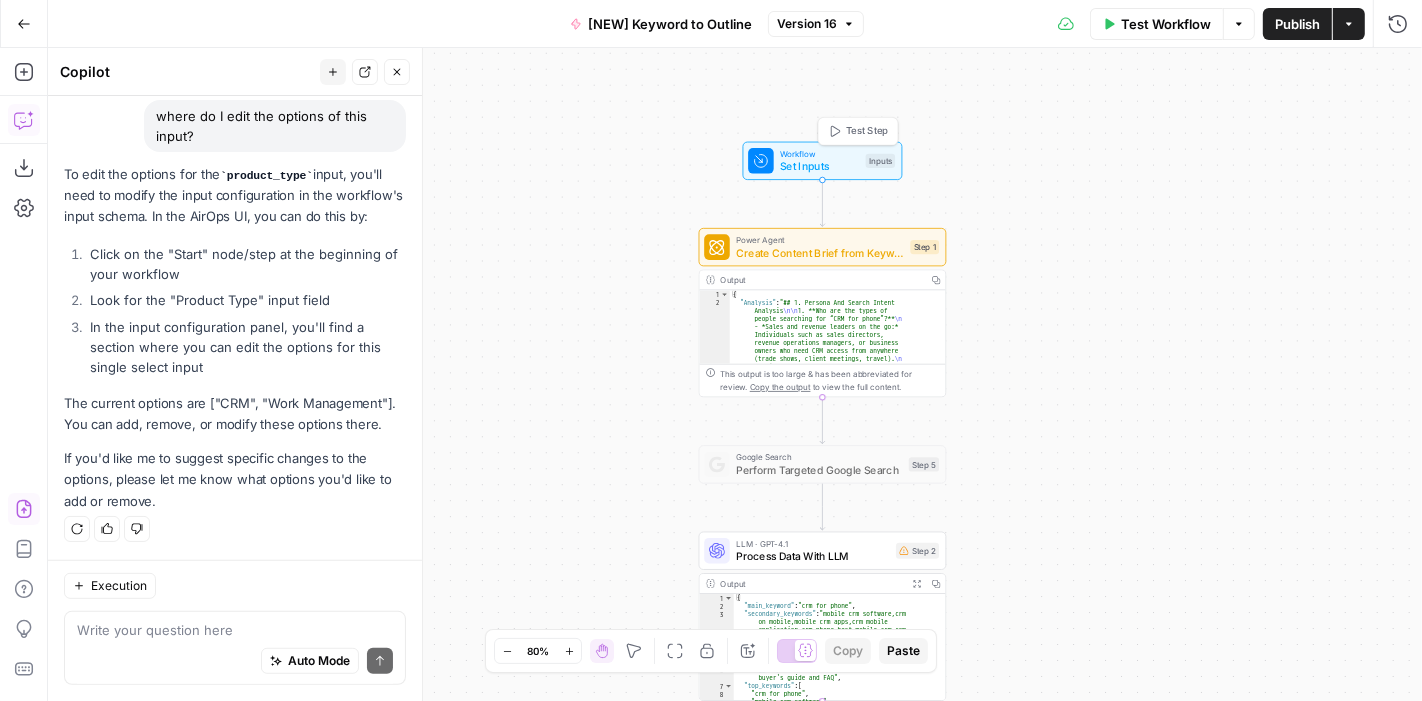 click on "Set Inputs" at bounding box center (819, 166) 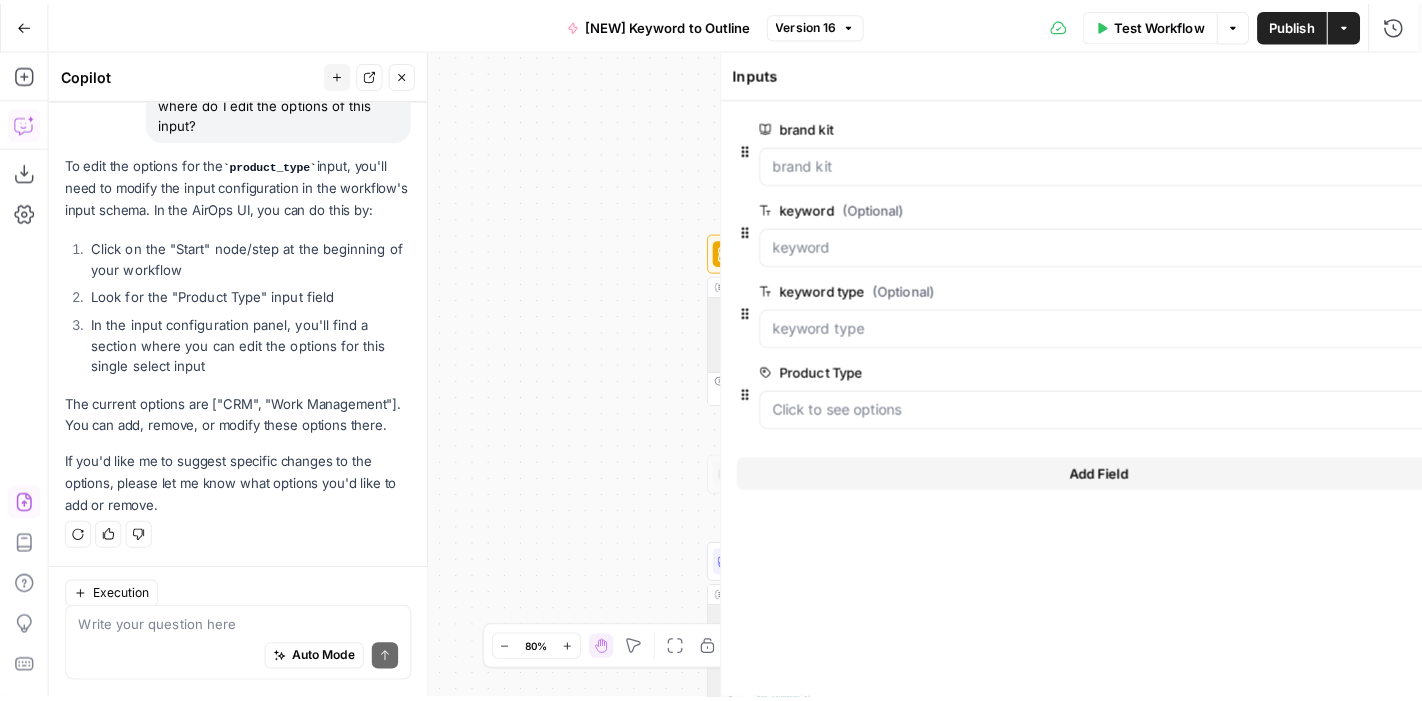 scroll, scrollTop: 847, scrollLeft: 0, axis: vertical 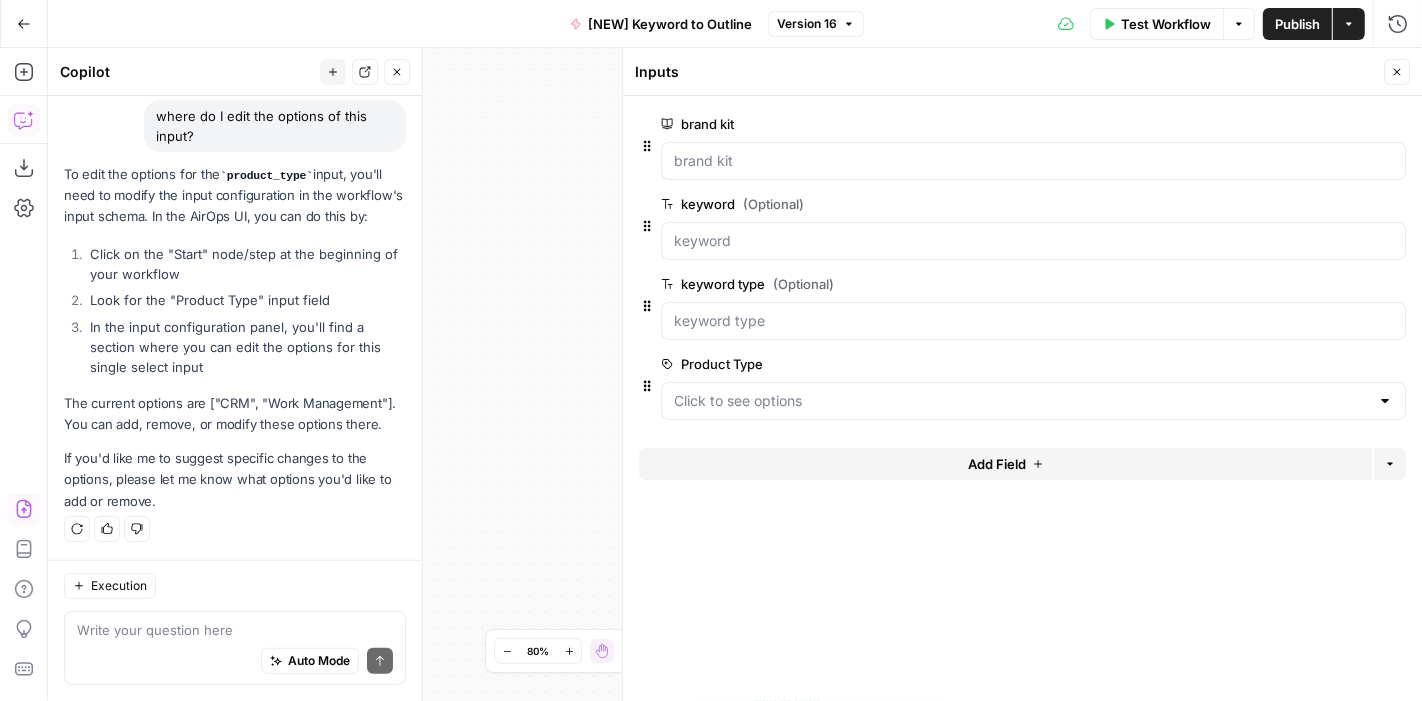 click 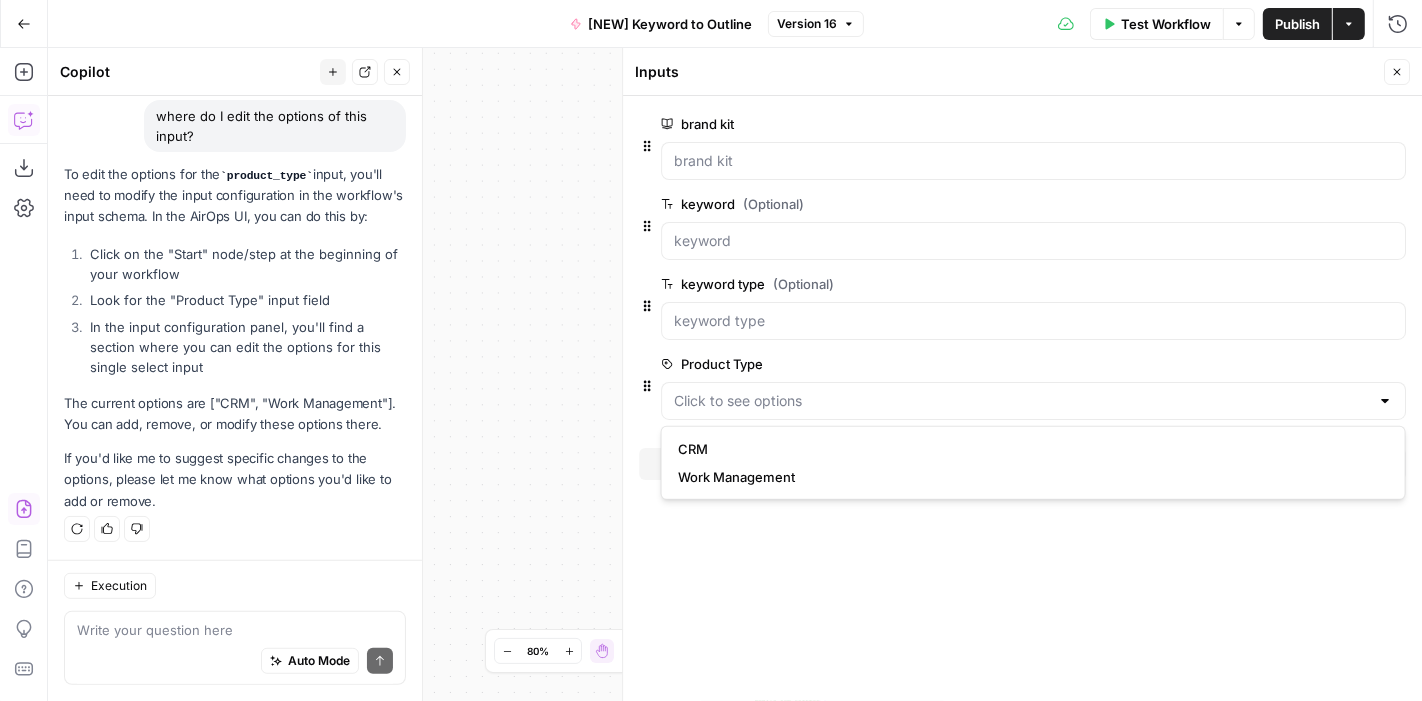 click on "edit field" at bounding box center [1331, 364] 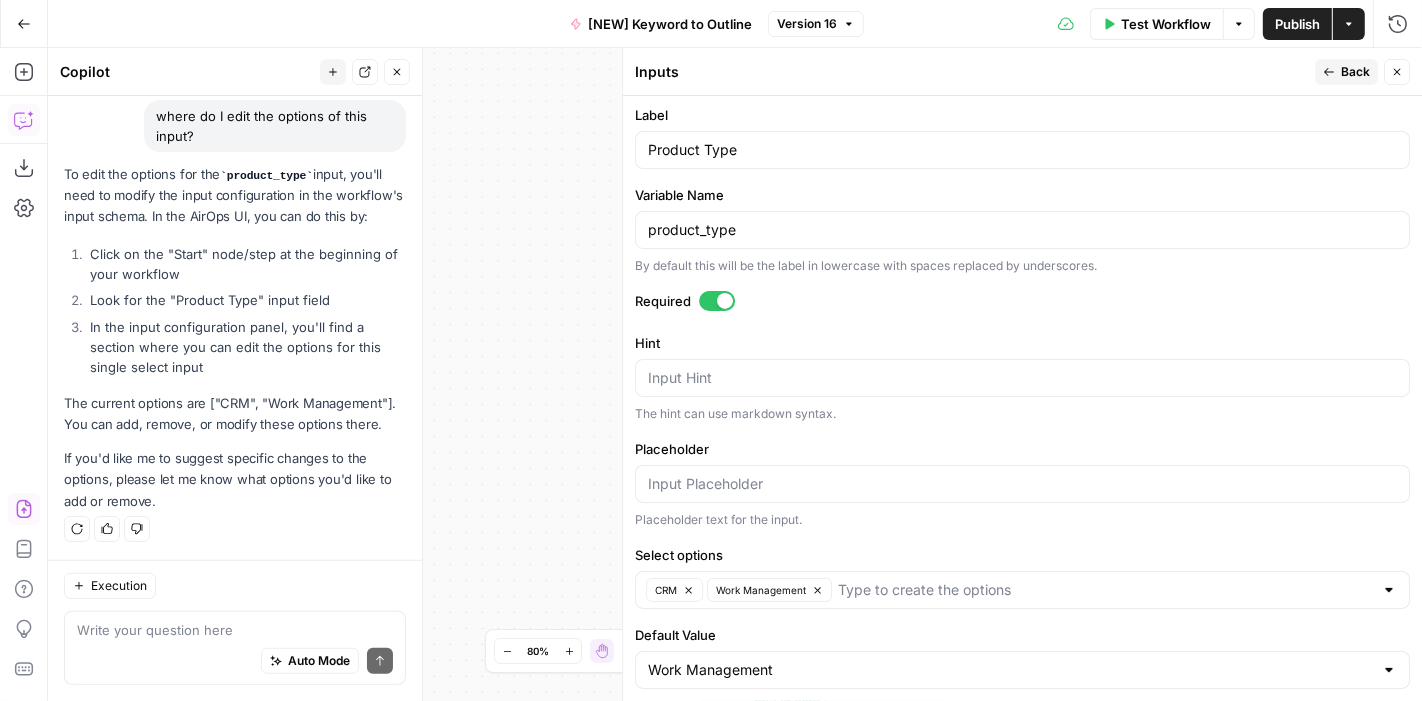 scroll, scrollTop: 361, scrollLeft: 0, axis: vertical 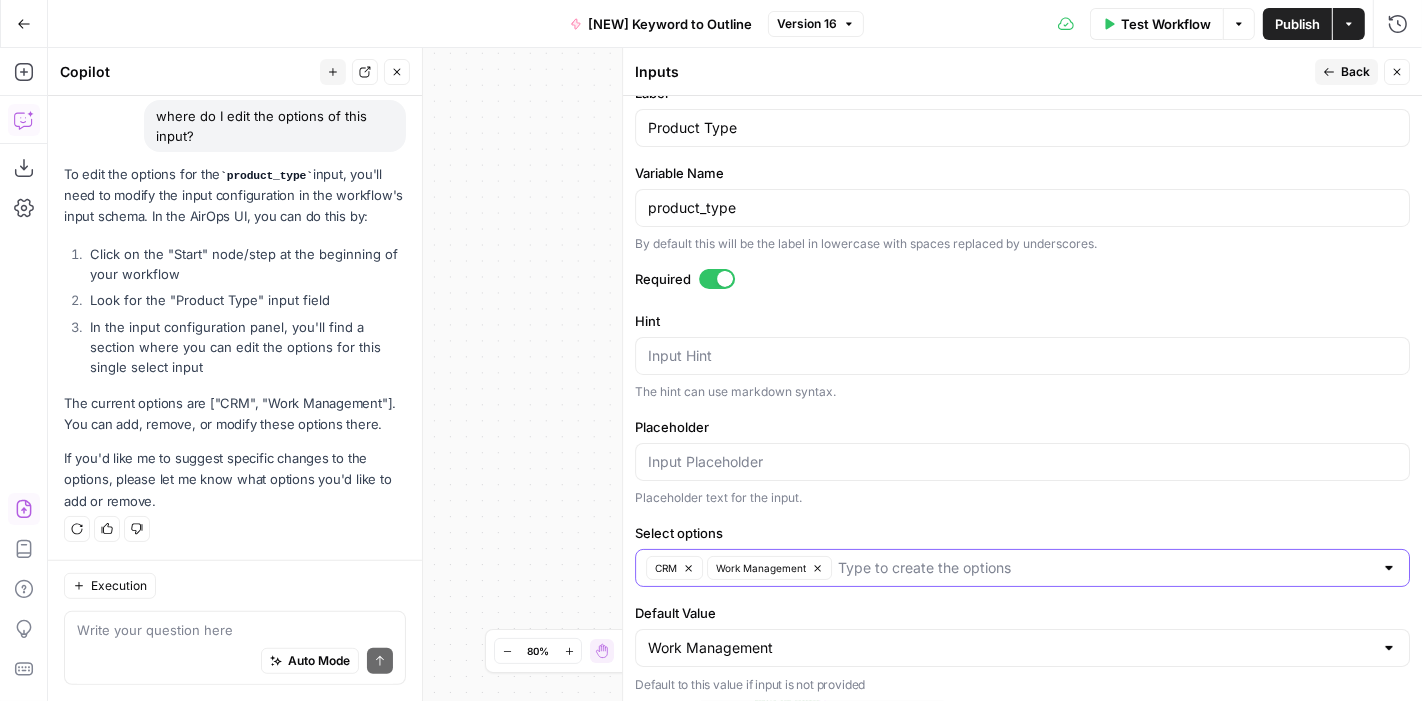 click on "Select options" at bounding box center (1105, 568) 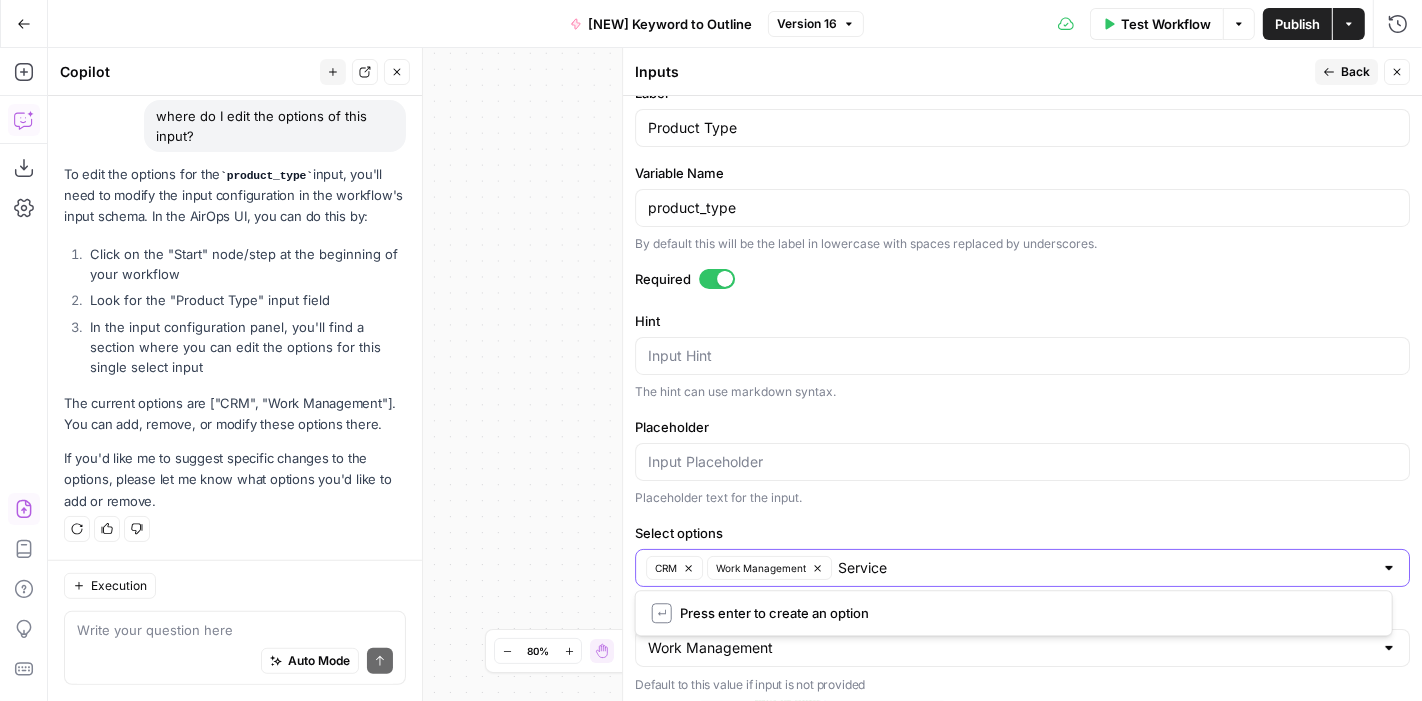 type on "Service" 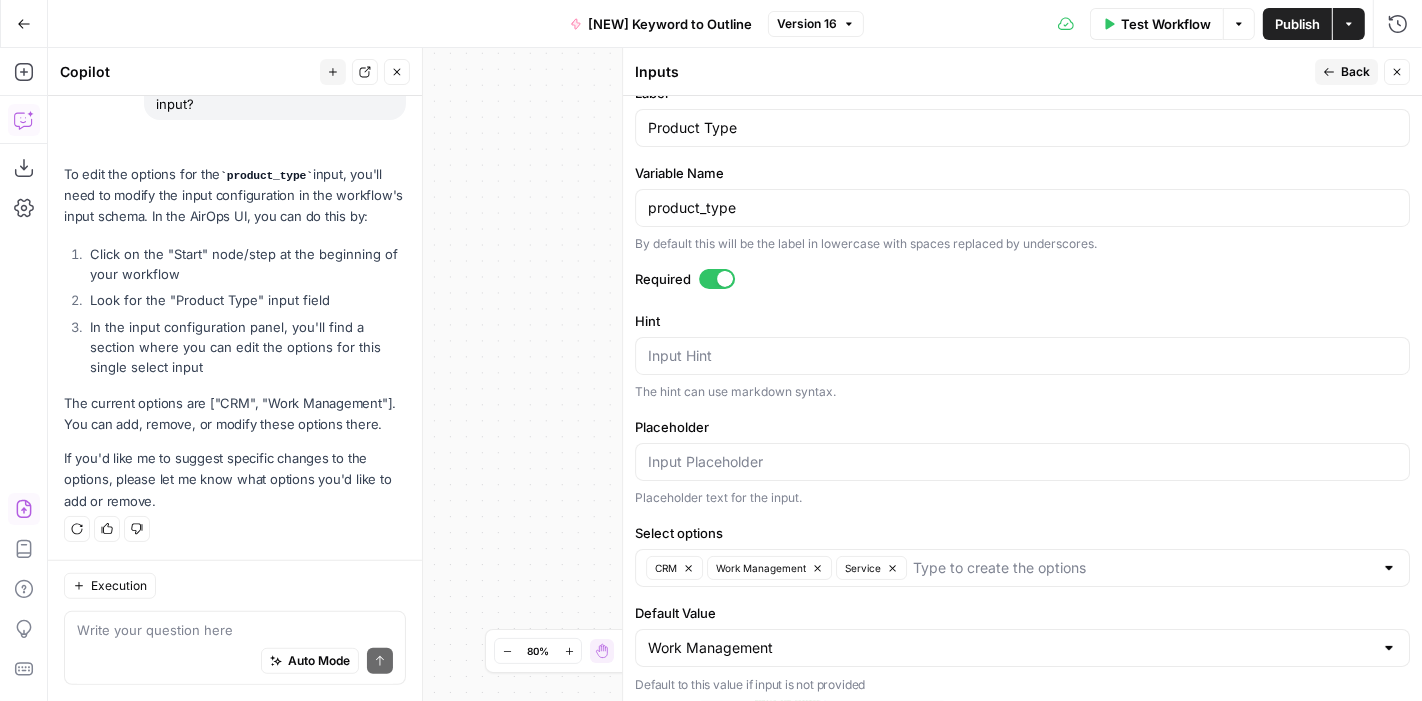 scroll, scrollTop: 911, scrollLeft: 0, axis: vertical 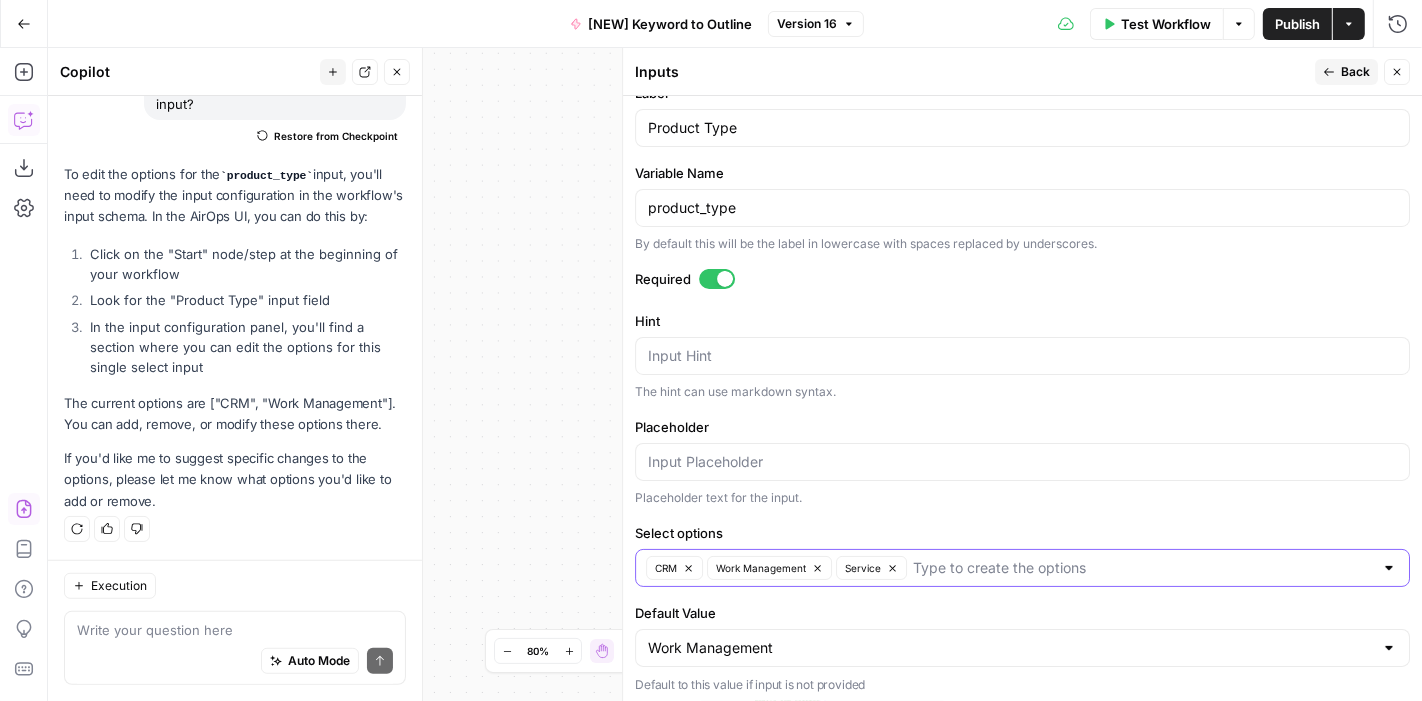 click on "Select options" at bounding box center [1143, 568] 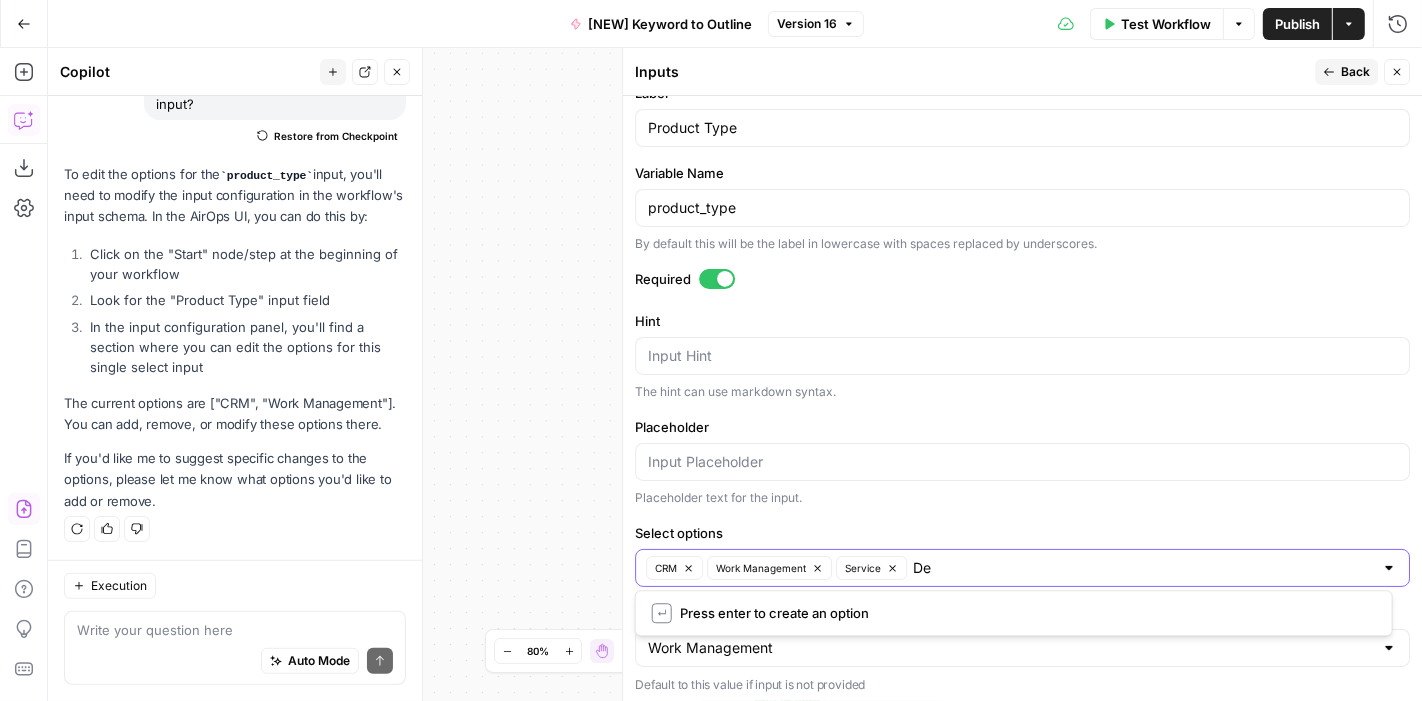 type on "Dev" 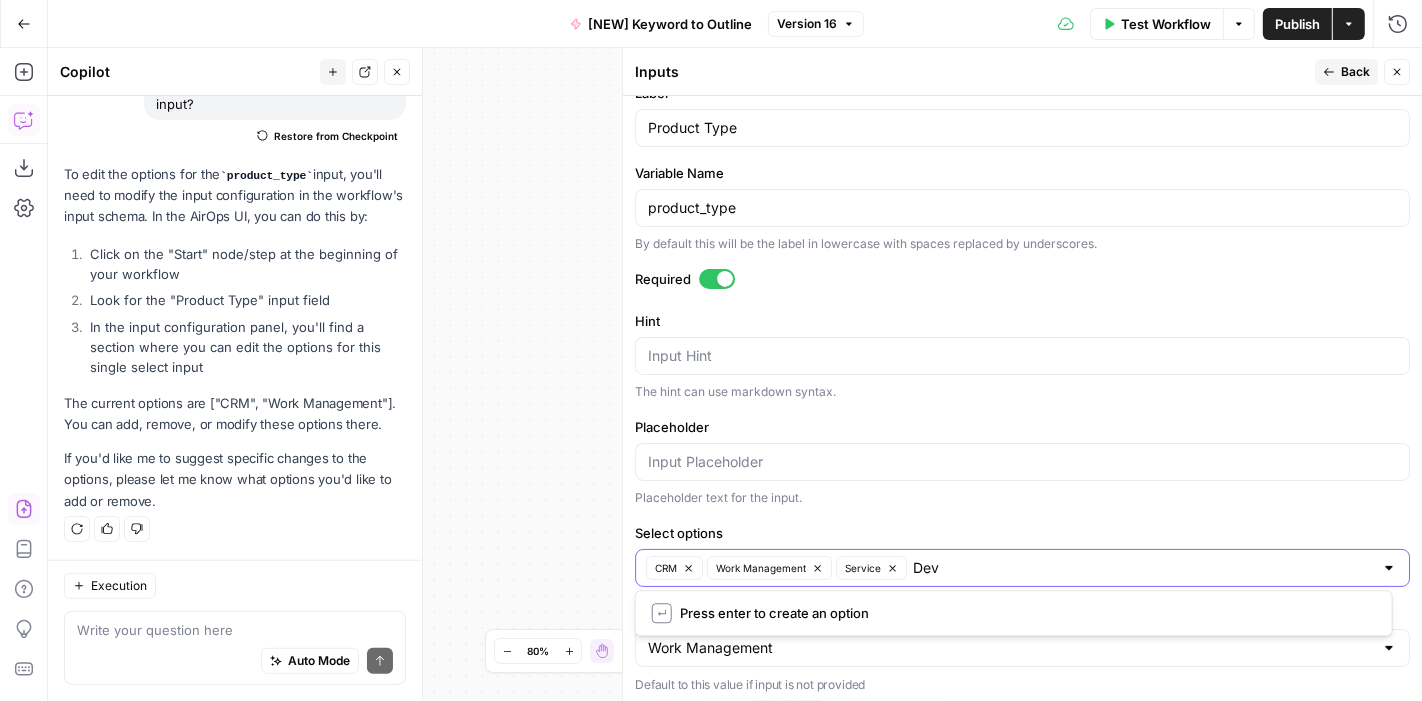 type 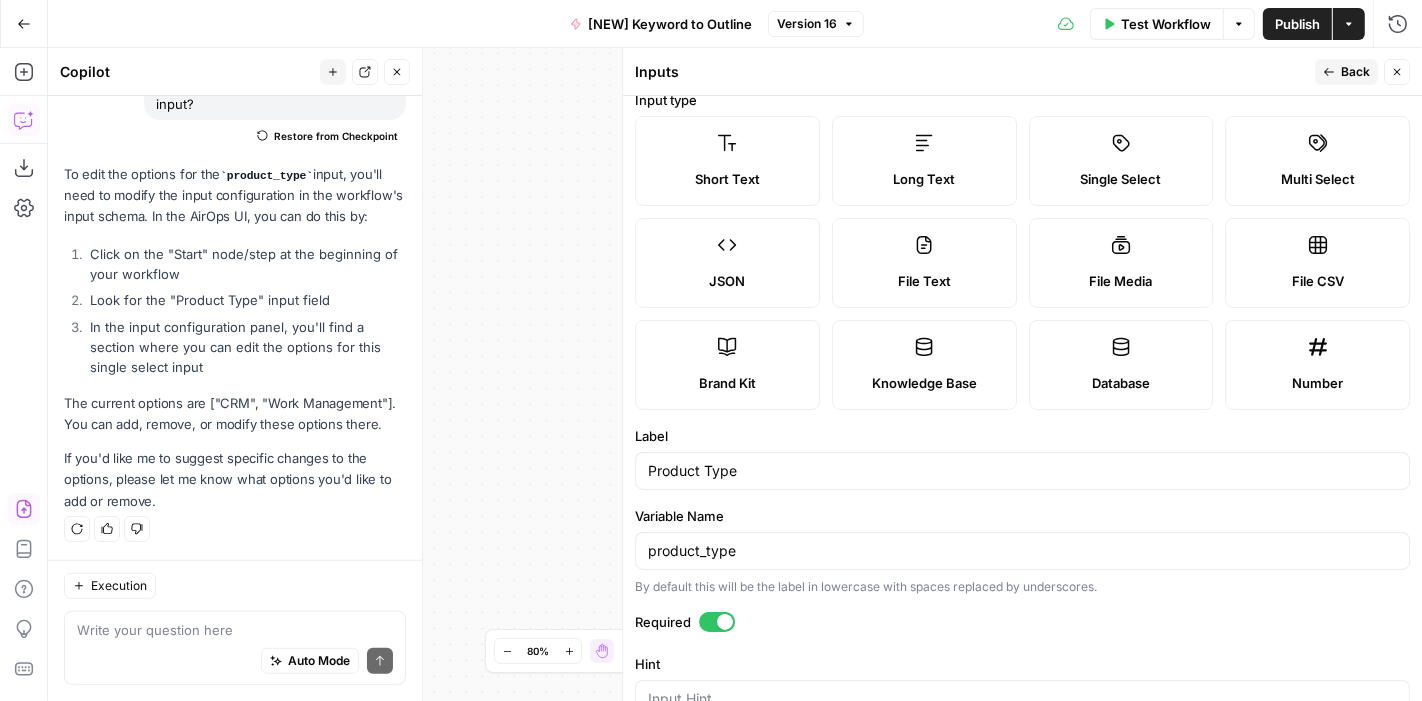 scroll, scrollTop: 0, scrollLeft: 0, axis: both 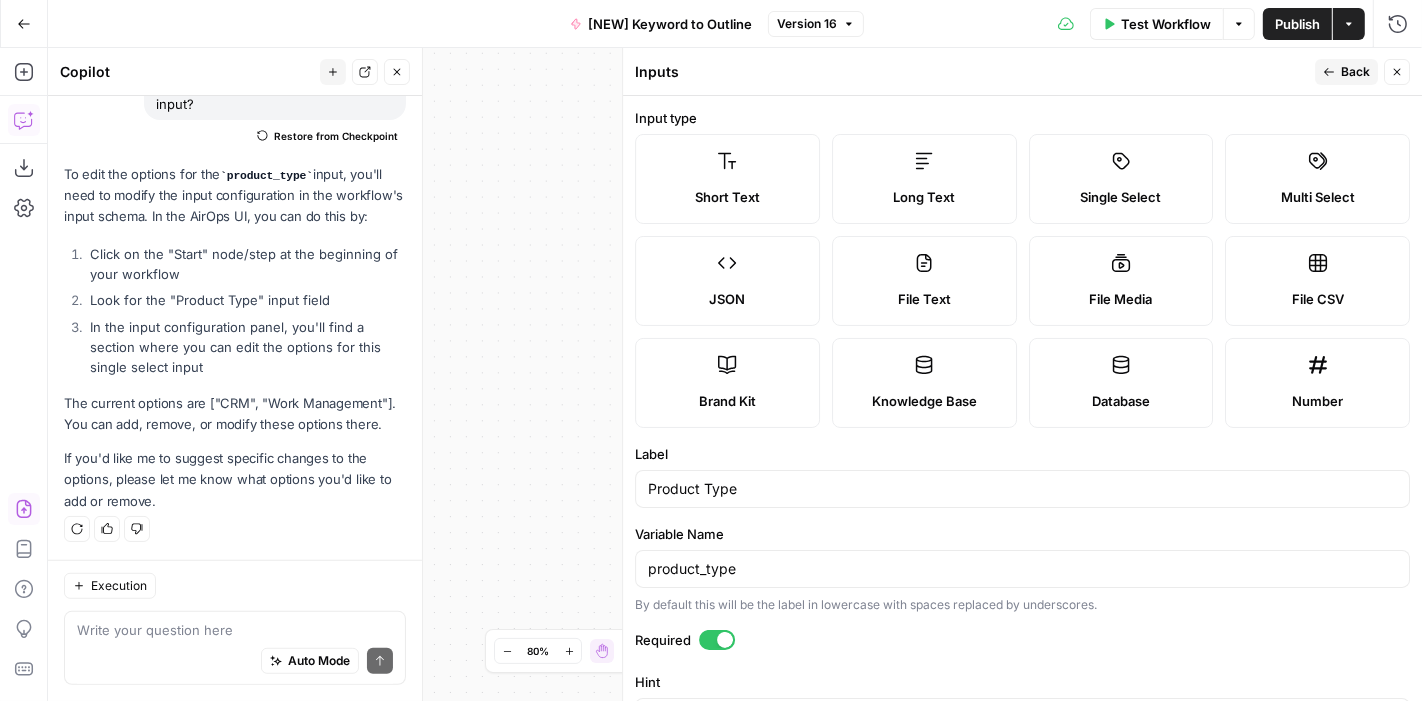 click on "Back" at bounding box center [1346, 72] 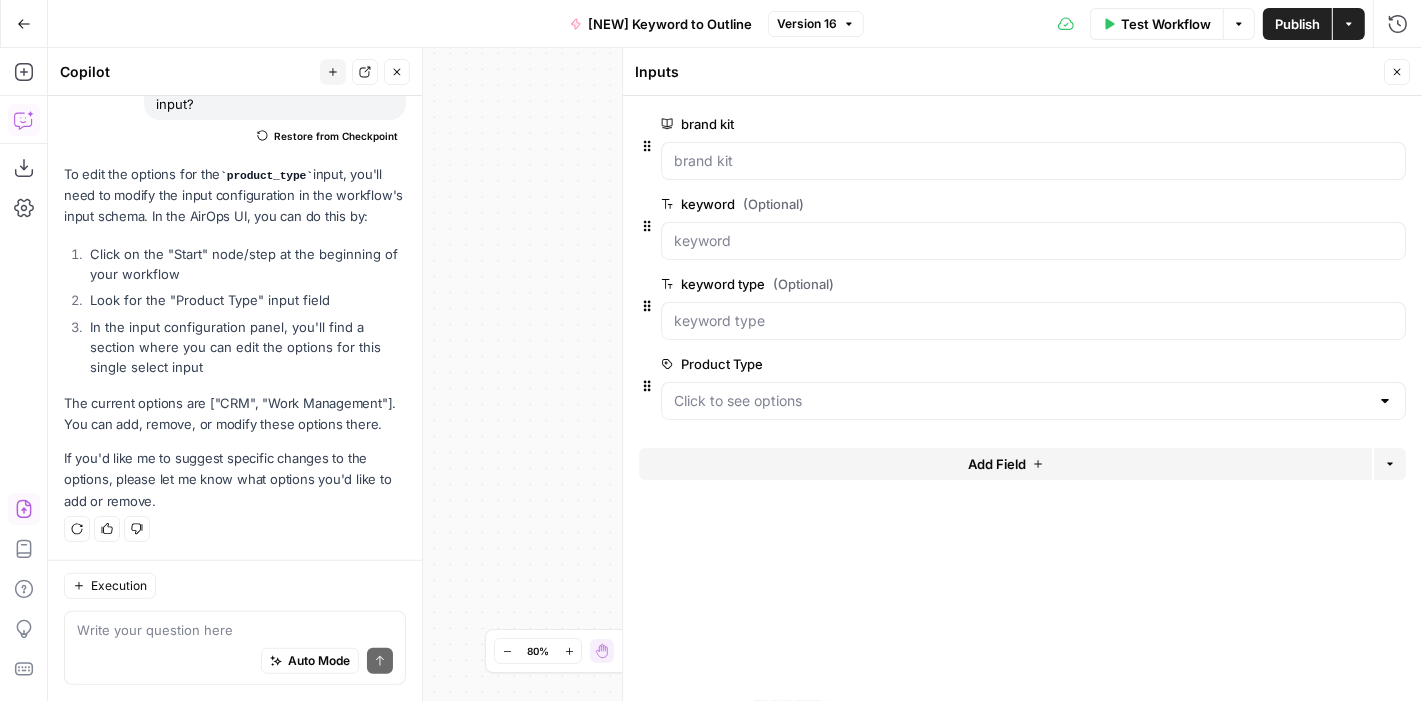 click on "Close" at bounding box center [1397, 72] 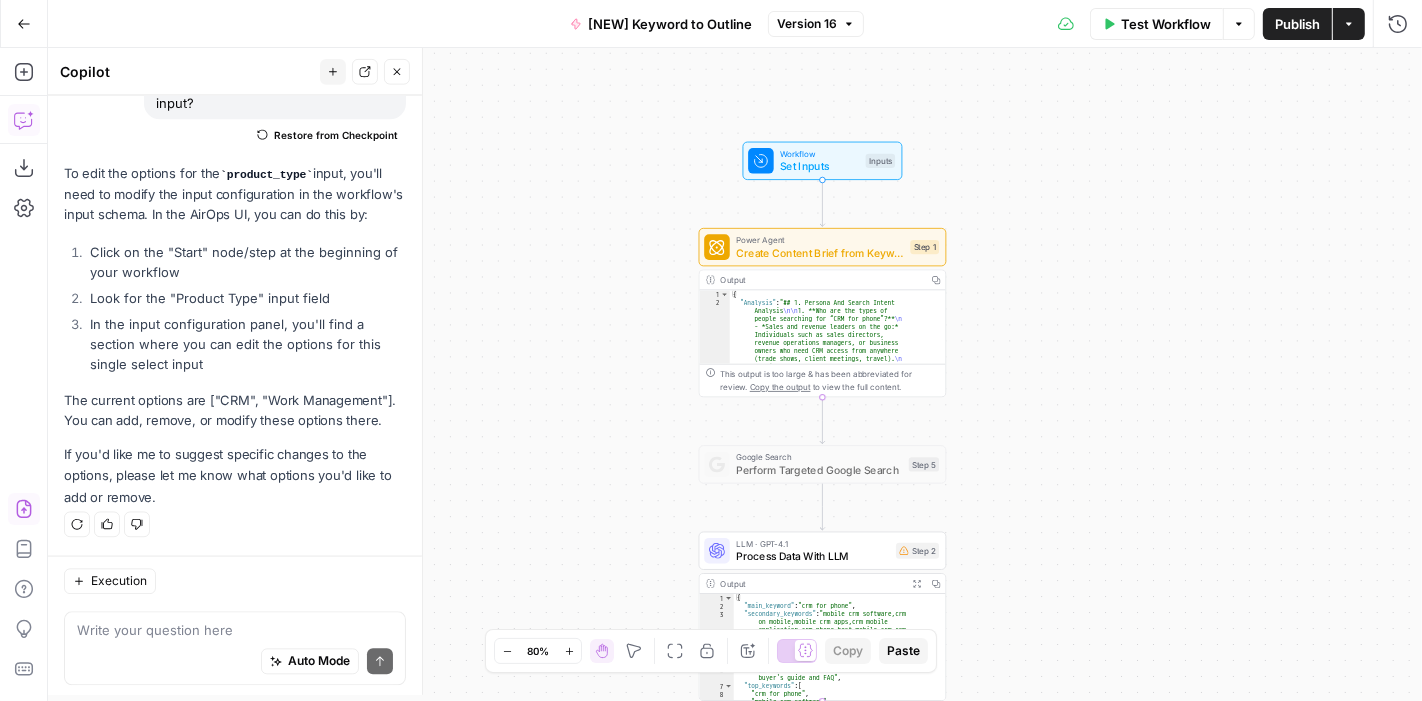 scroll, scrollTop: 911, scrollLeft: 0, axis: vertical 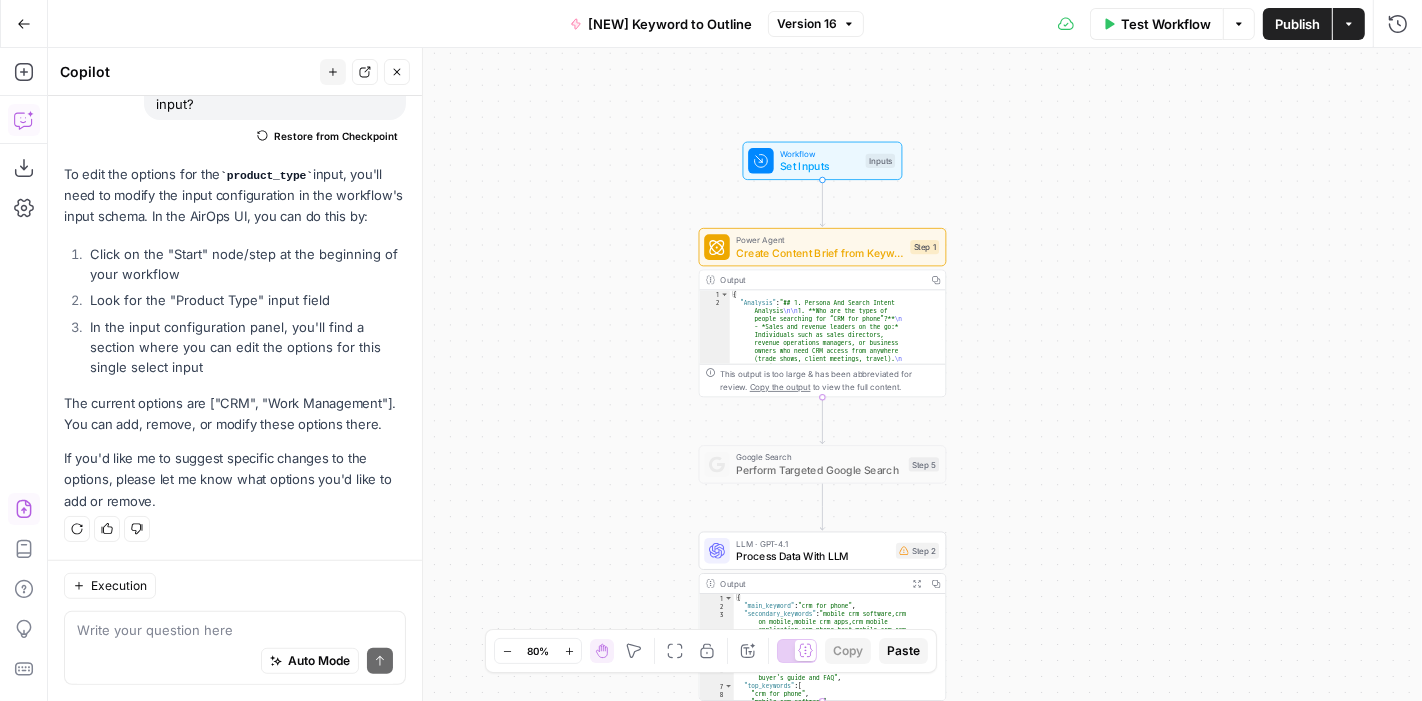 click on "Test Workflow Options Publish Actions Run History" at bounding box center [1143, 23] 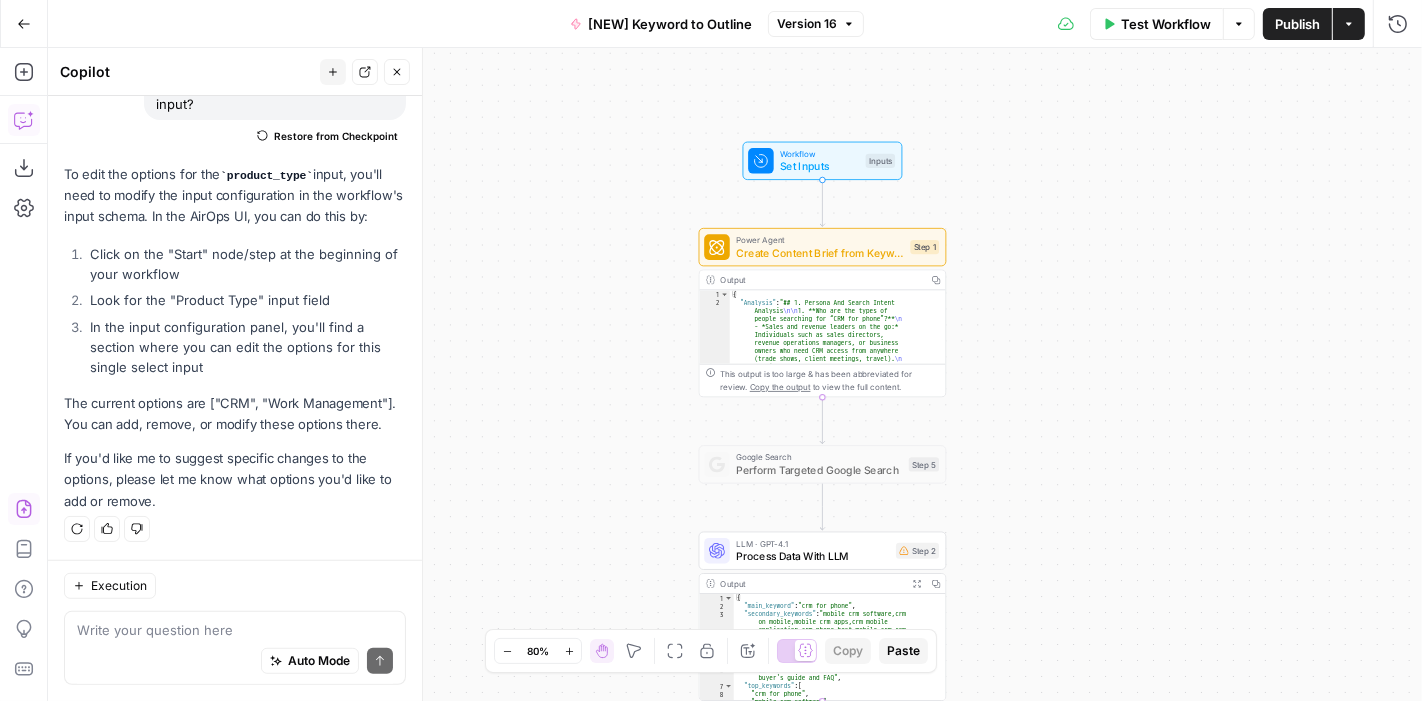 click on "Publish" at bounding box center [1297, 24] 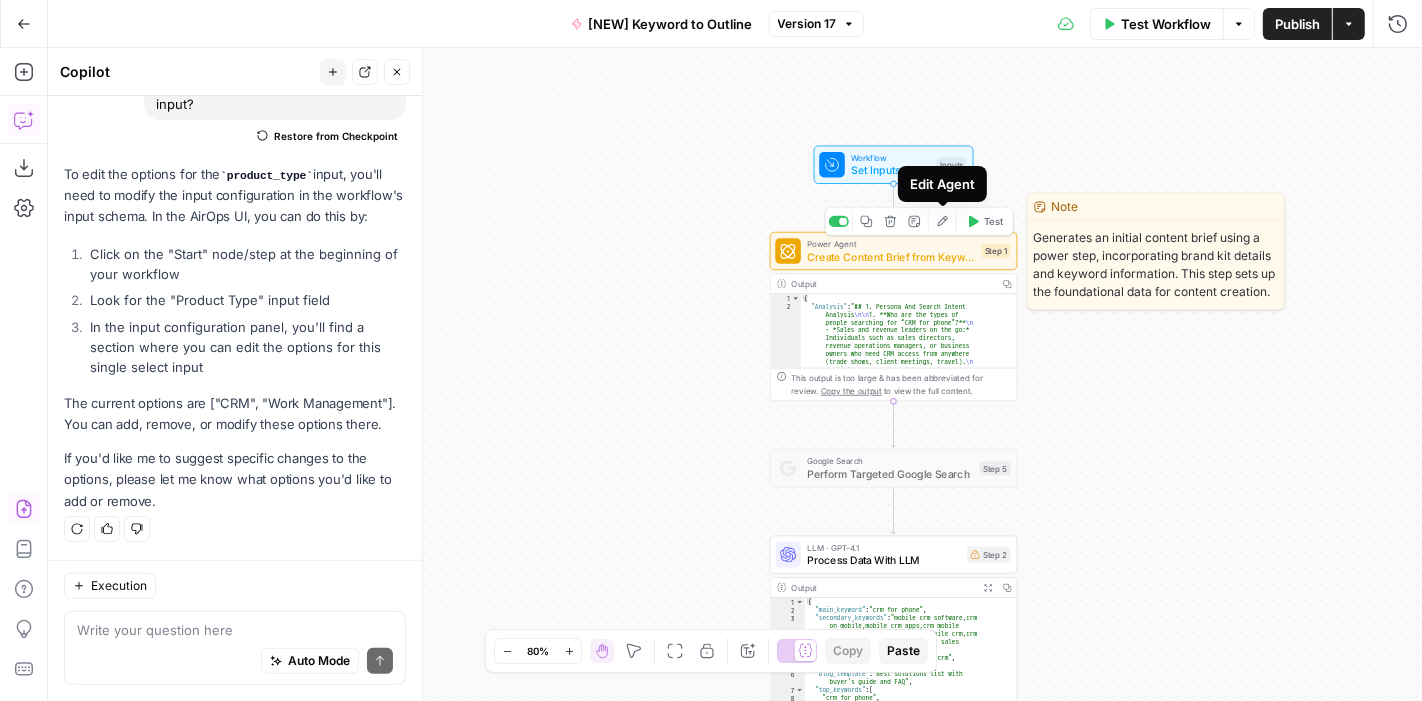 click 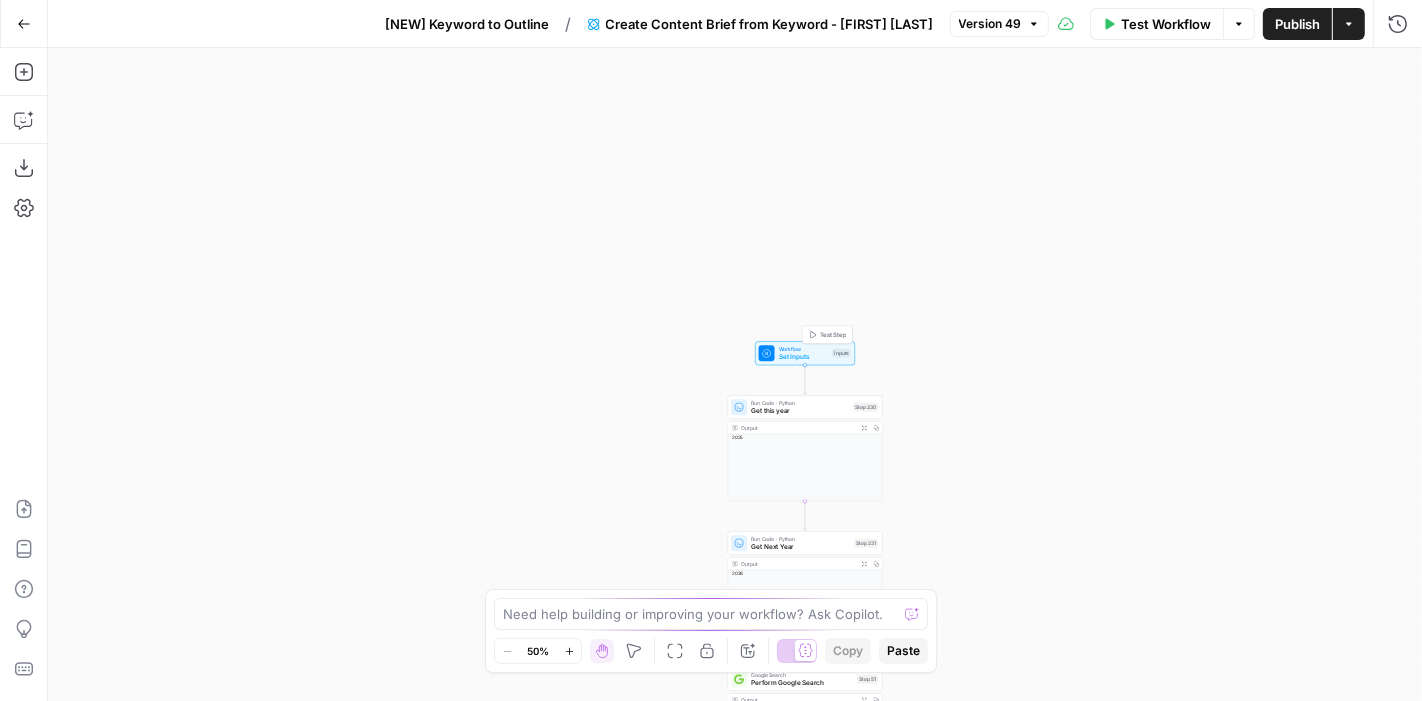click on "Set Inputs" at bounding box center (804, 357) 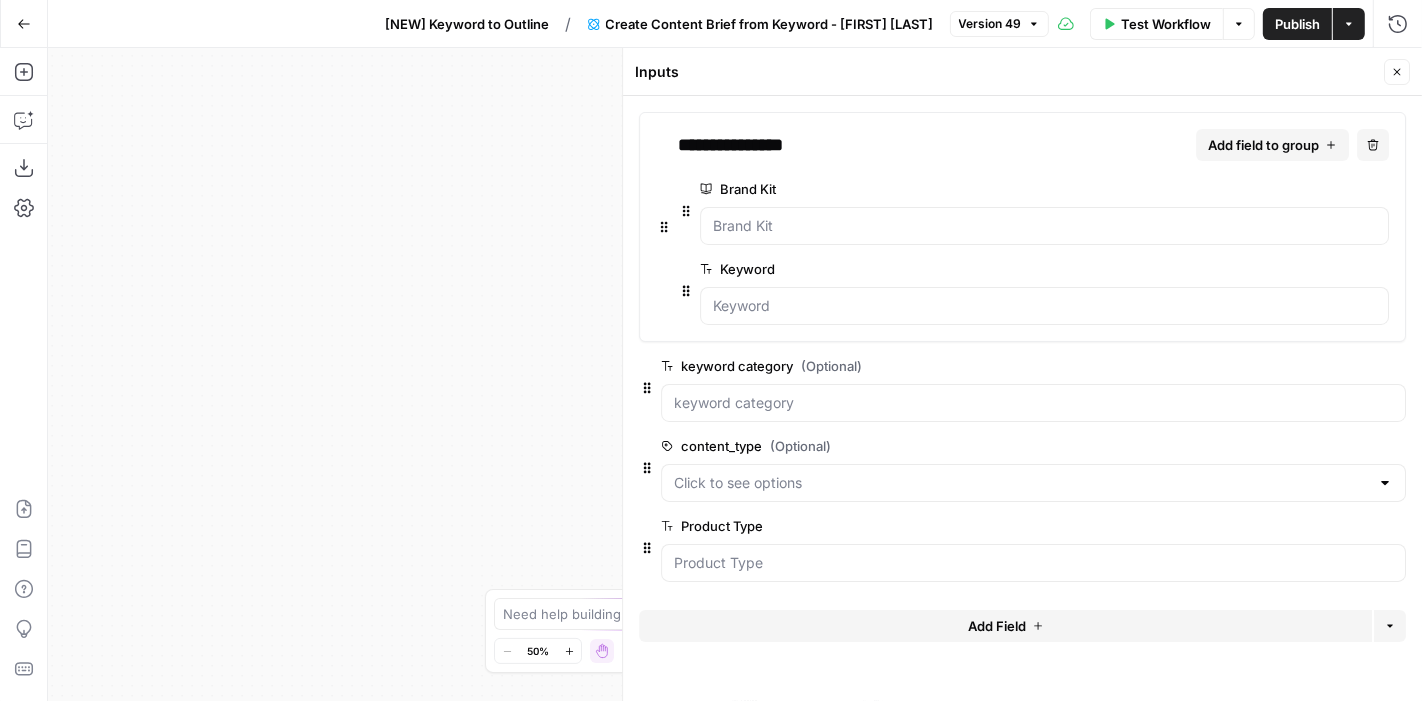 click on "edit field" at bounding box center (1331, 526) 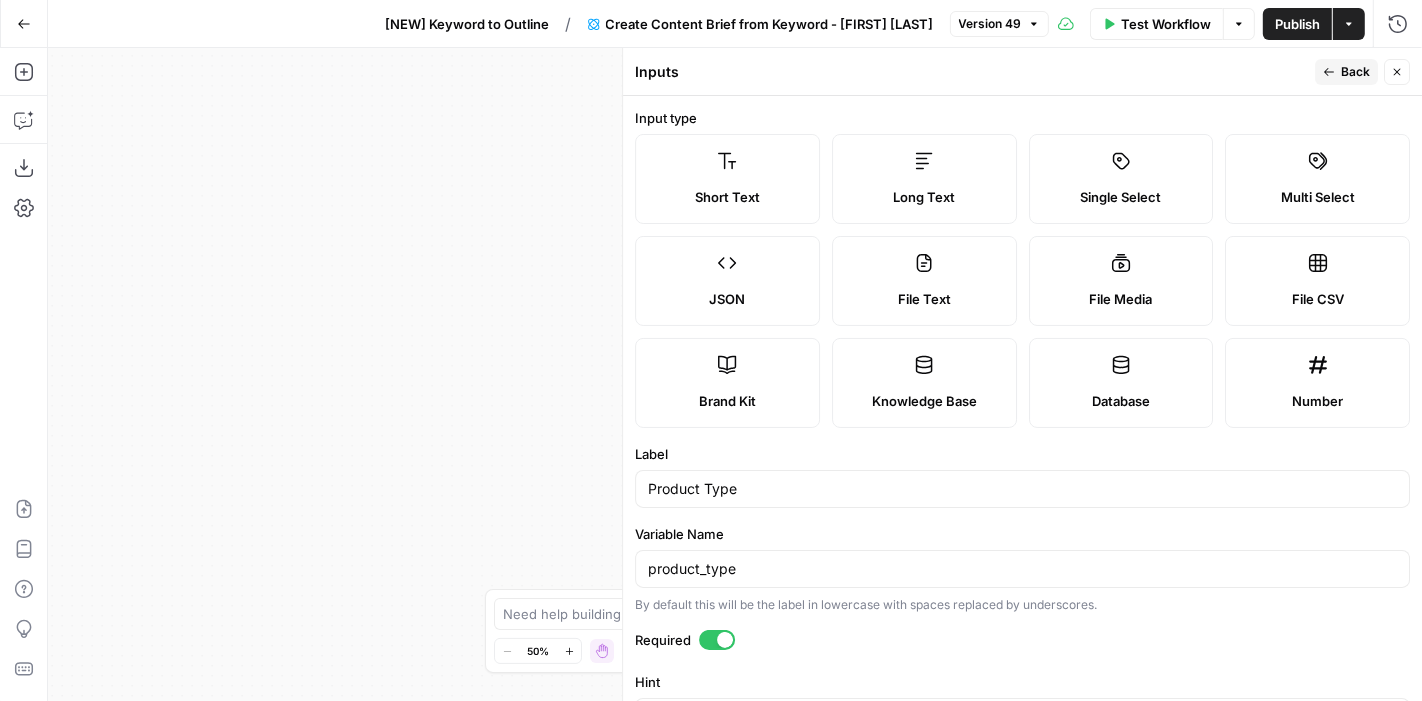 scroll, scrollTop: 2, scrollLeft: 0, axis: vertical 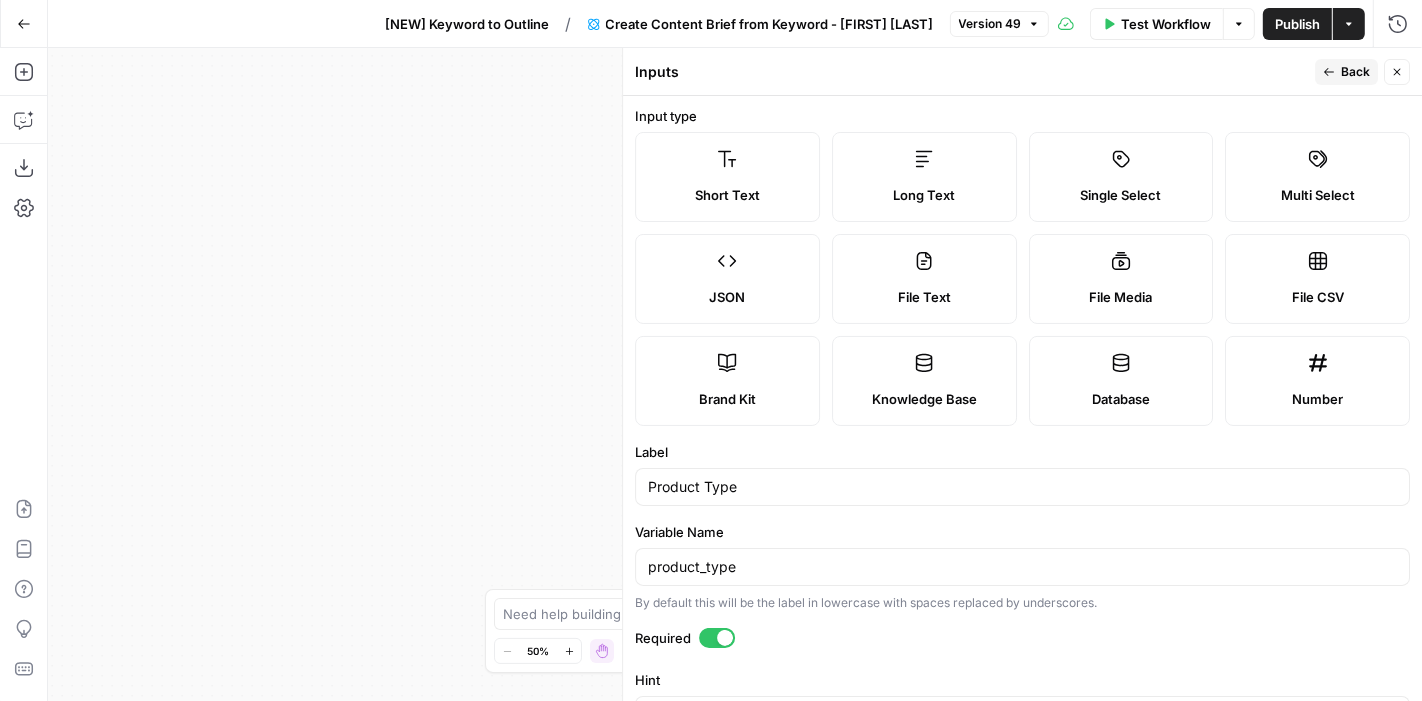 click on "Single Select" at bounding box center [1121, 195] 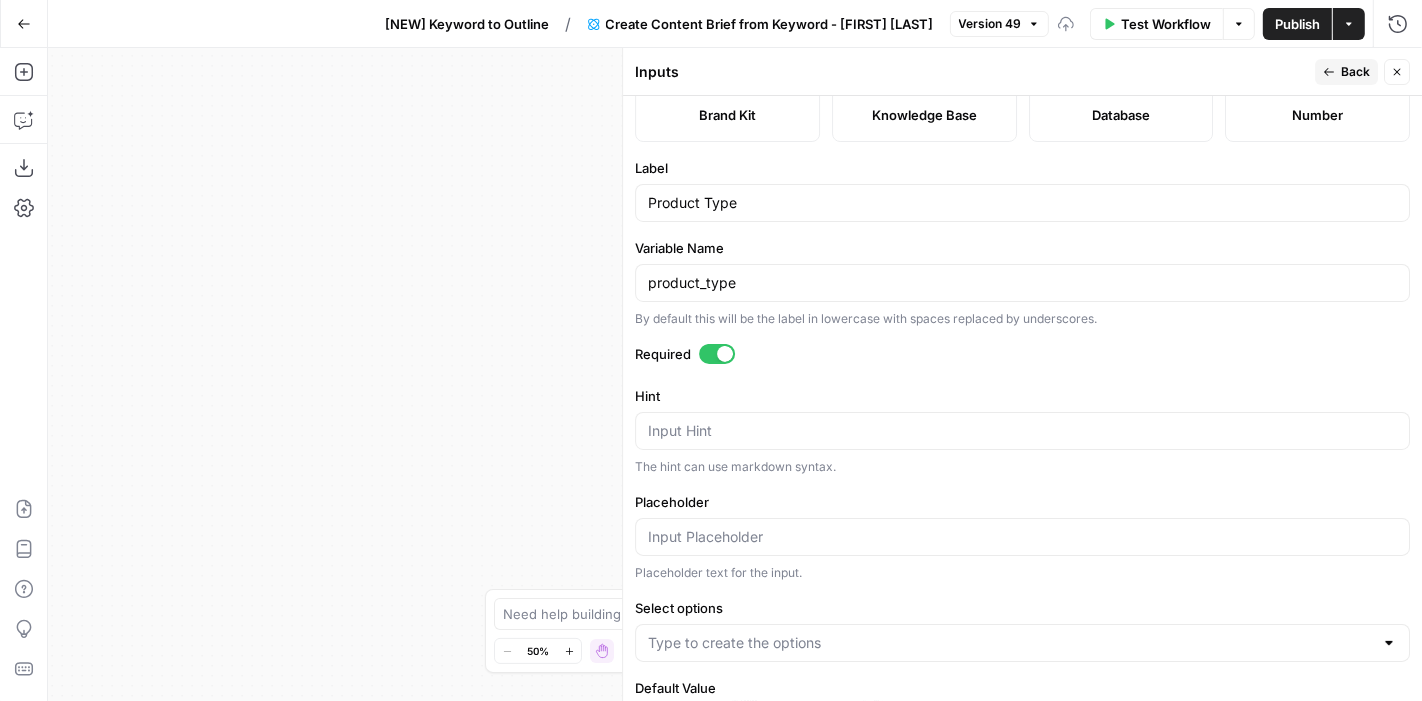 scroll, scrollTop: 361, scrollLeft: 0, axis: vertical 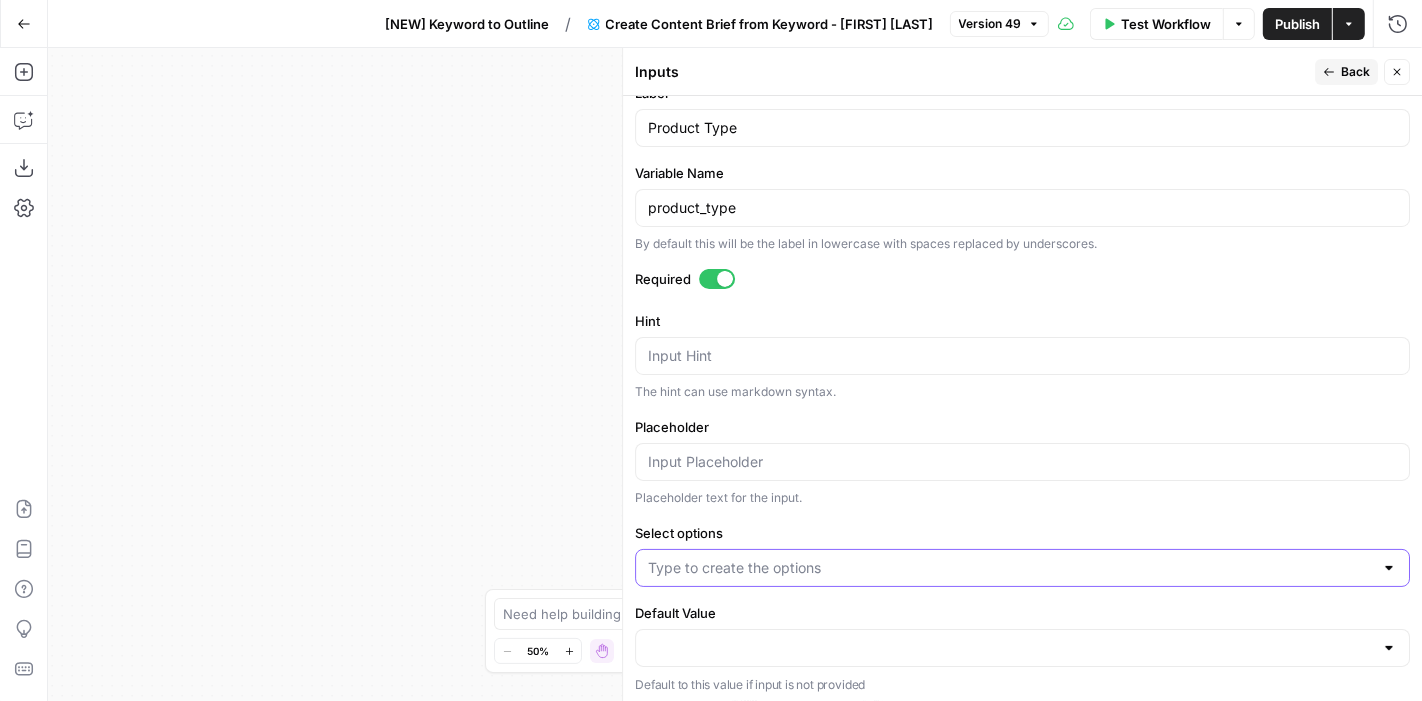 click on "Select options" at bounding box center [1010, 568] 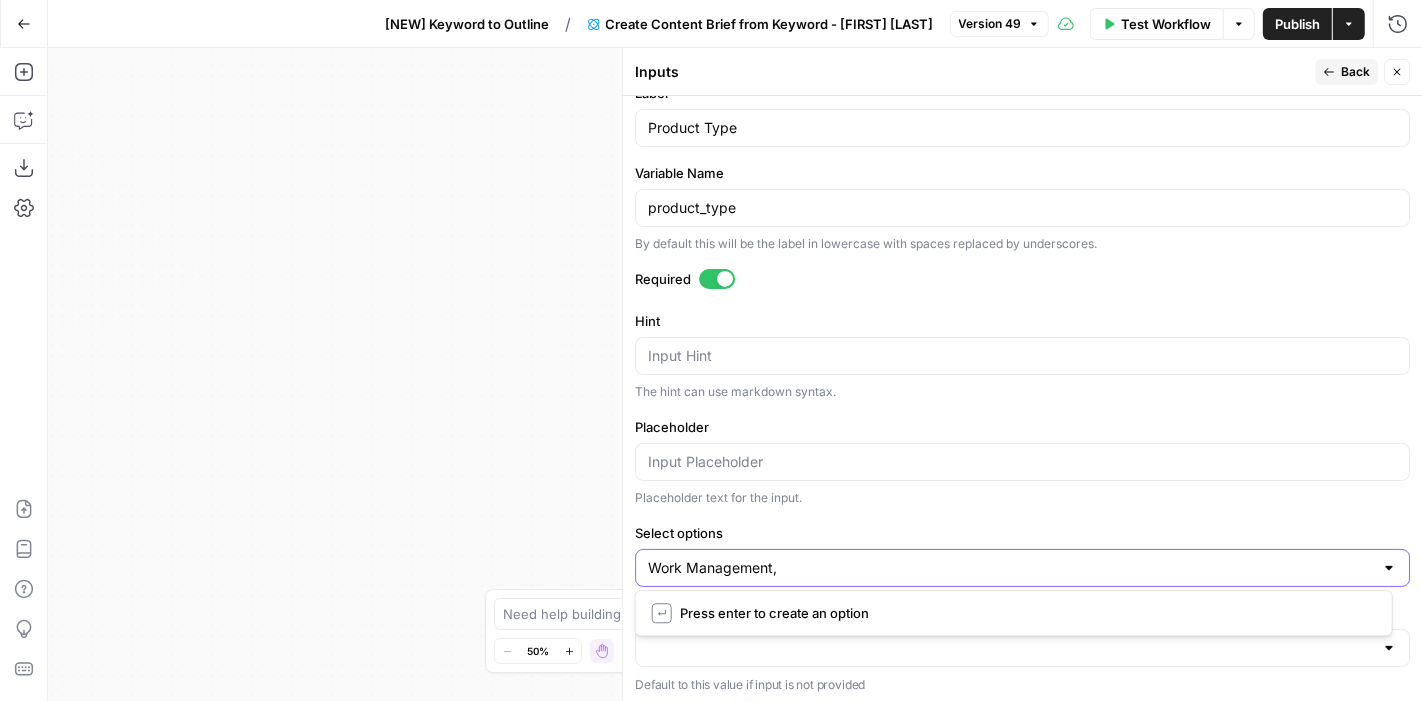 type on "Work Management" 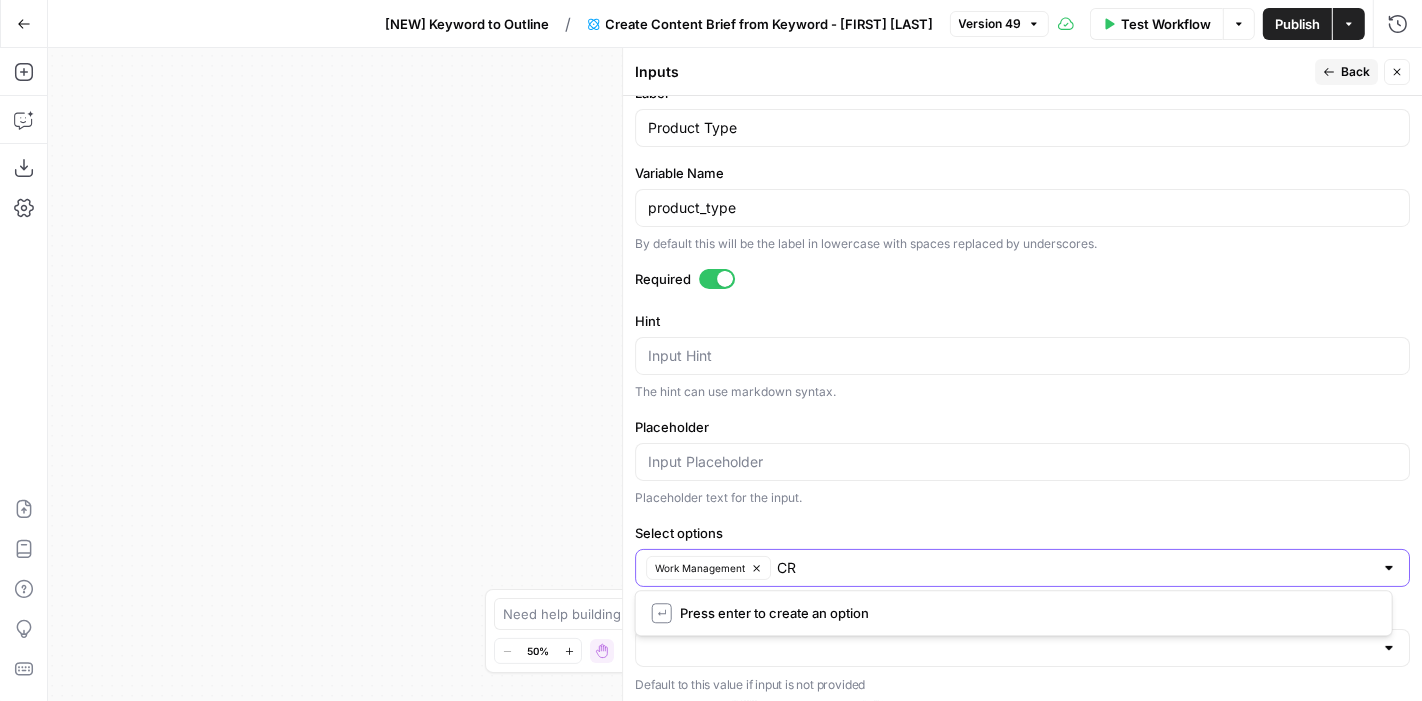 type on "CRM" 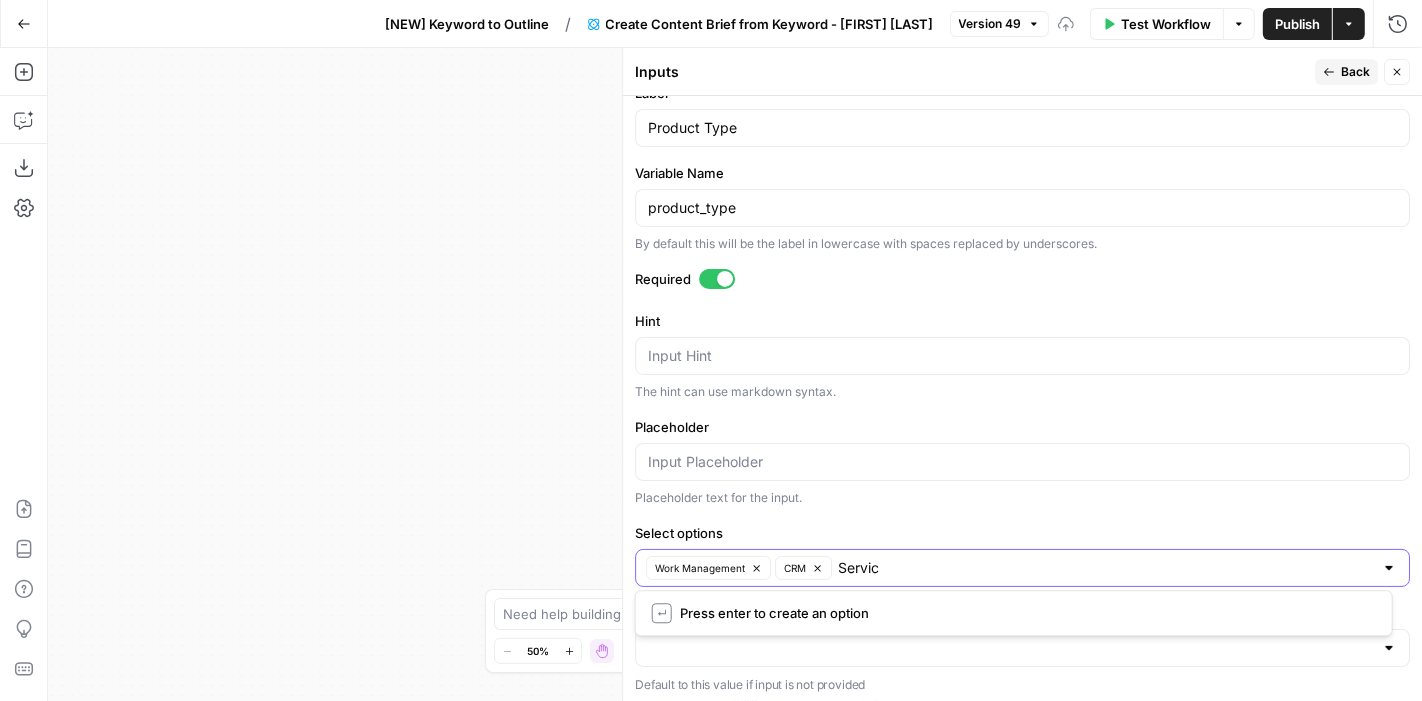 type on "Service" 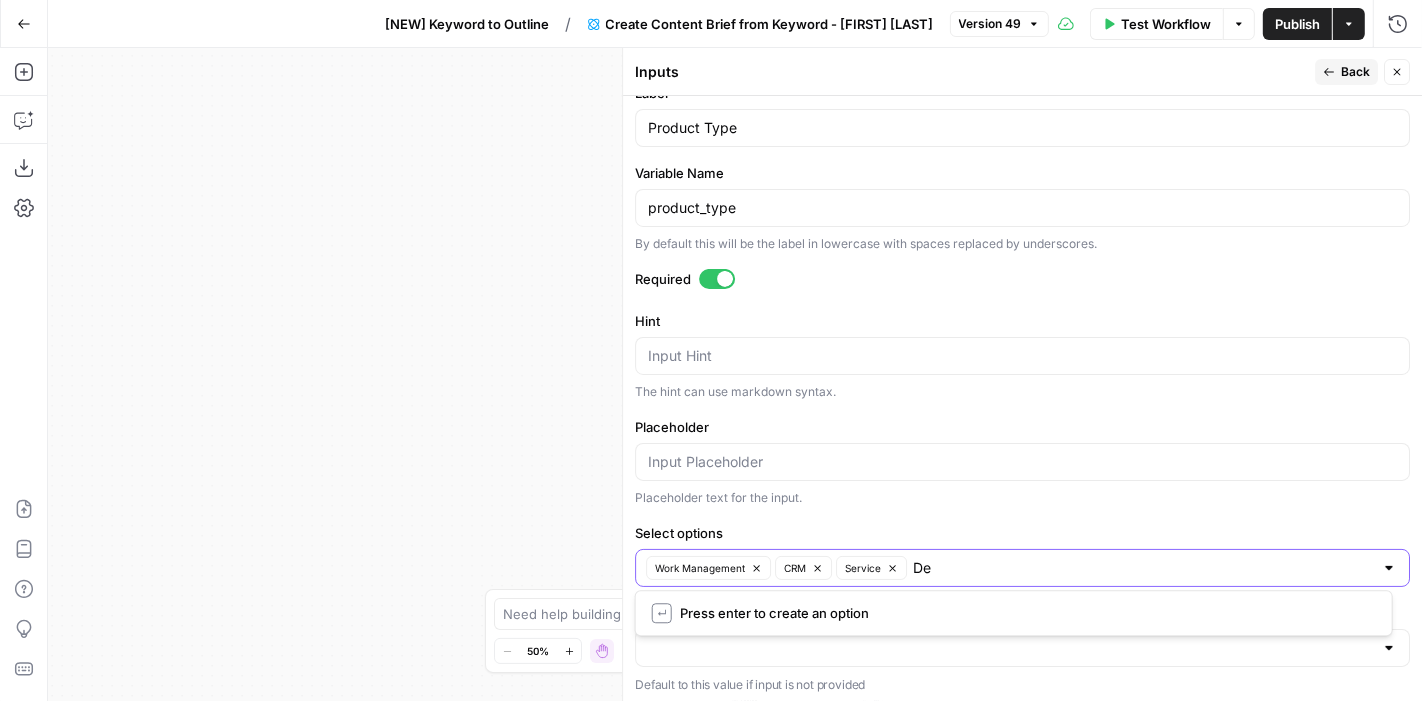 type on "Dev" 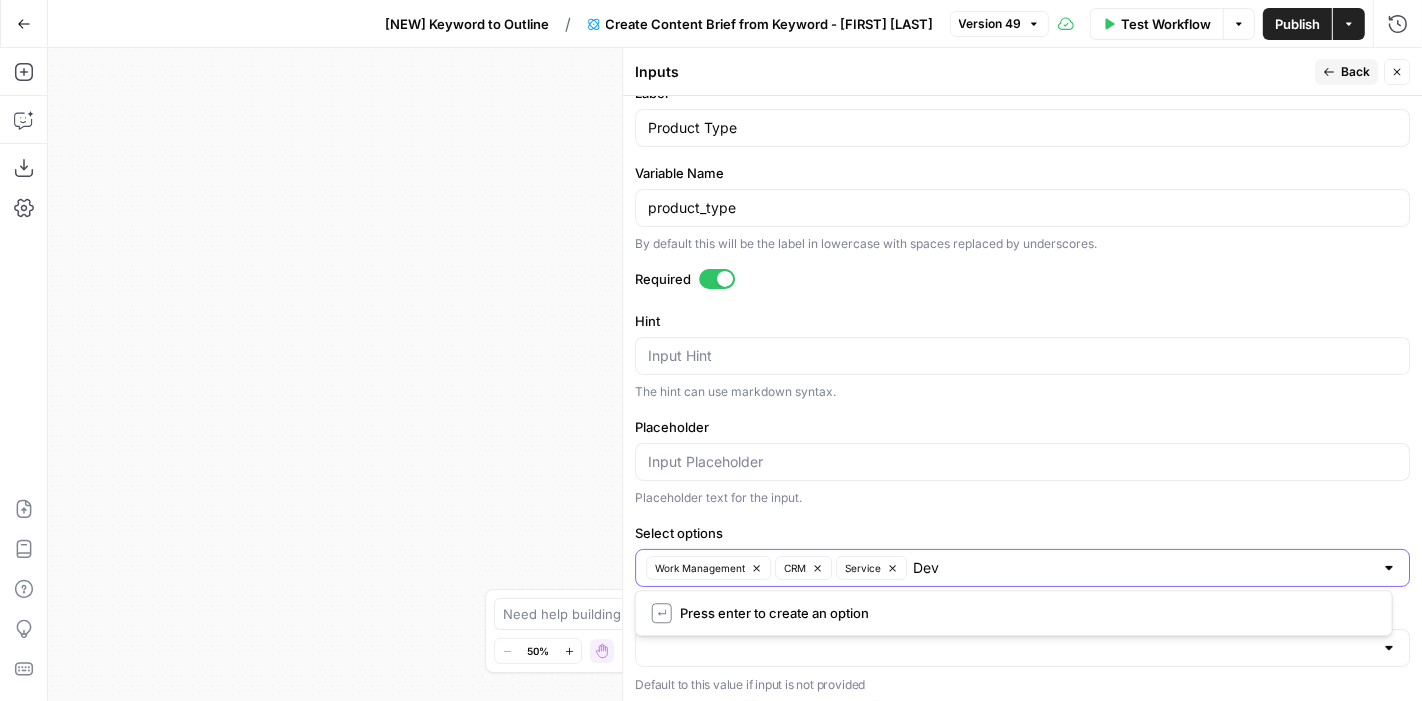 type 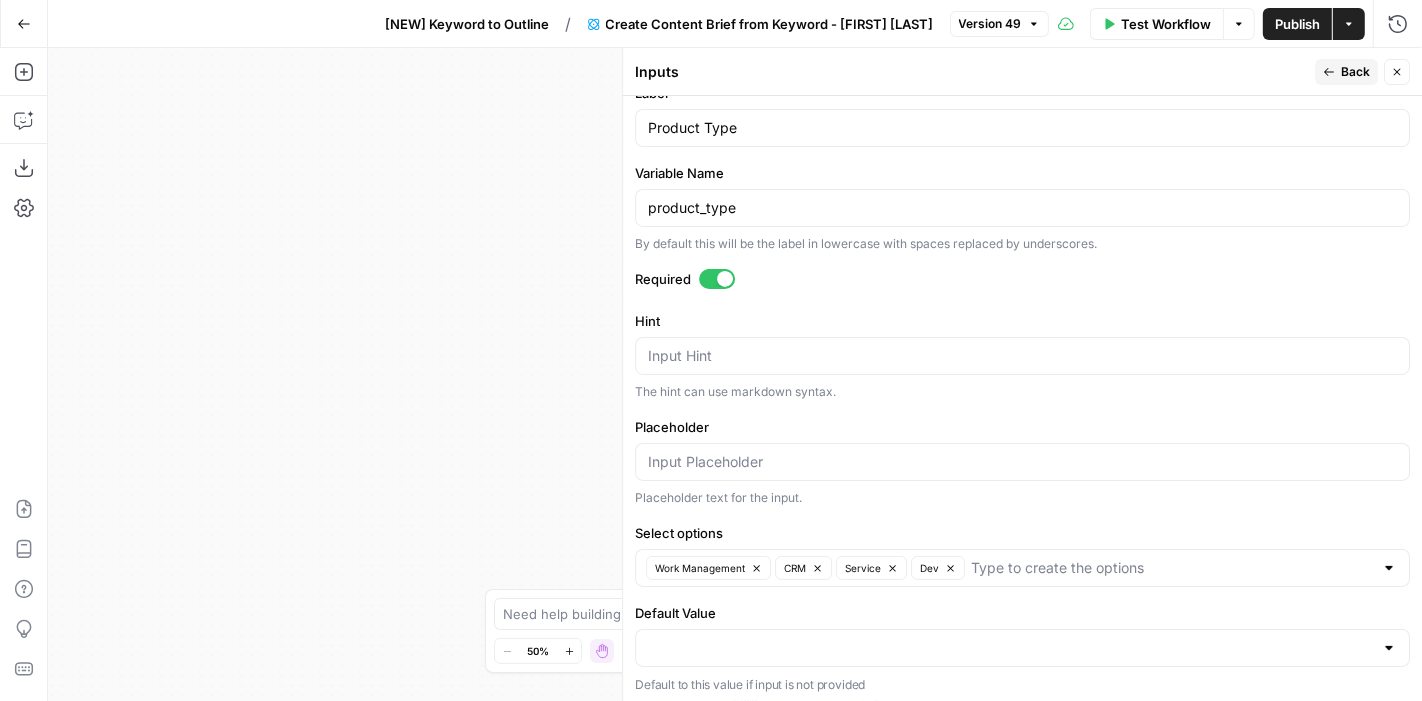 click on "Back" at bounding box center [1355, 72] 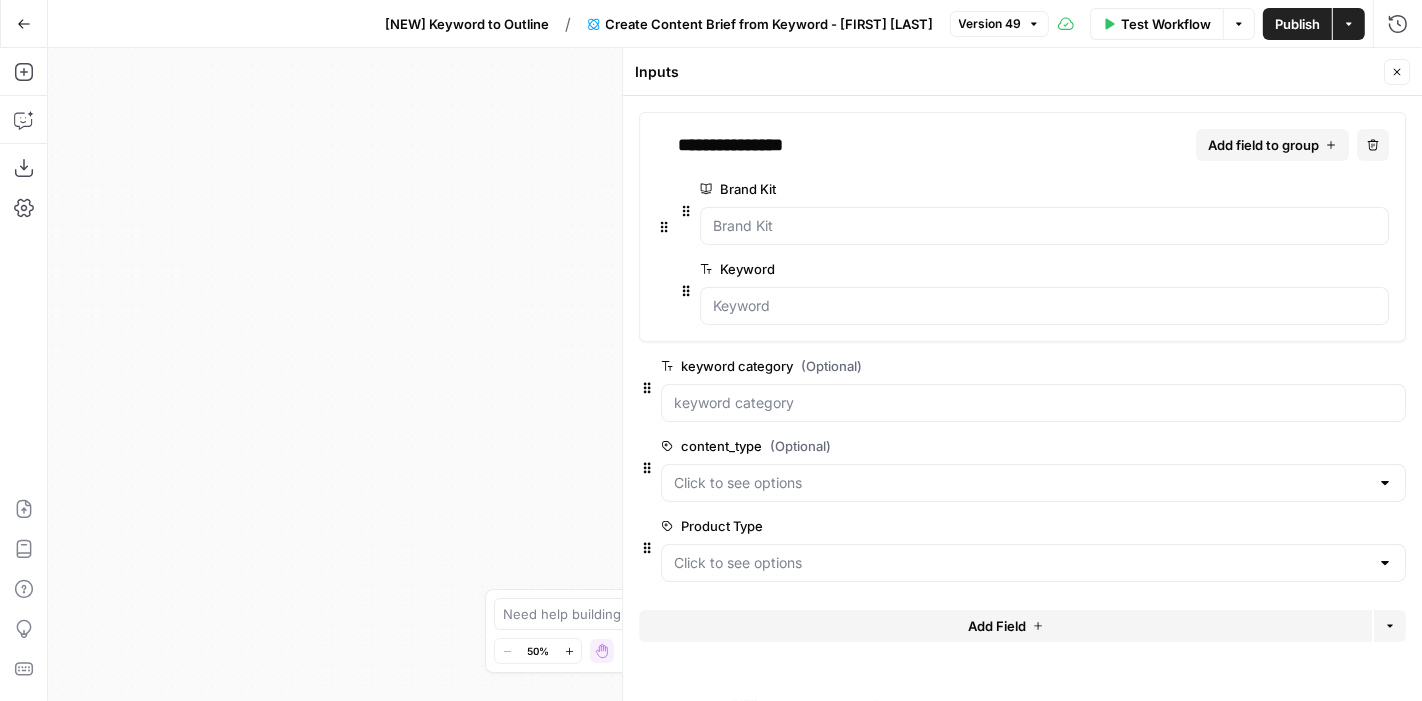 click on "Publish" at bounding box center (1297, 24) 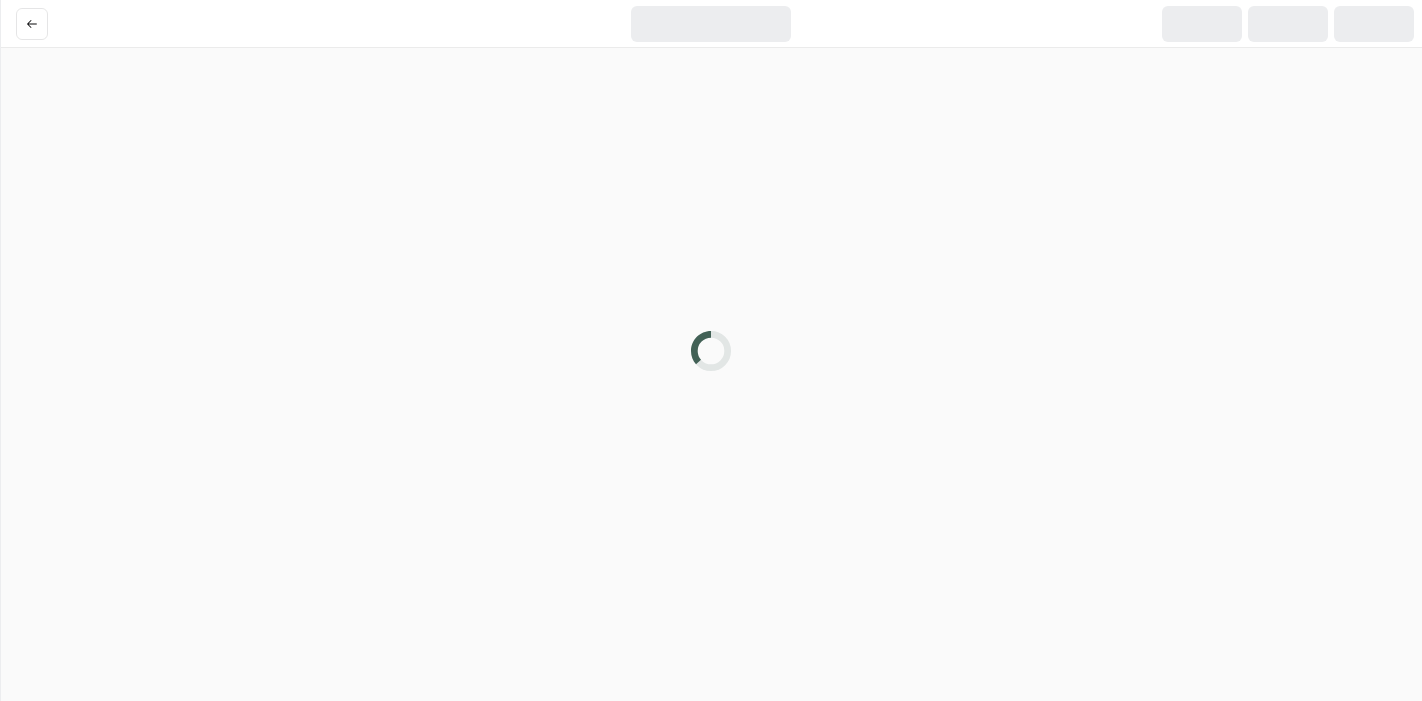 scroll, scrollTop: 0, scrollLeft: 0, axis: both 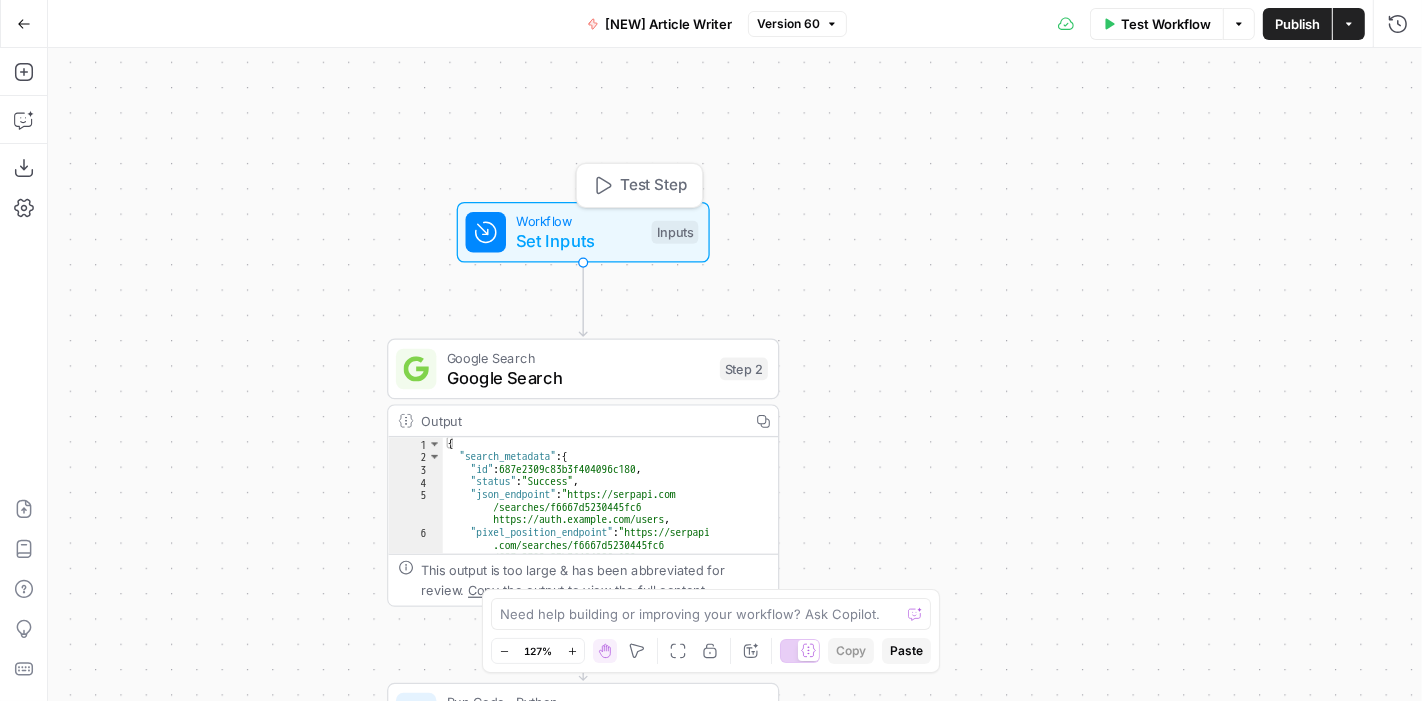 click on "Set Inputs" at bounding box center (578, 240) 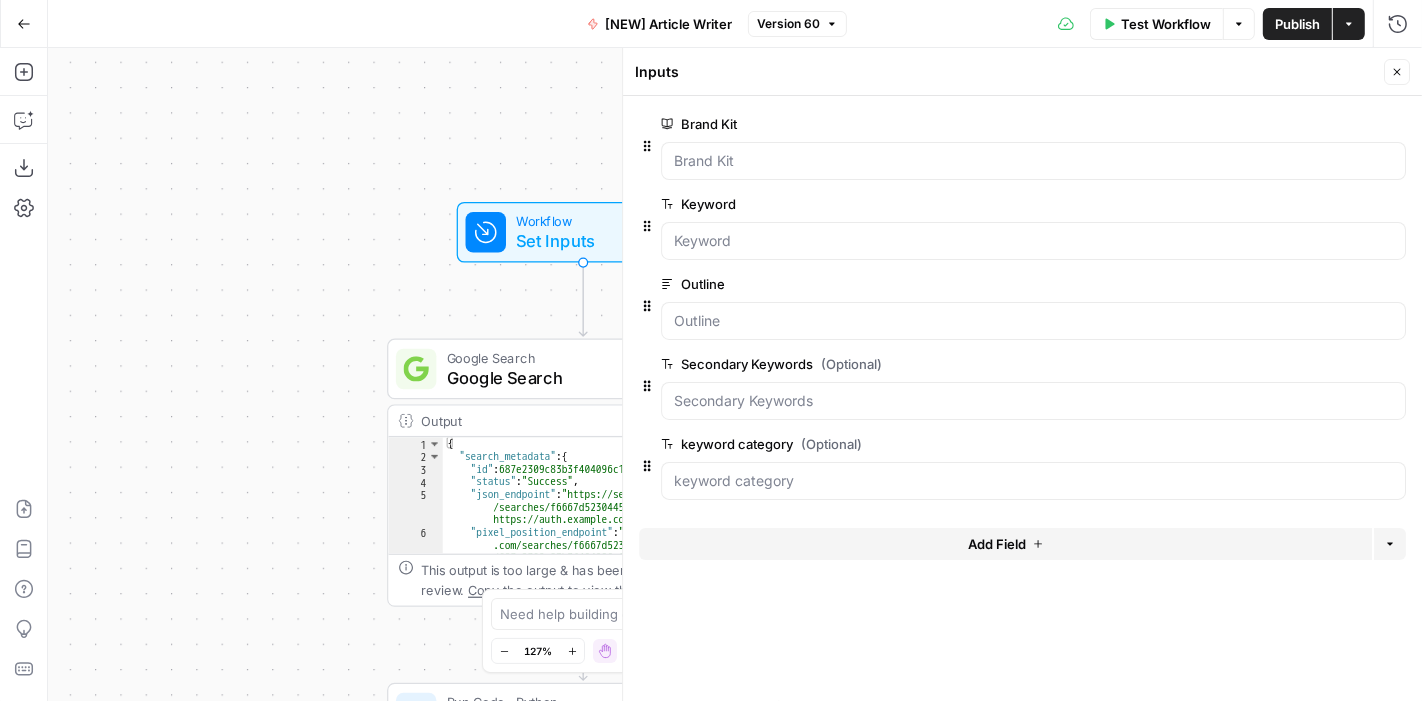 click on "Add Field" at bounding box center [1005, 544] 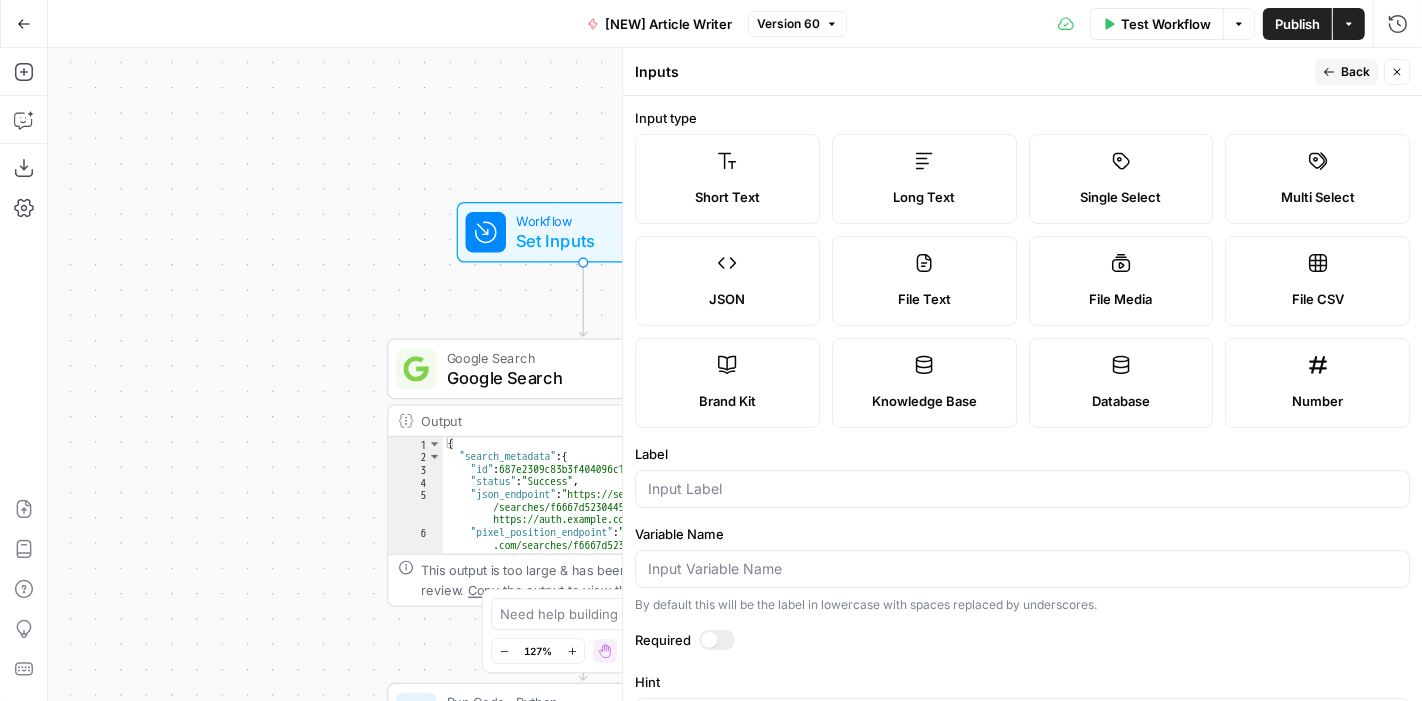 click on "Single Select" at bounding box center [1121, 179] 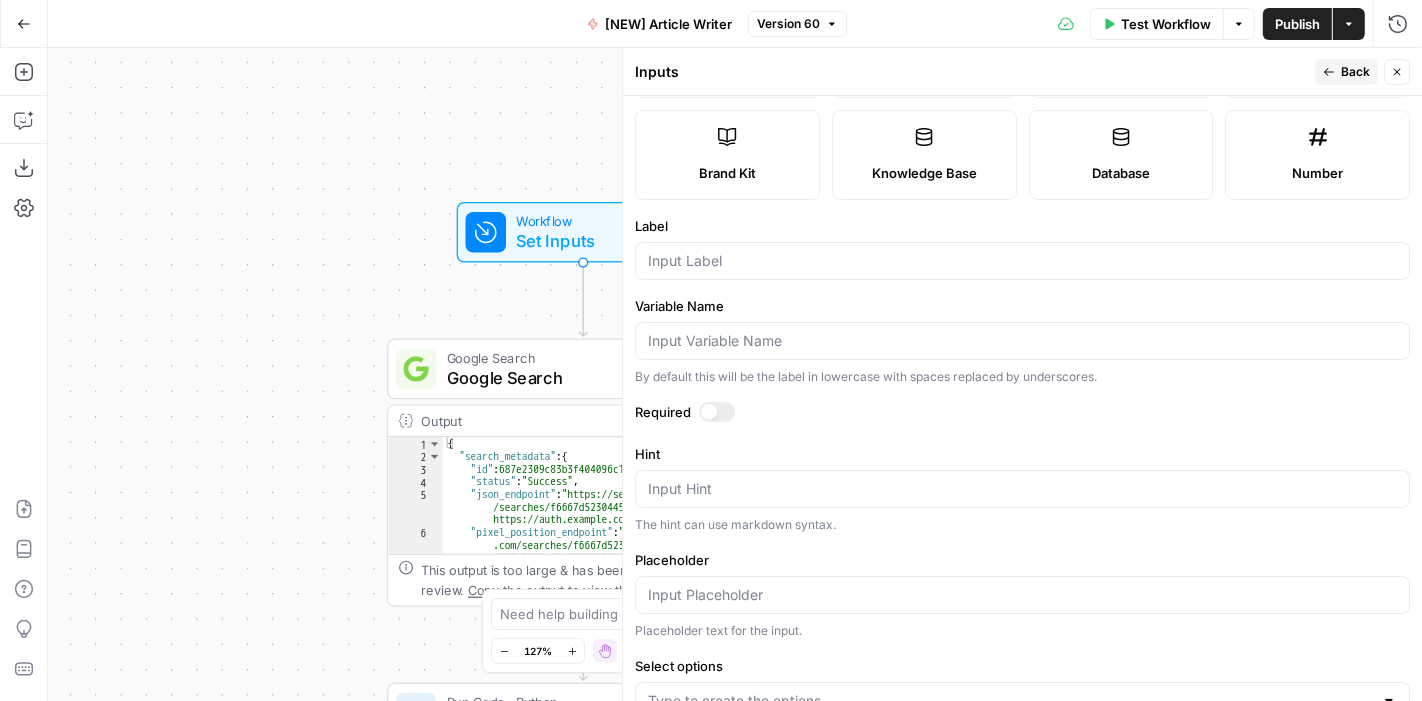 scroll, scrollTop: 232, scrollLeft: 0, axis: vertical 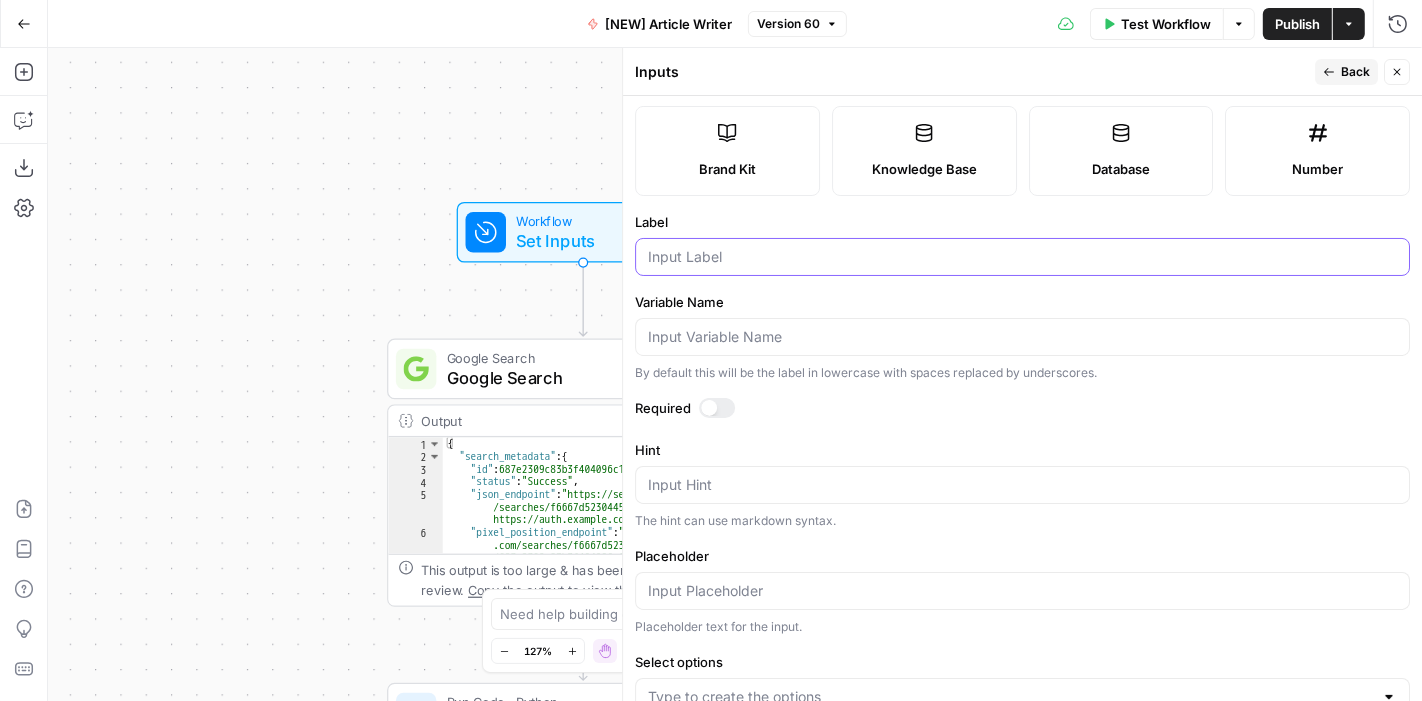 click on "Label" at bounding box center [1022, 257] 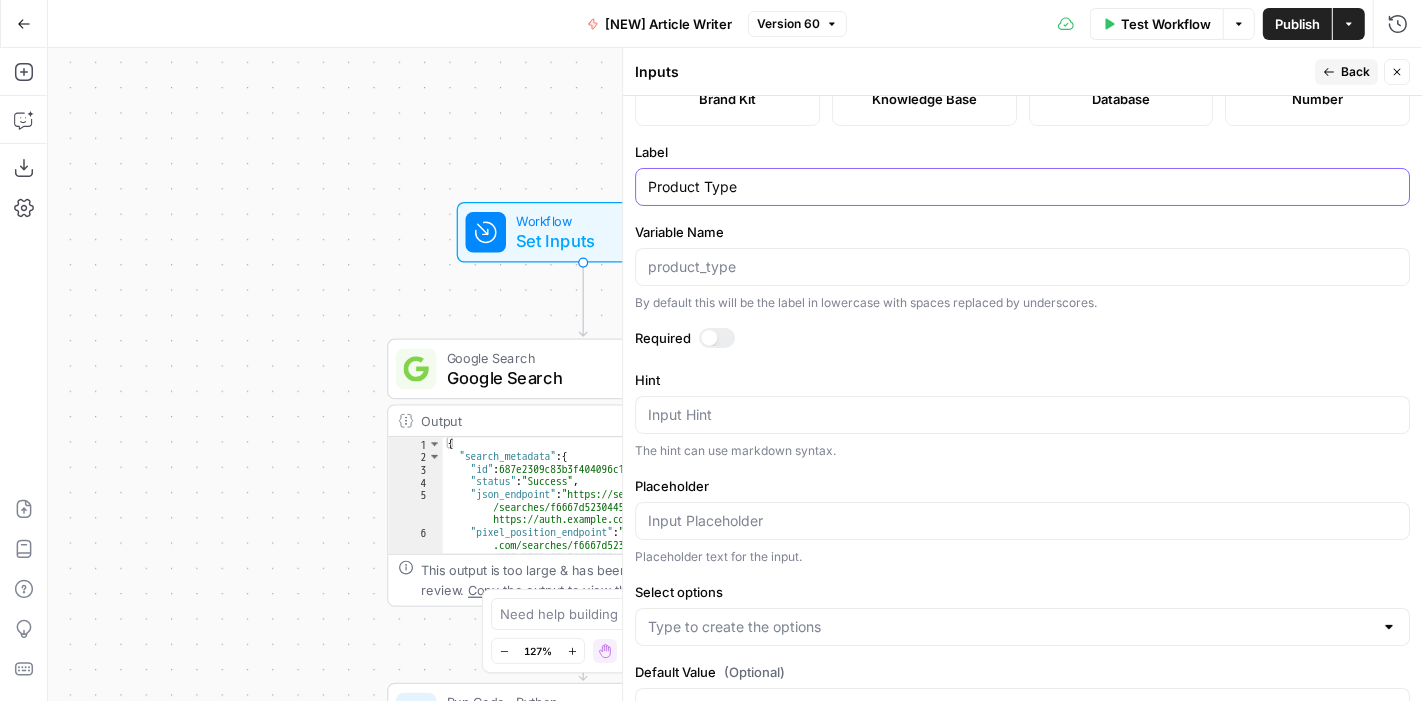 scroll, scrollTop: 361, scrollLeft: 0, axis: vertical 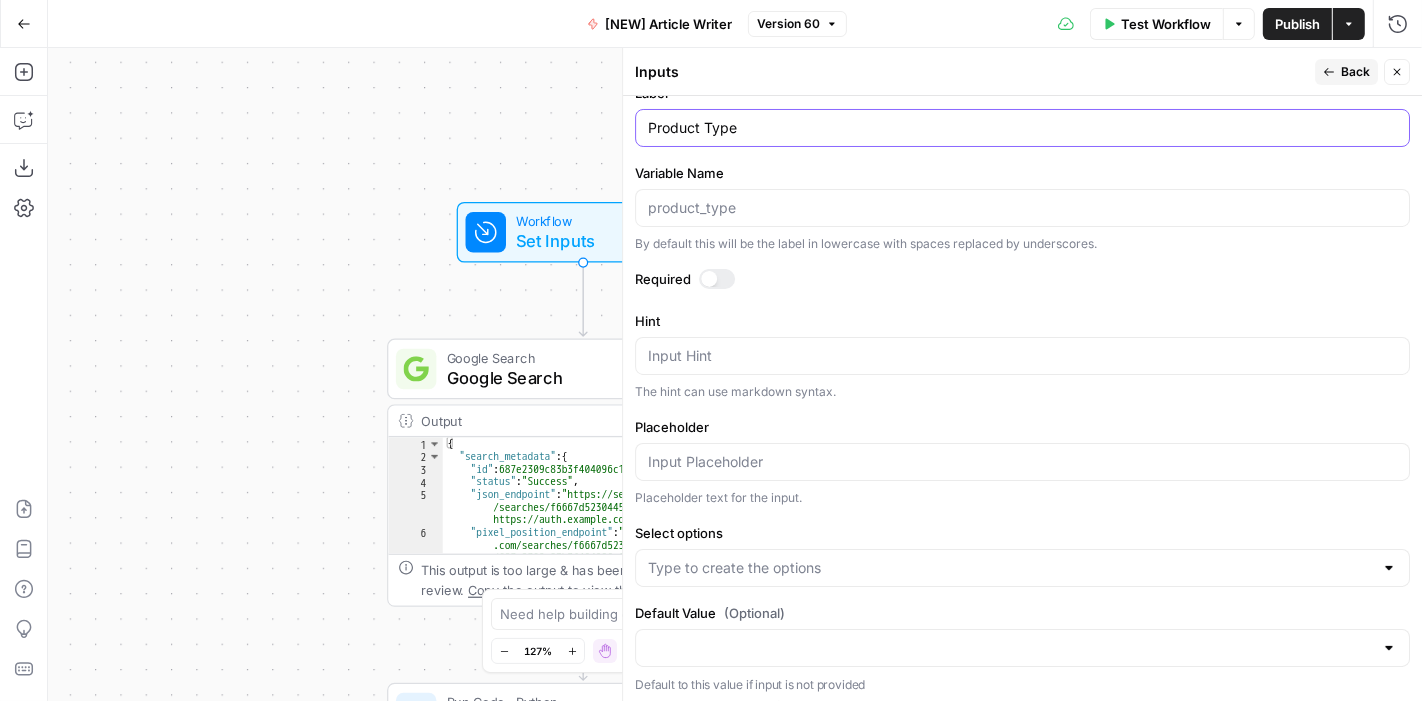 type on "Product Type" 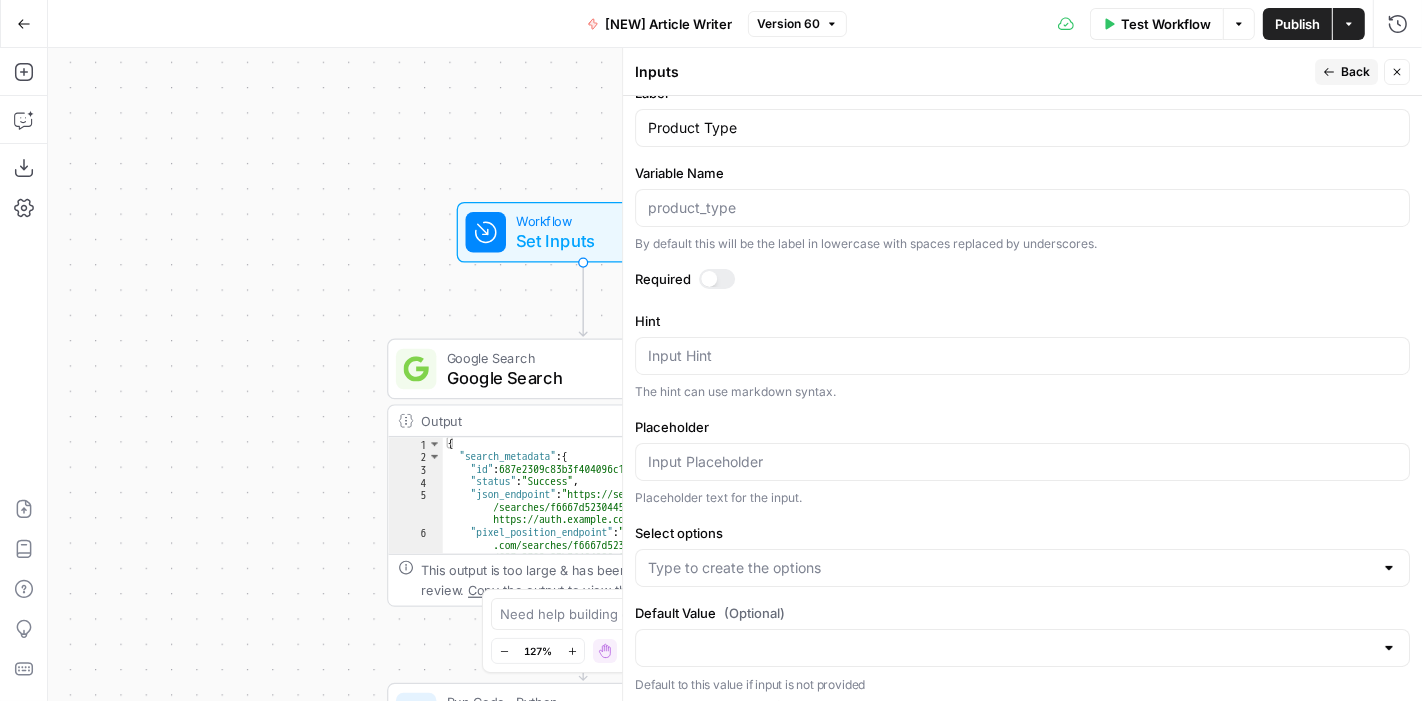 click at bounding box center [709, 279] 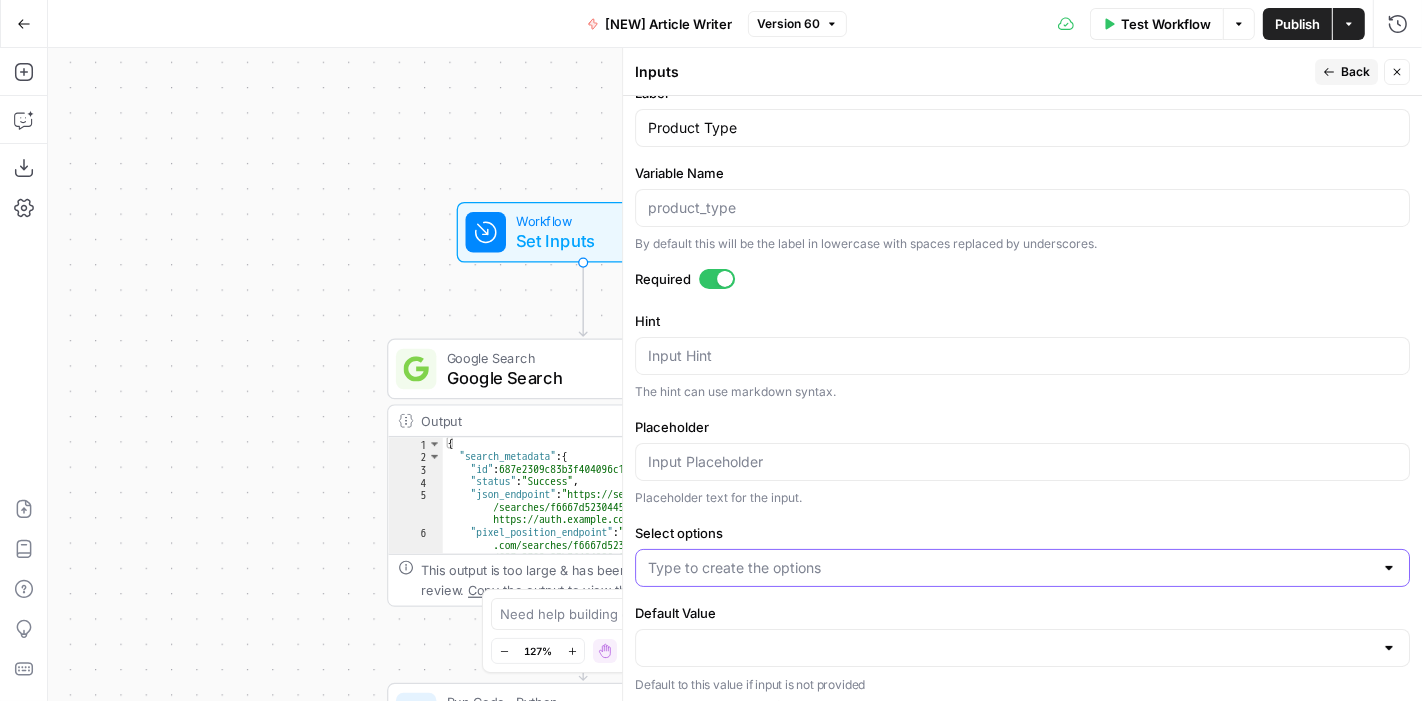 click on "Select options" at bounding box center (1010, 568) 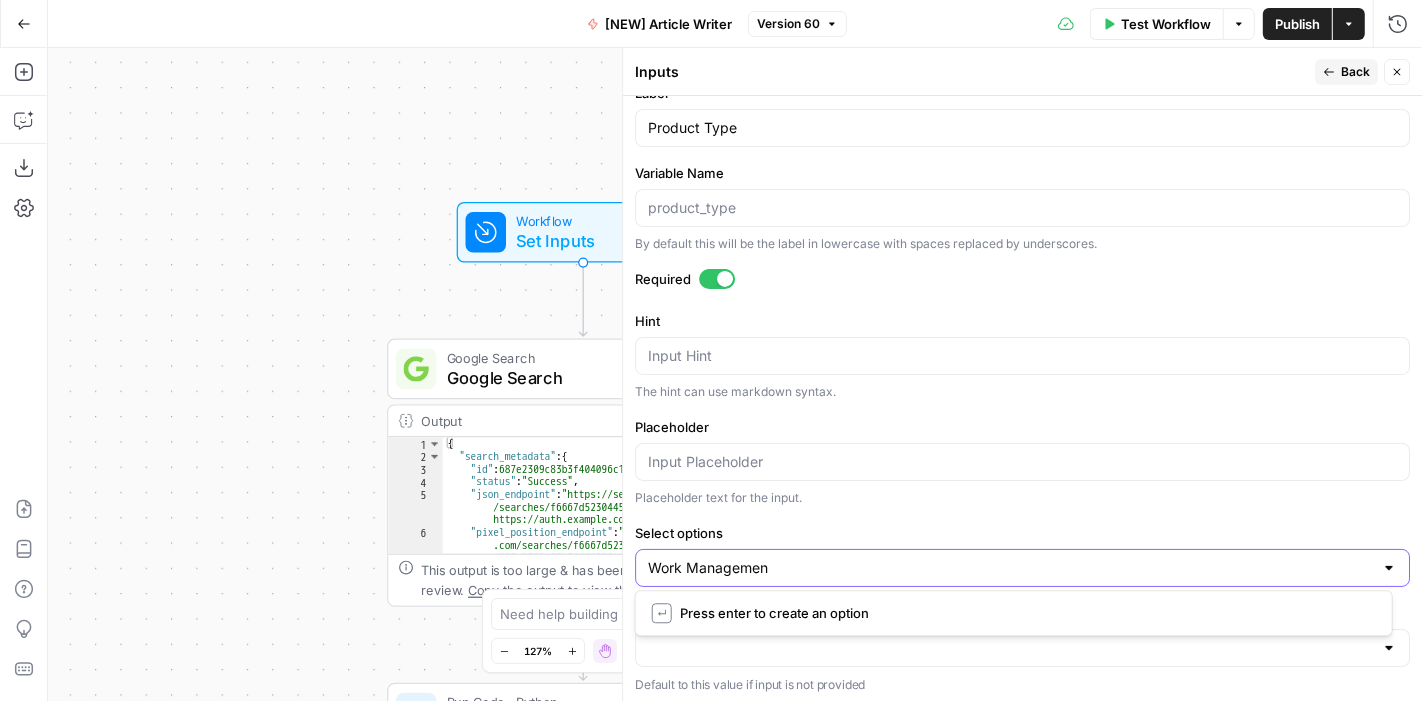 type on "Work Management" 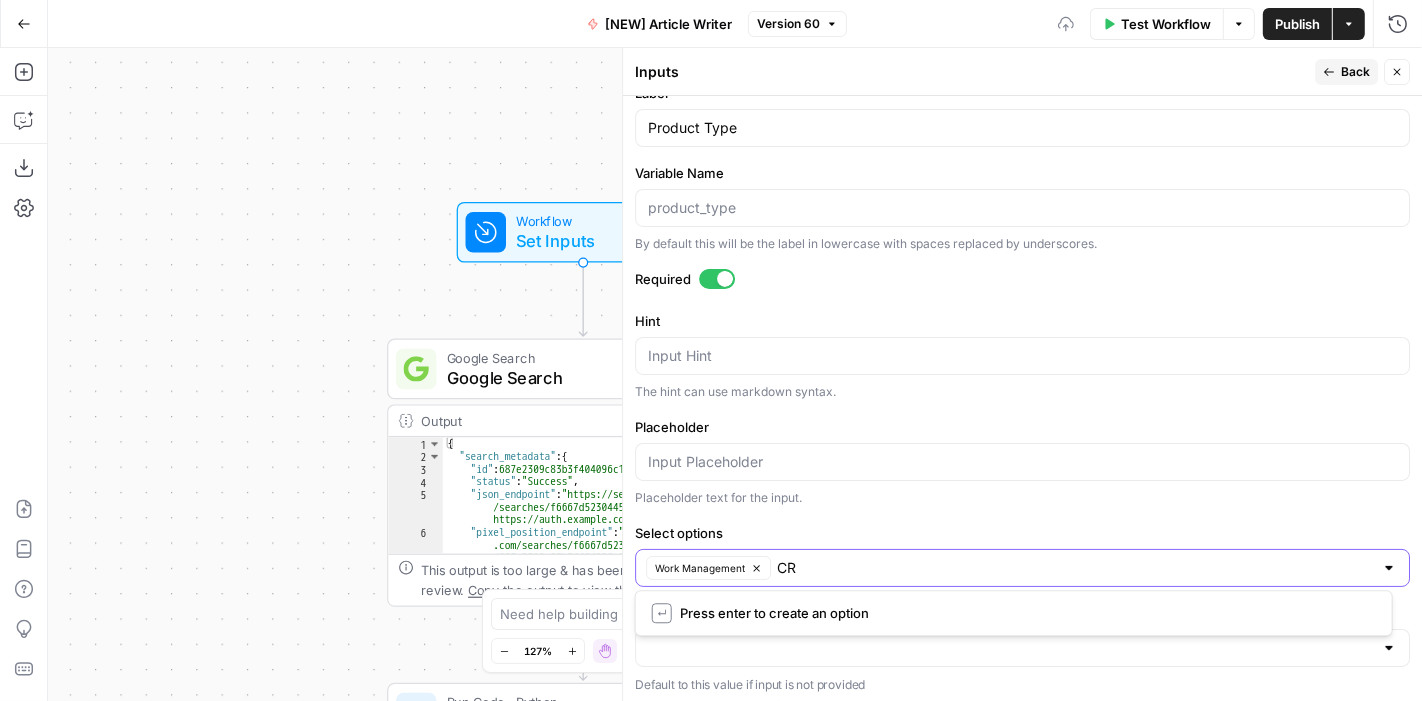 type on "CRM" 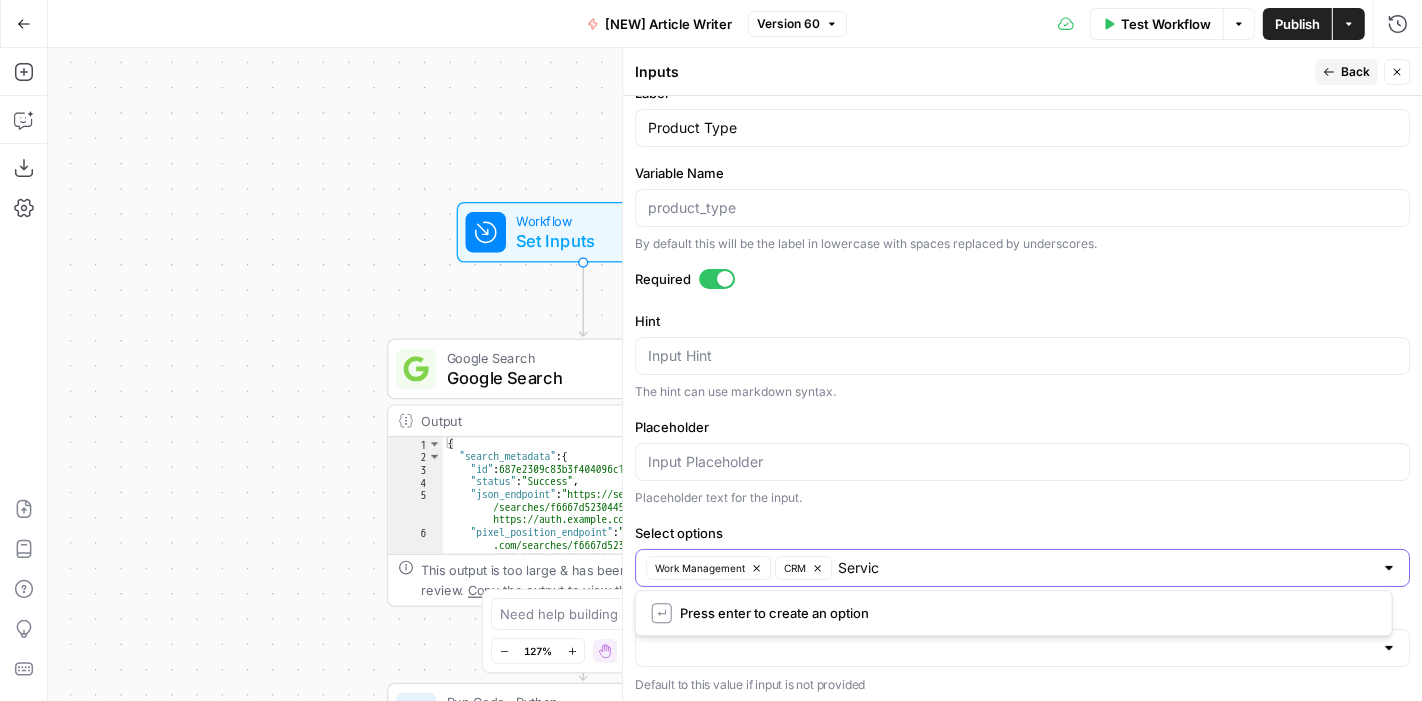 type on "Service" 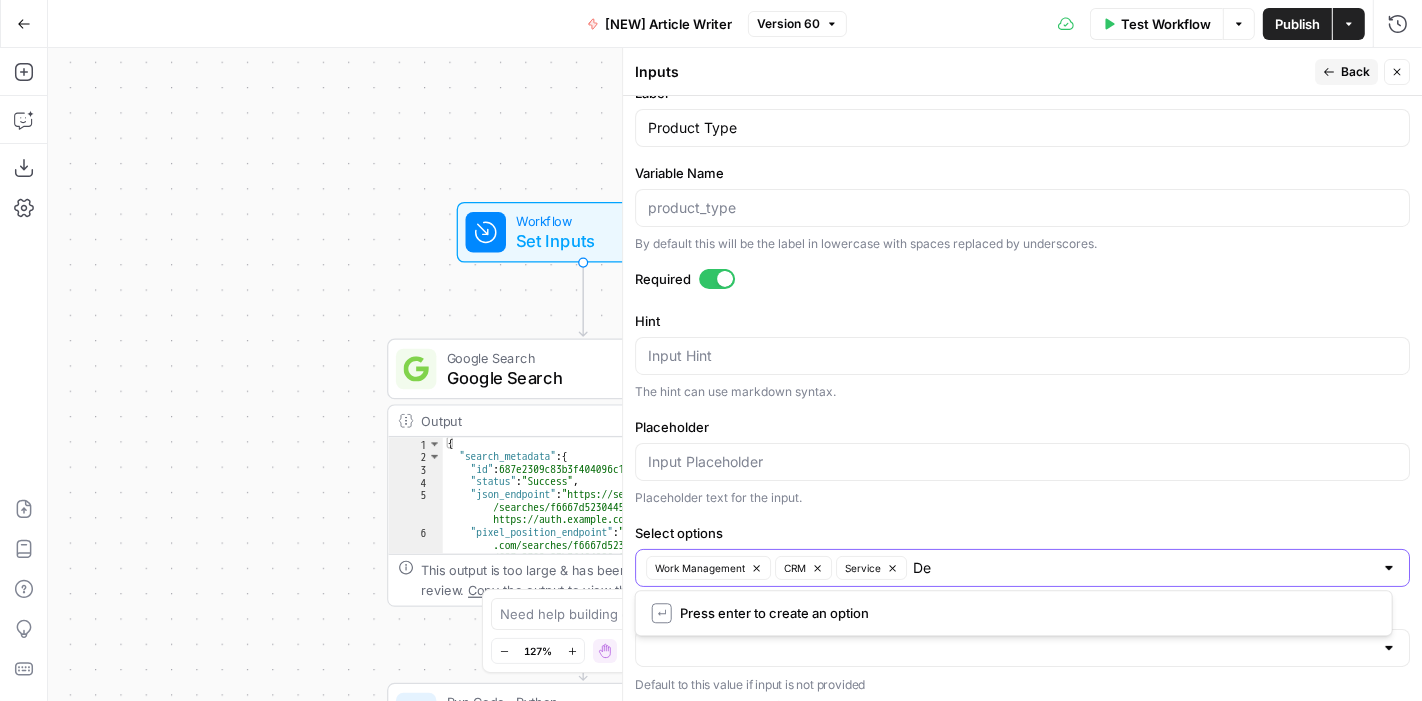 type on "Dev" 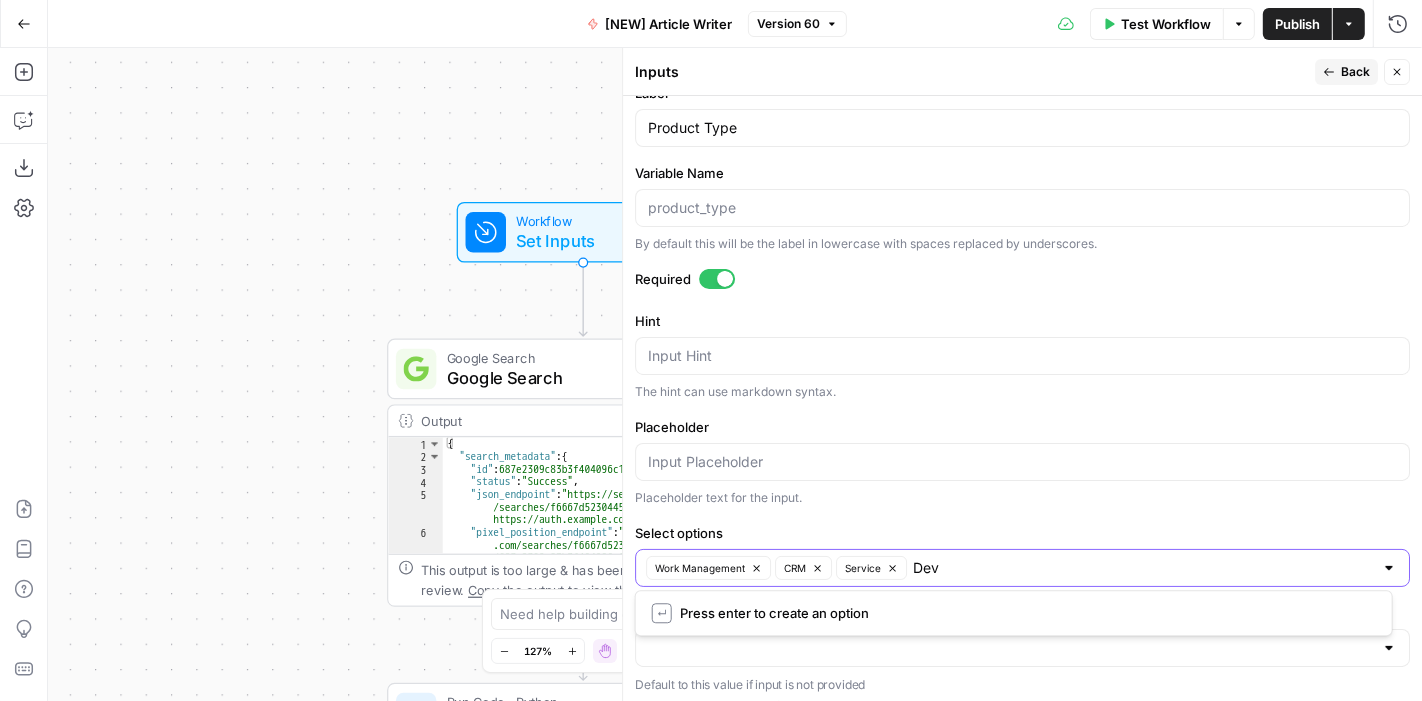 type 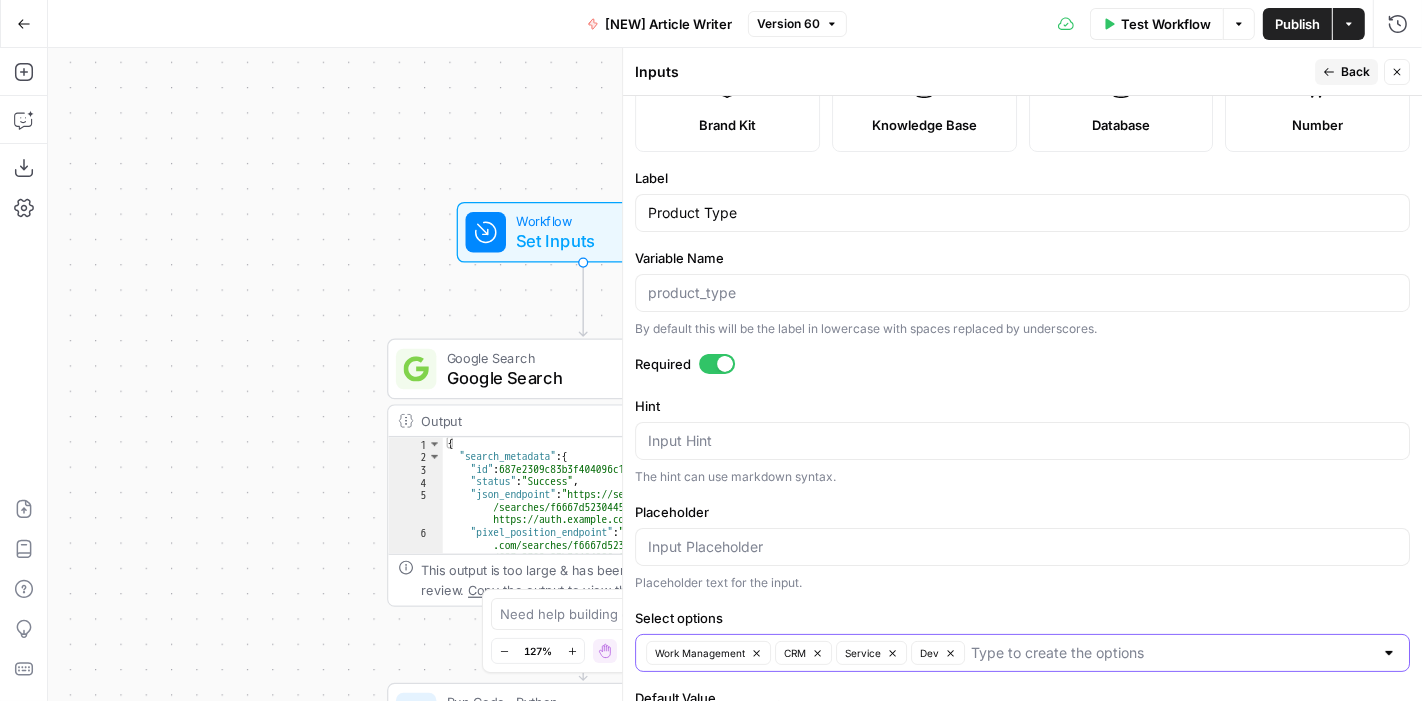 scroll, scrollTop: 361, scrollLeft: 0, axis: vertical 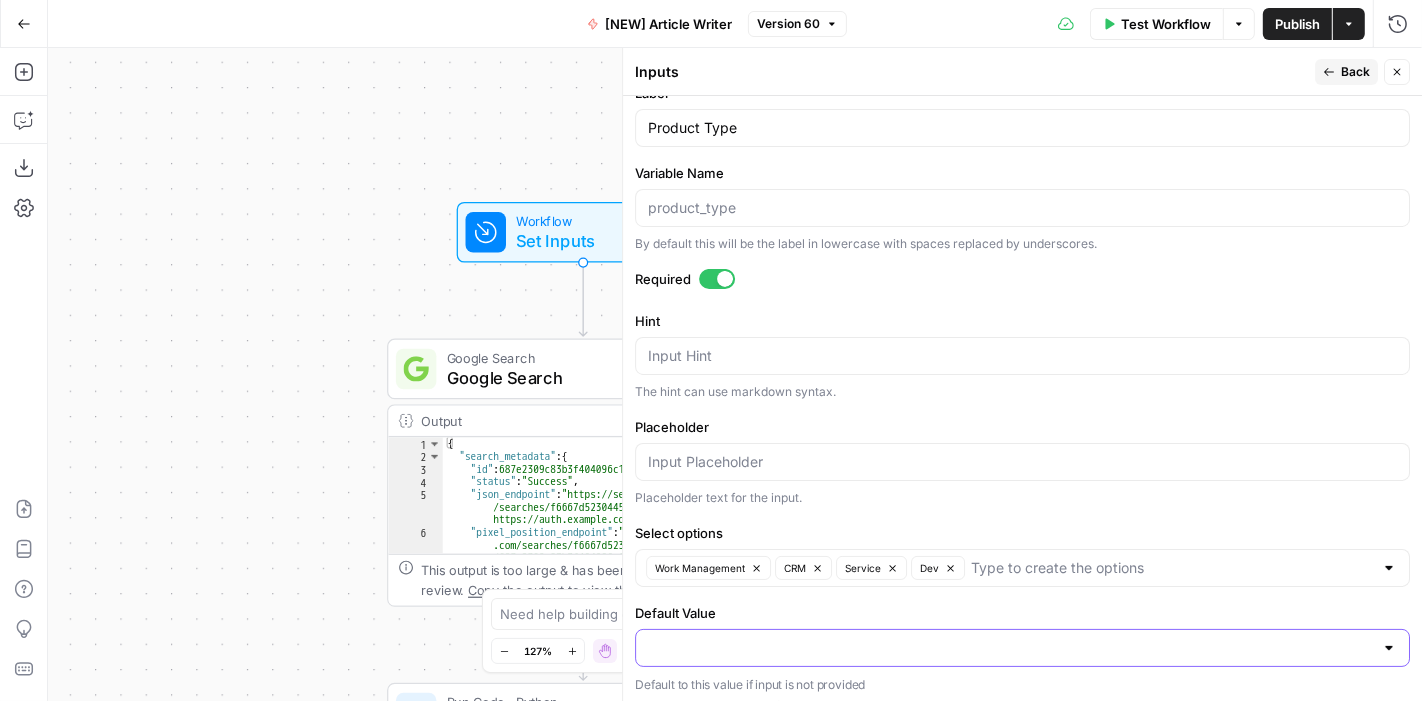 click on "Default Value" at bounding box center (1010, 648) 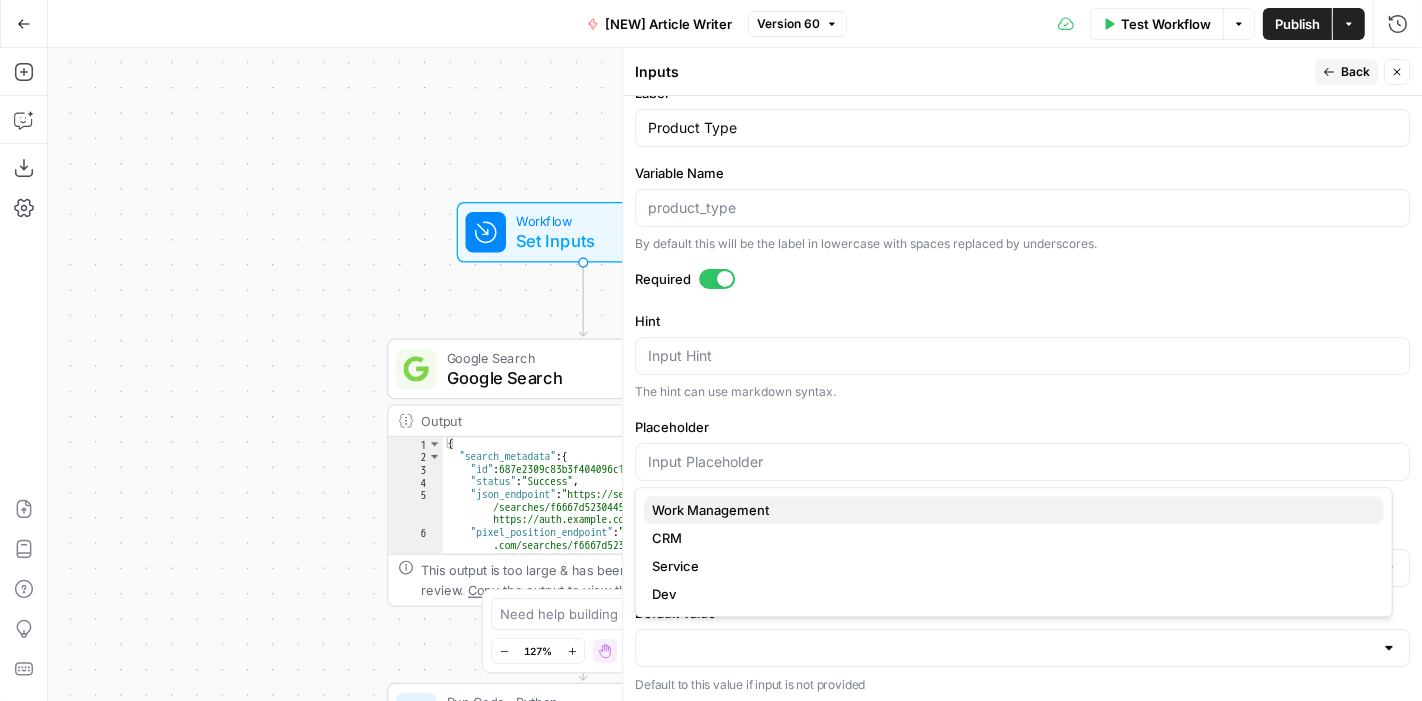 click on "Work Management" at bounding box center (1010, 510) 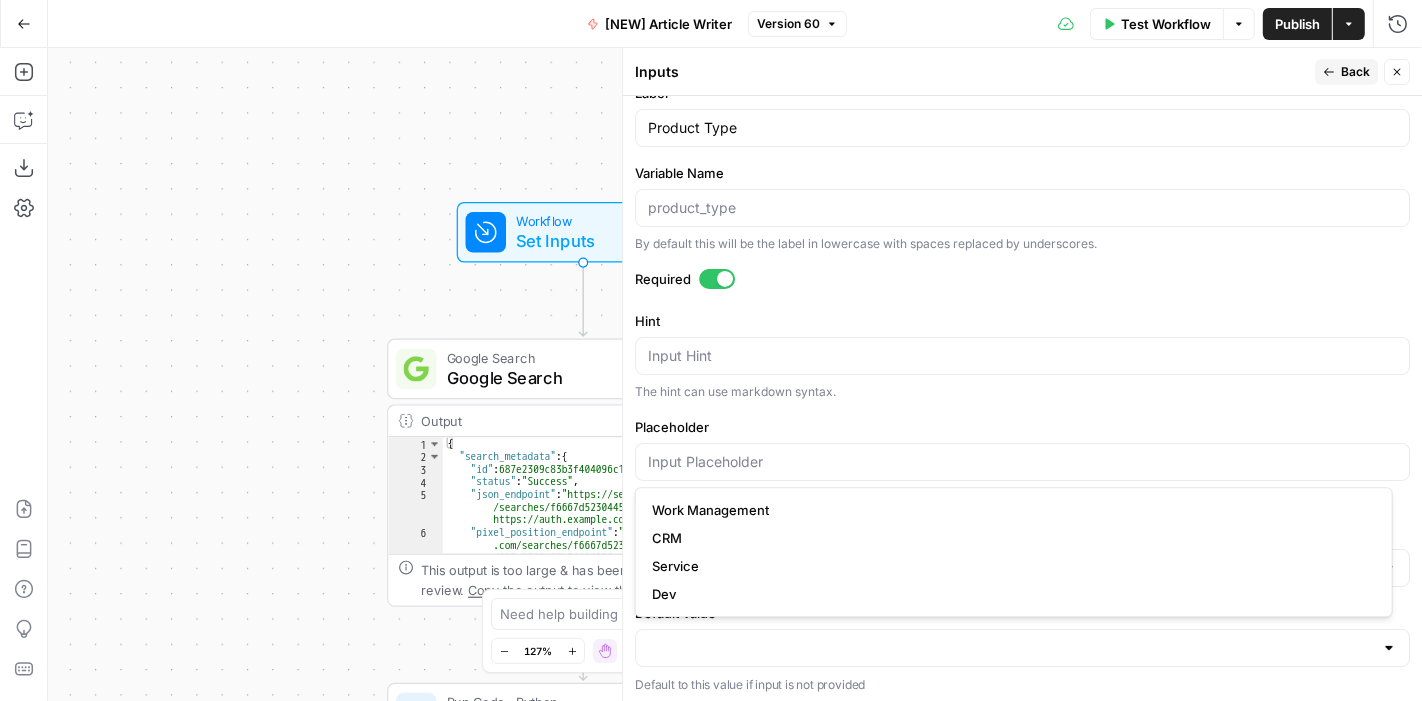 type on "Work Management" 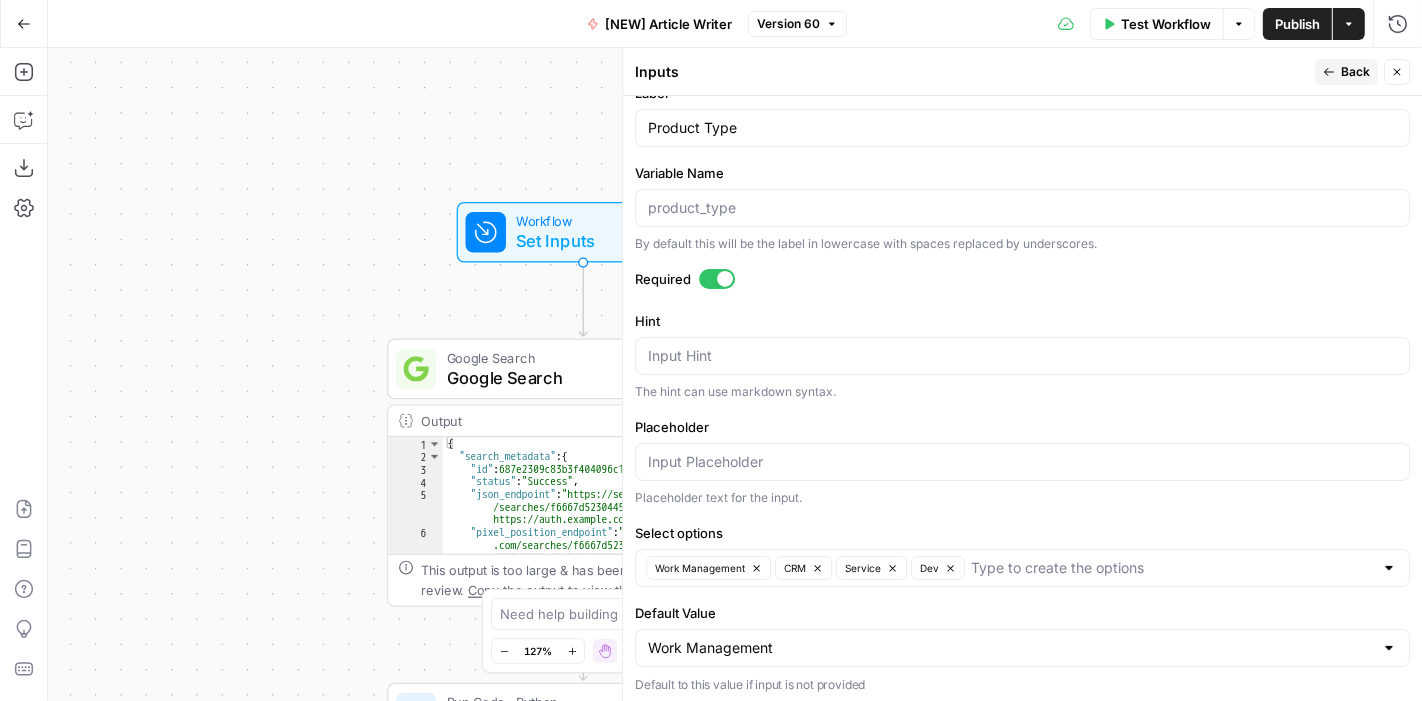 click on "Back" at bounding box center [1355, 72] 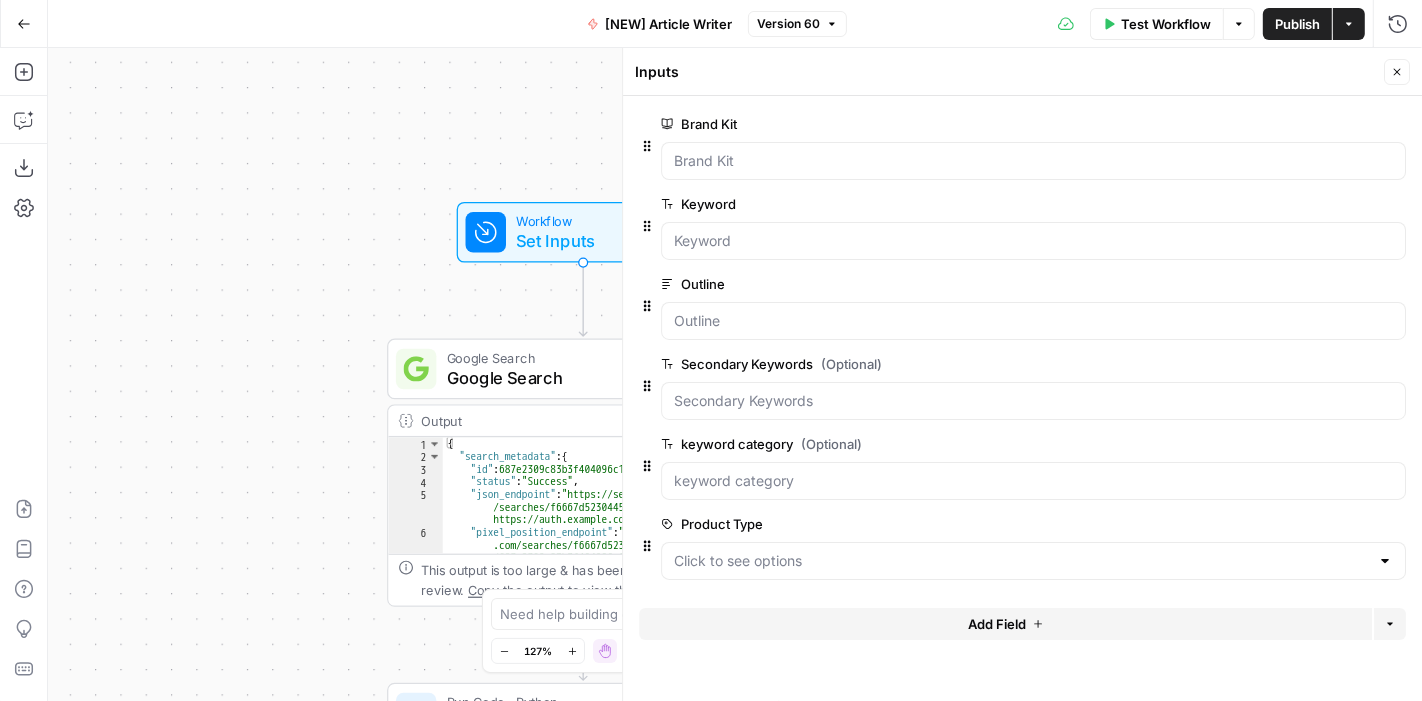 click on "Publish" at bounding box center [1297, 24] 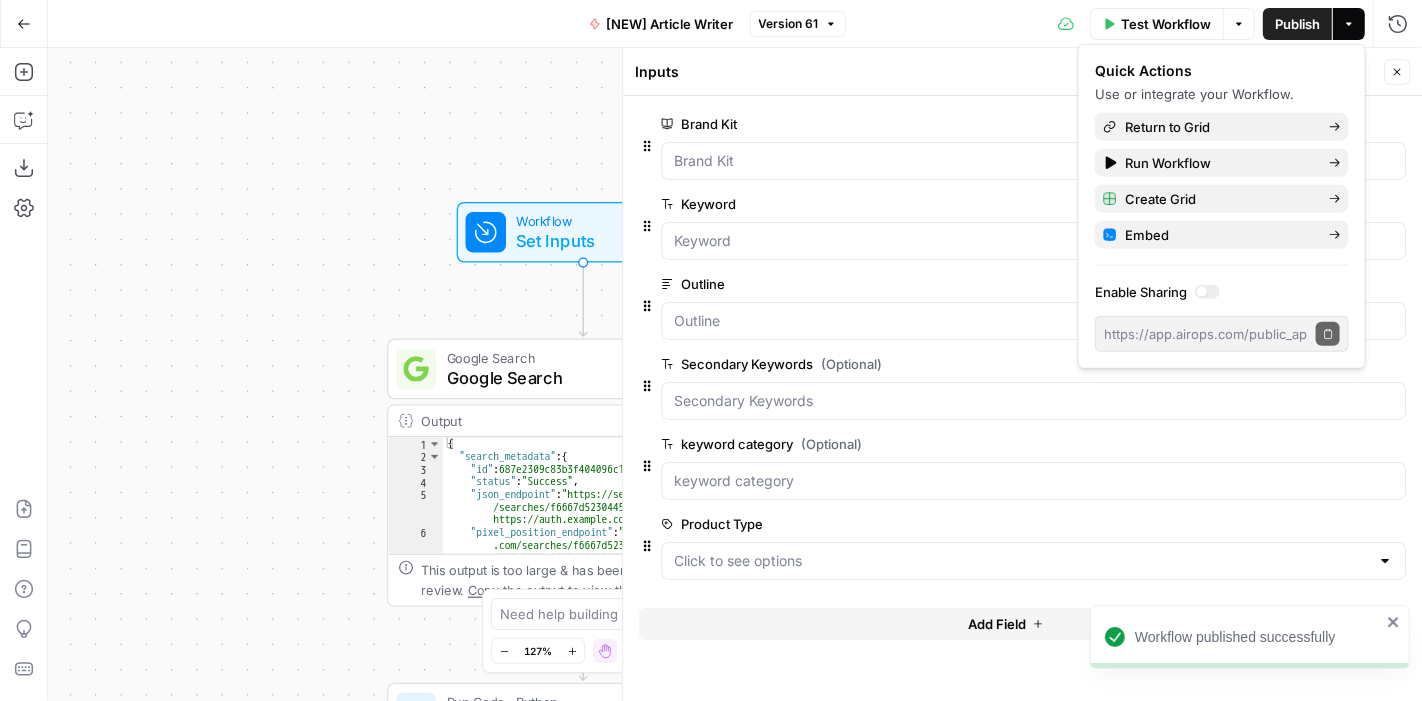 click on "Close" at bounding box center [1397, 72] 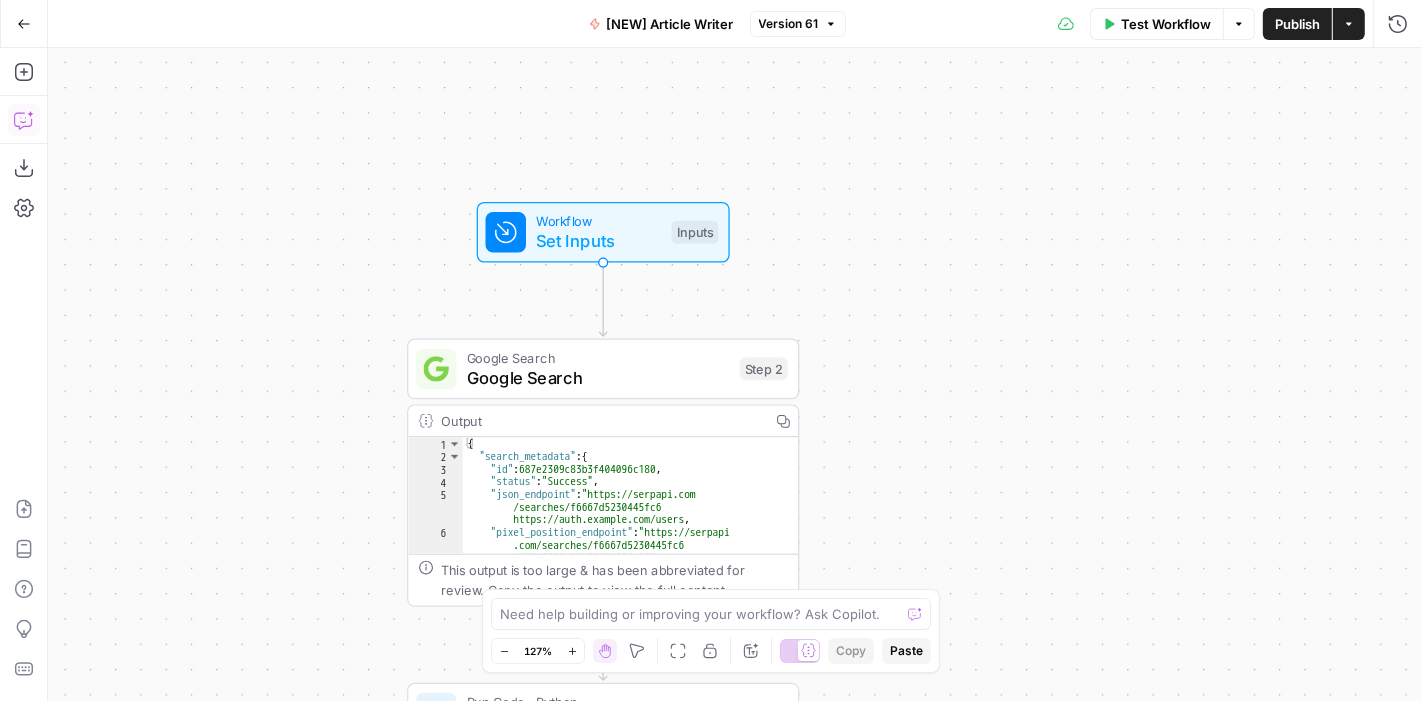 click 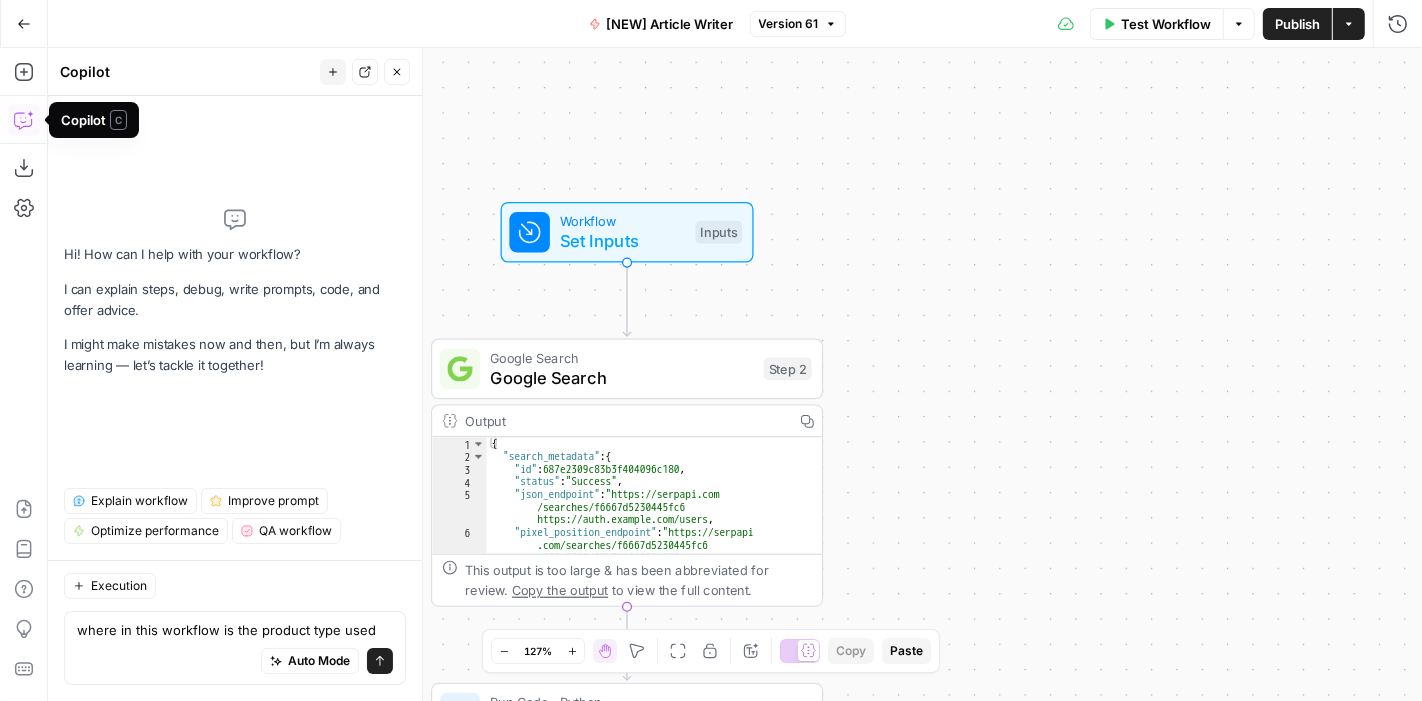 type on "where in this workflow is the product type used?" 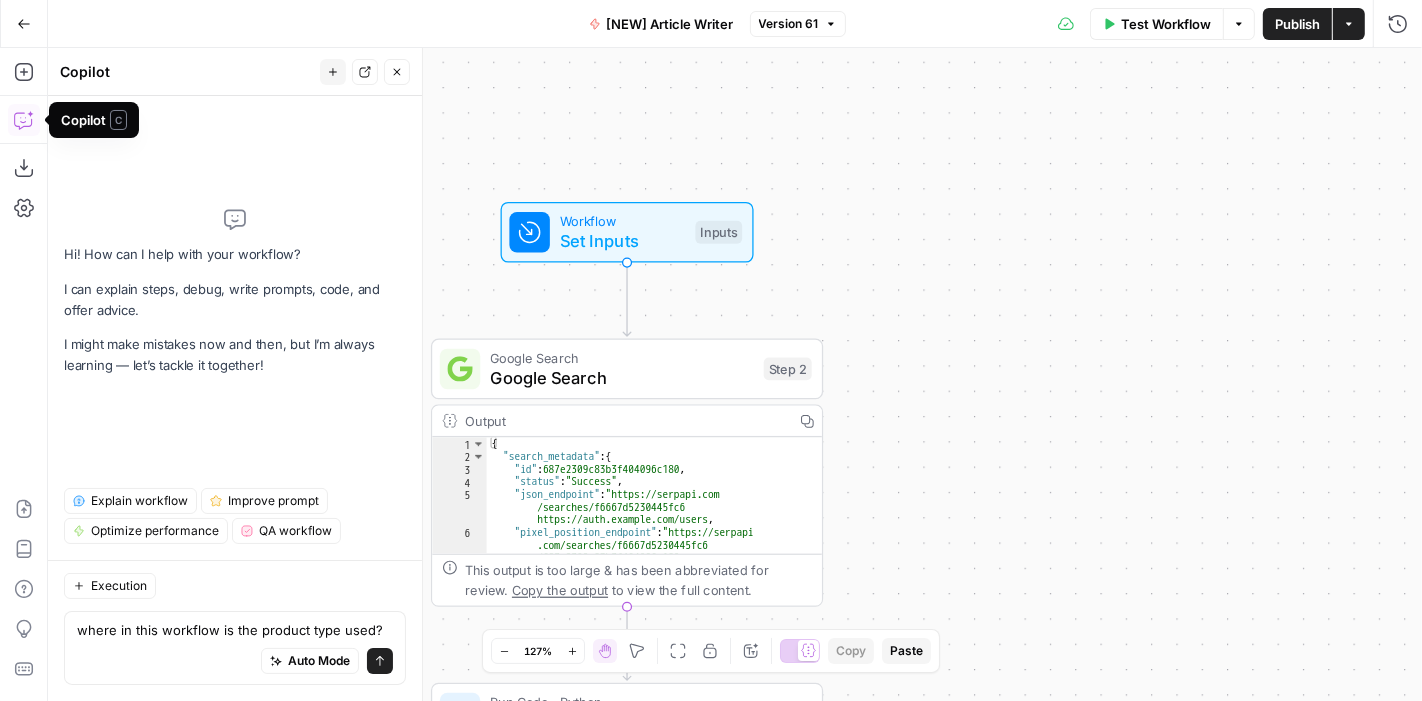 type 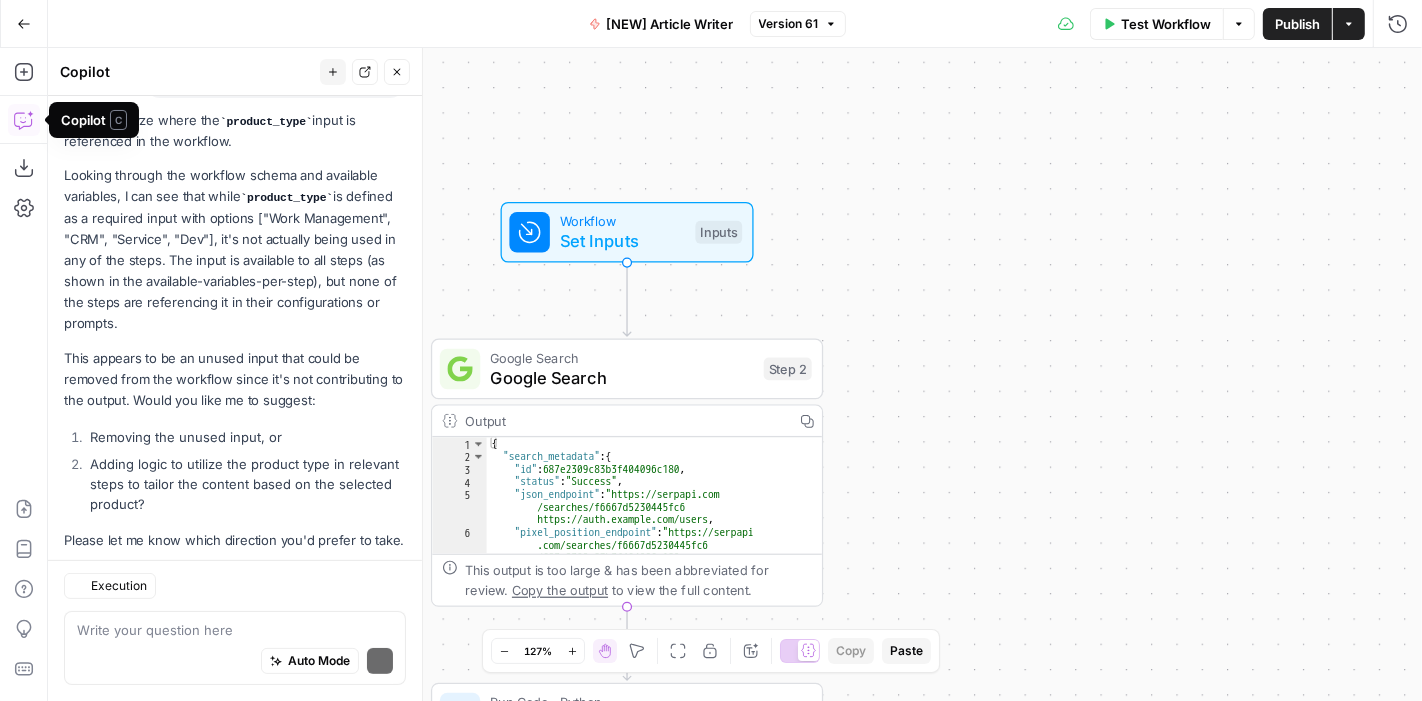 scroll, scrollTop: 267, scrollLeft: 0, axis: vertical 